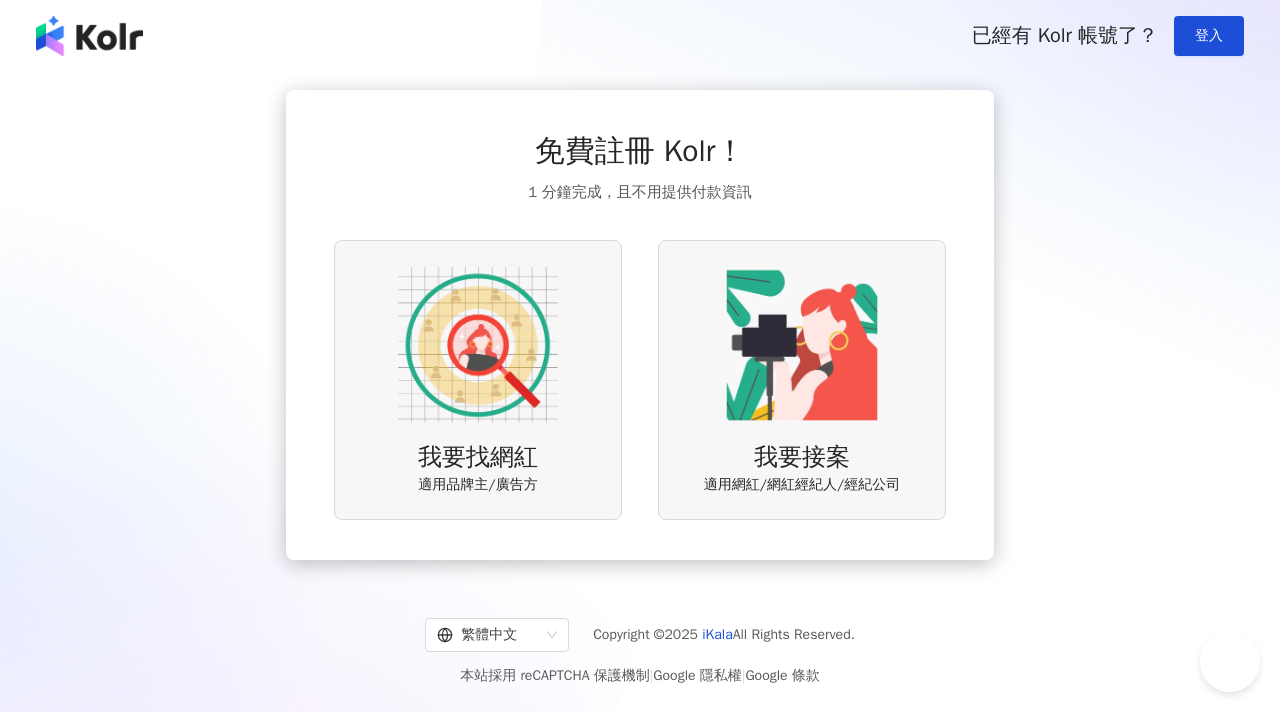 scroll, scrollTop: 0, scrollLeft: 0, axis: both 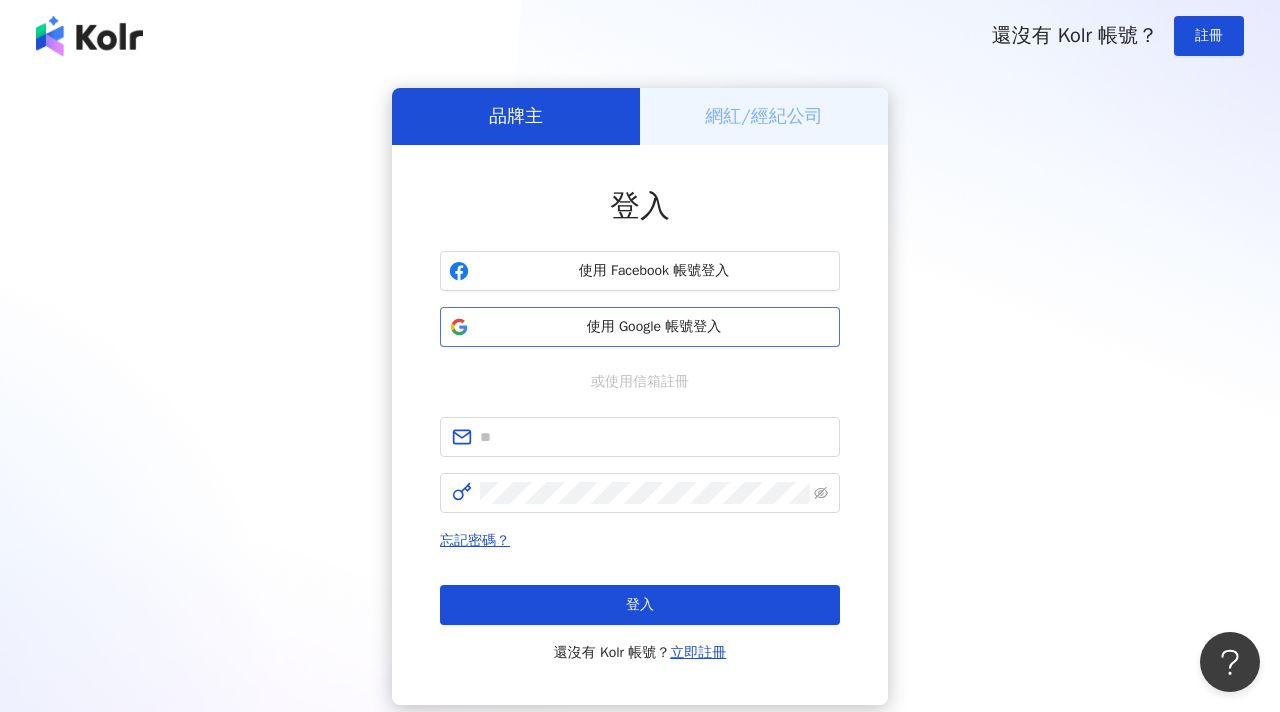click on "使用 Google 帳號登入" at bounding box center (654, 327) 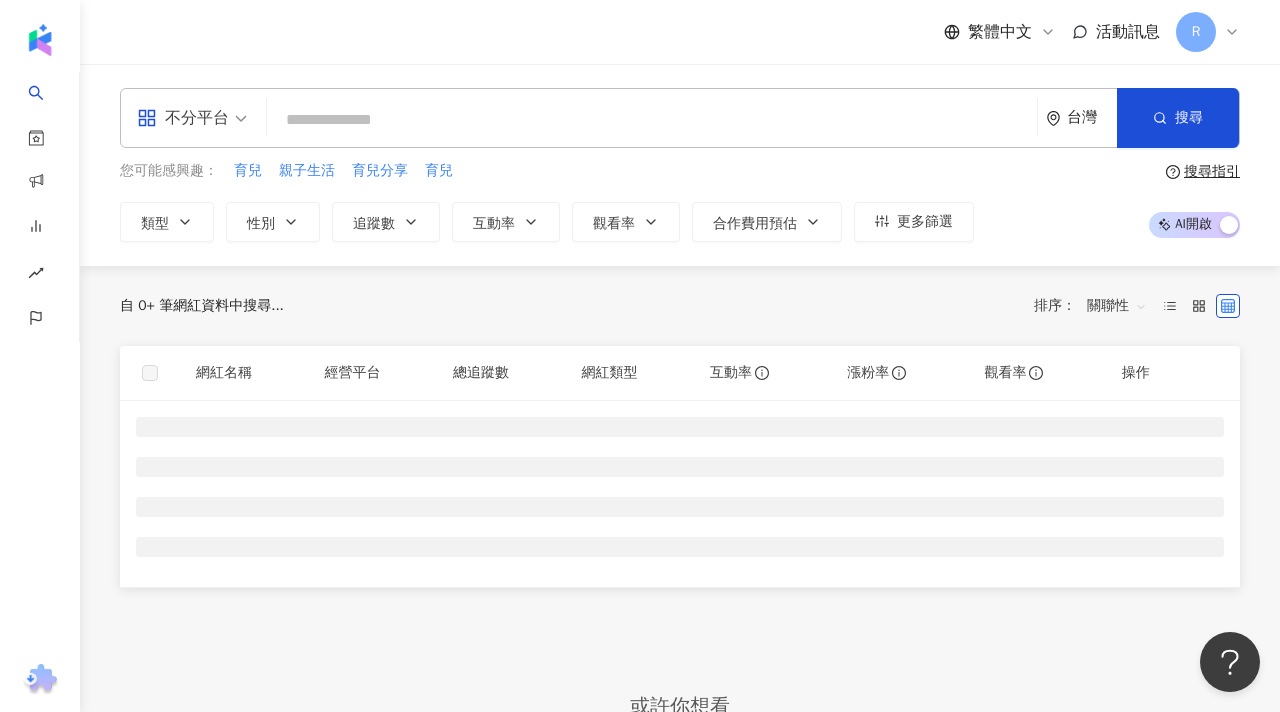 click at bounding box center (652, 120) 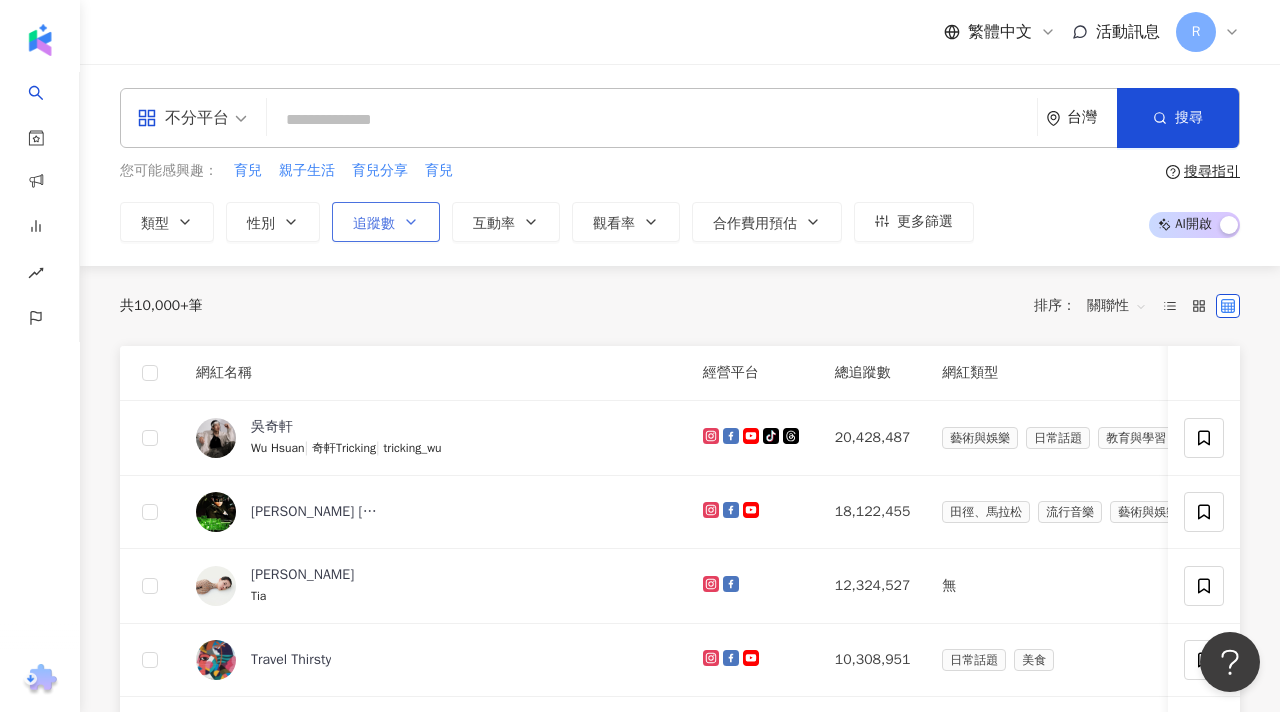 click on "追蹤數" at bounding box center (374, 224) 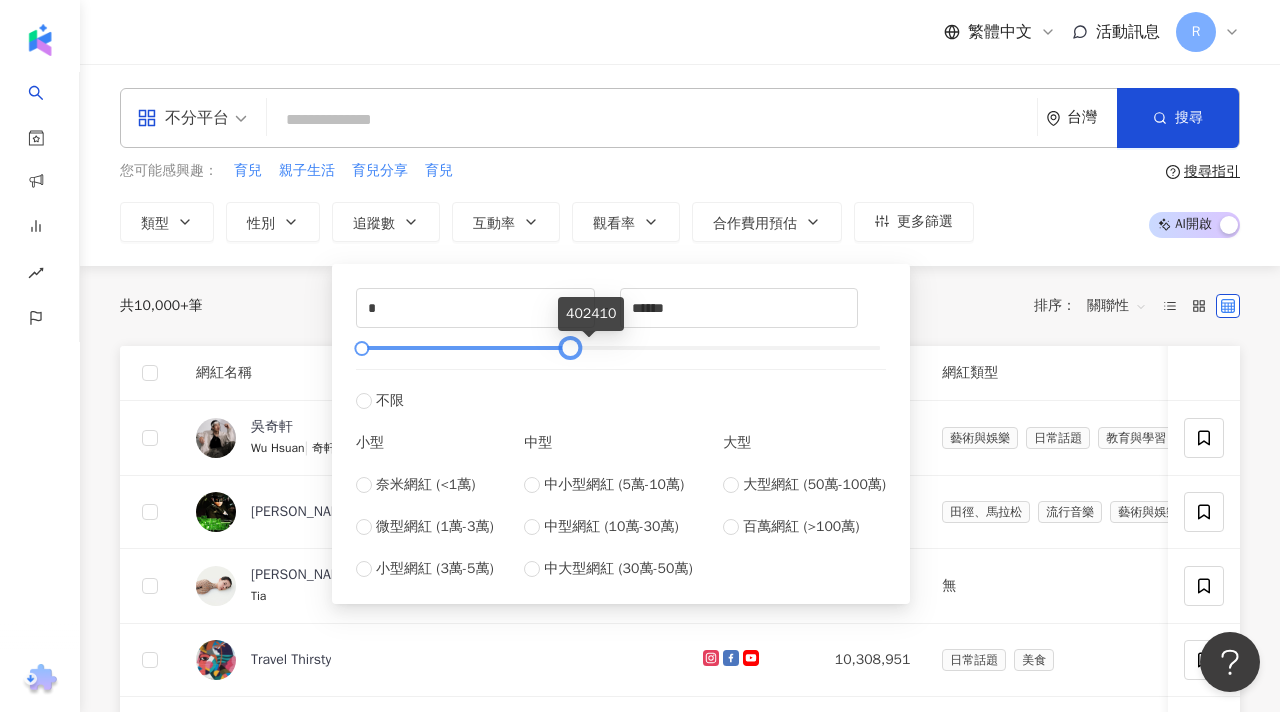 drag, startPoint x: 883, startPoint y: 351, endPoint x: 558, endPoint y: 347, distance: 325.02463 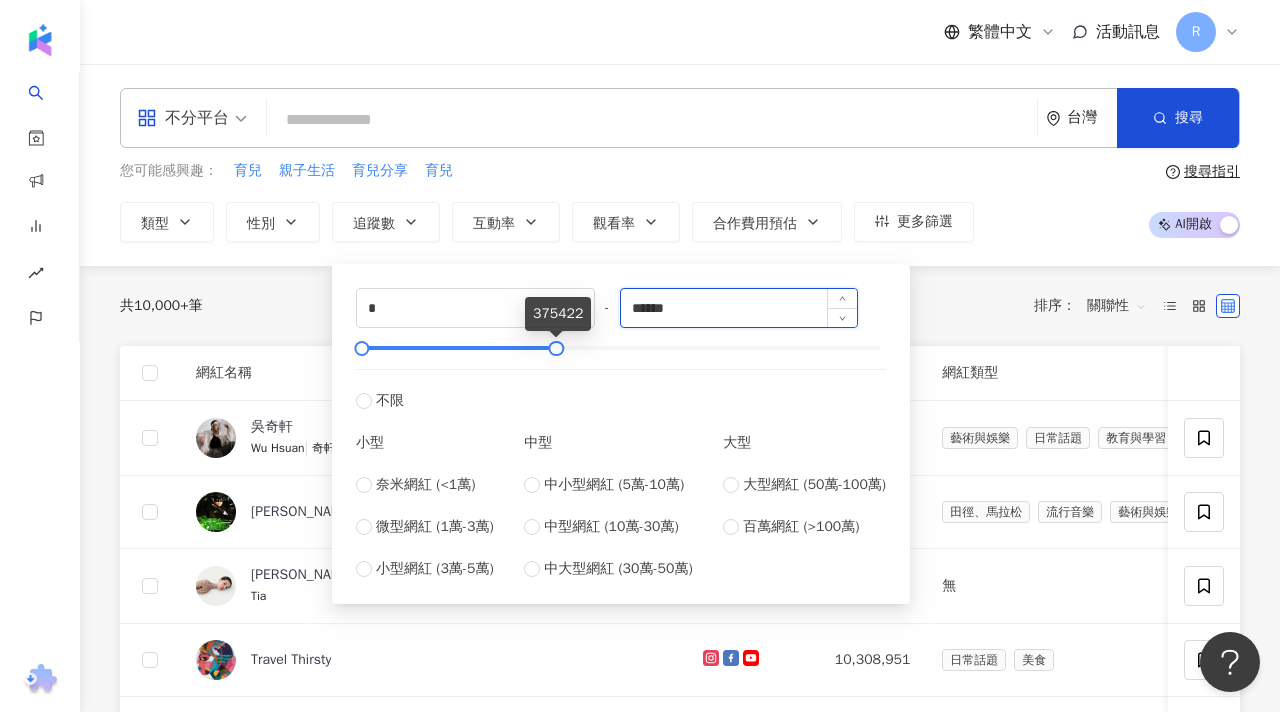 click on "******" at bounding box center [739, 308] 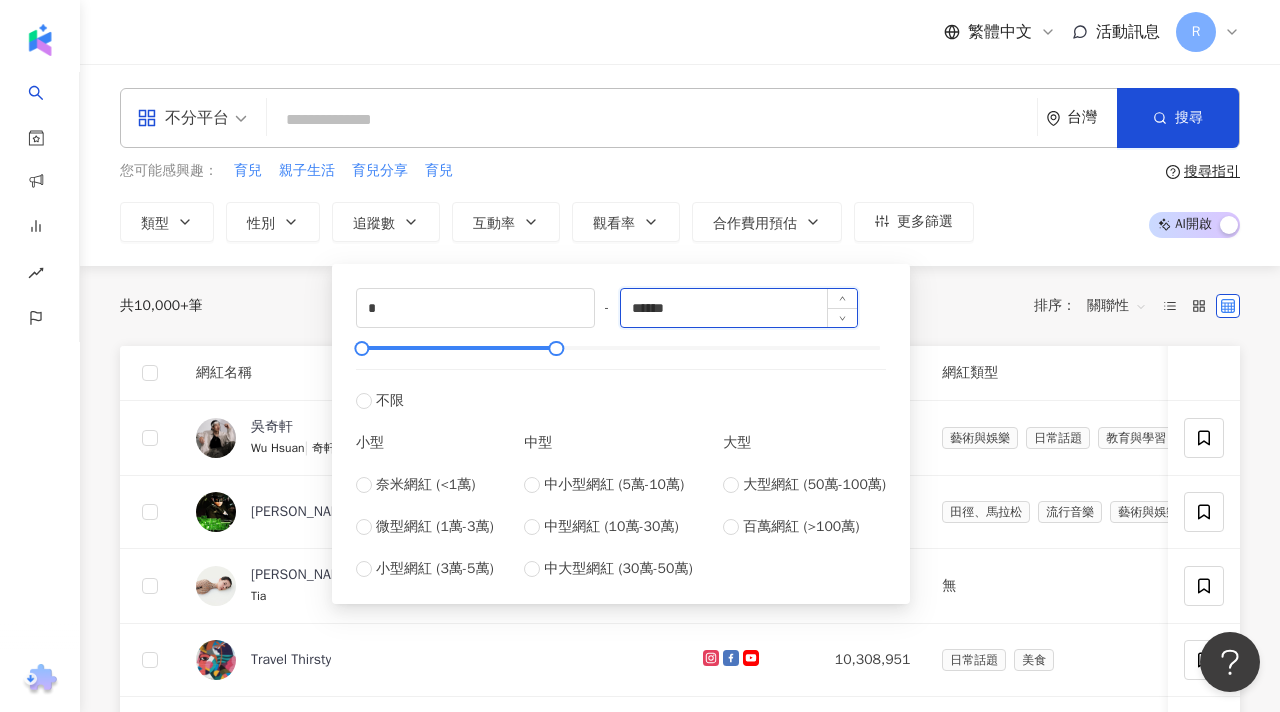 click on "******" at bounding box center (739, 308) 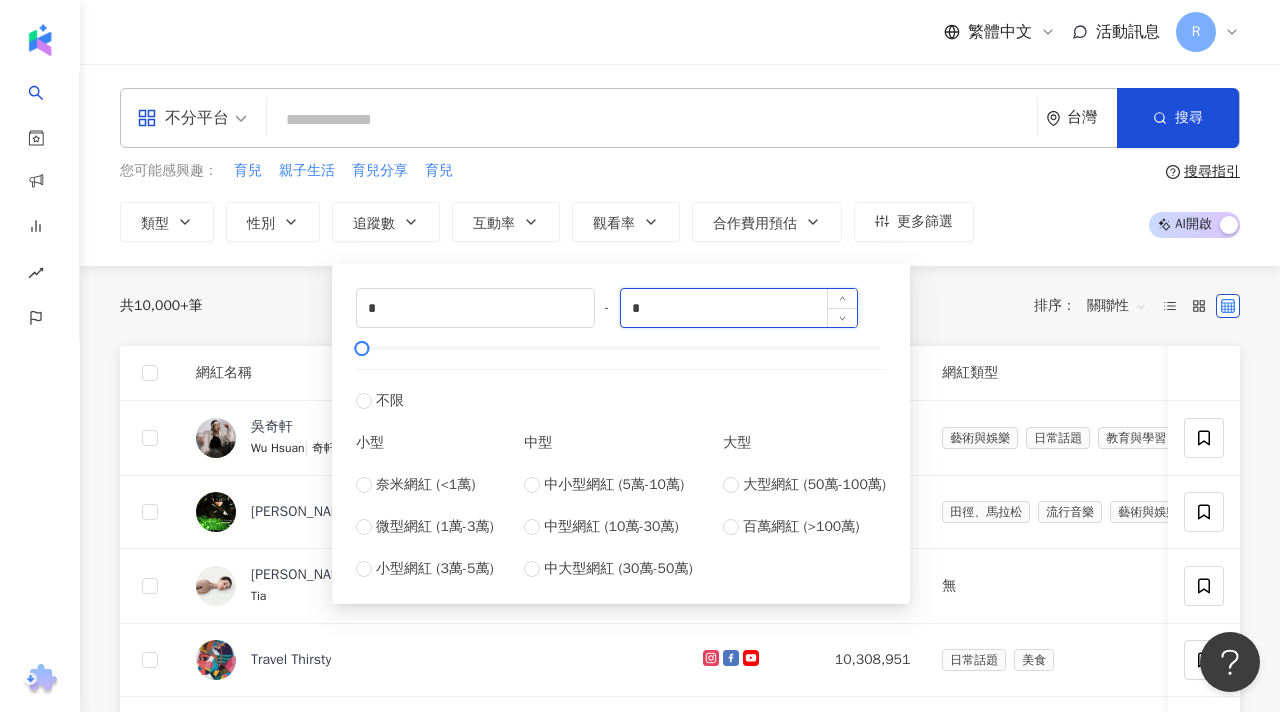 type on "*" 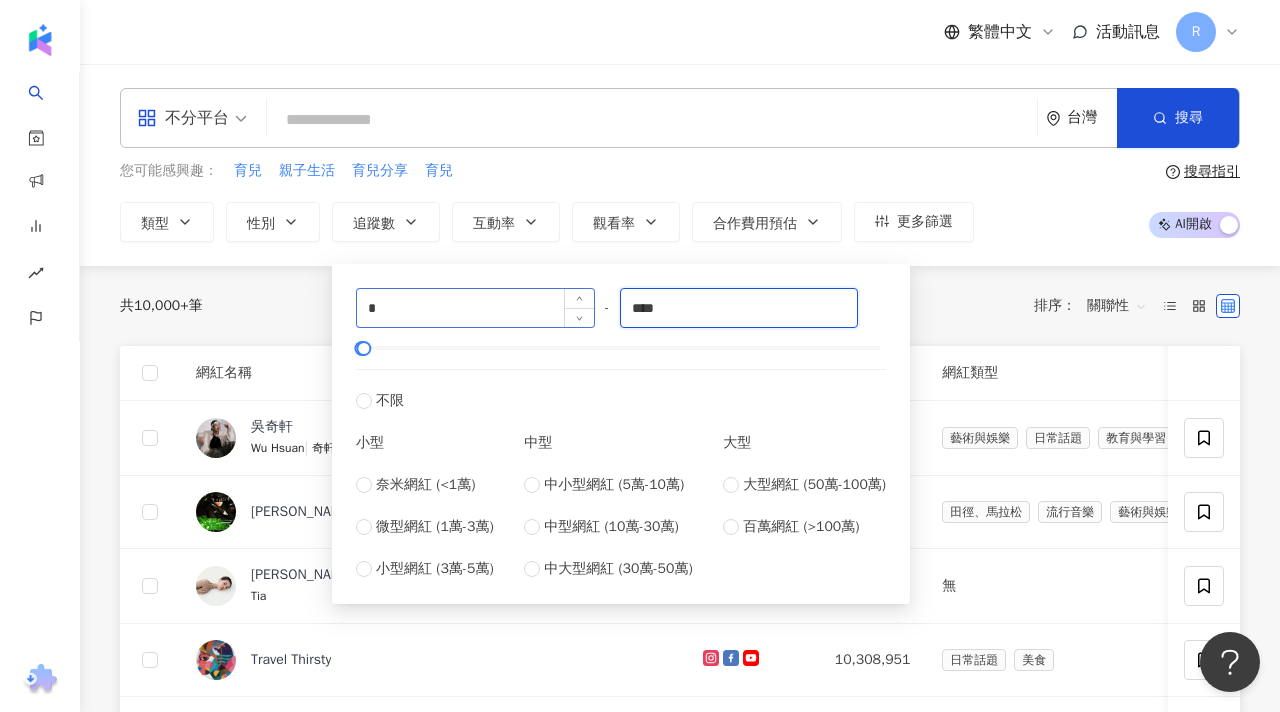 type on "****" 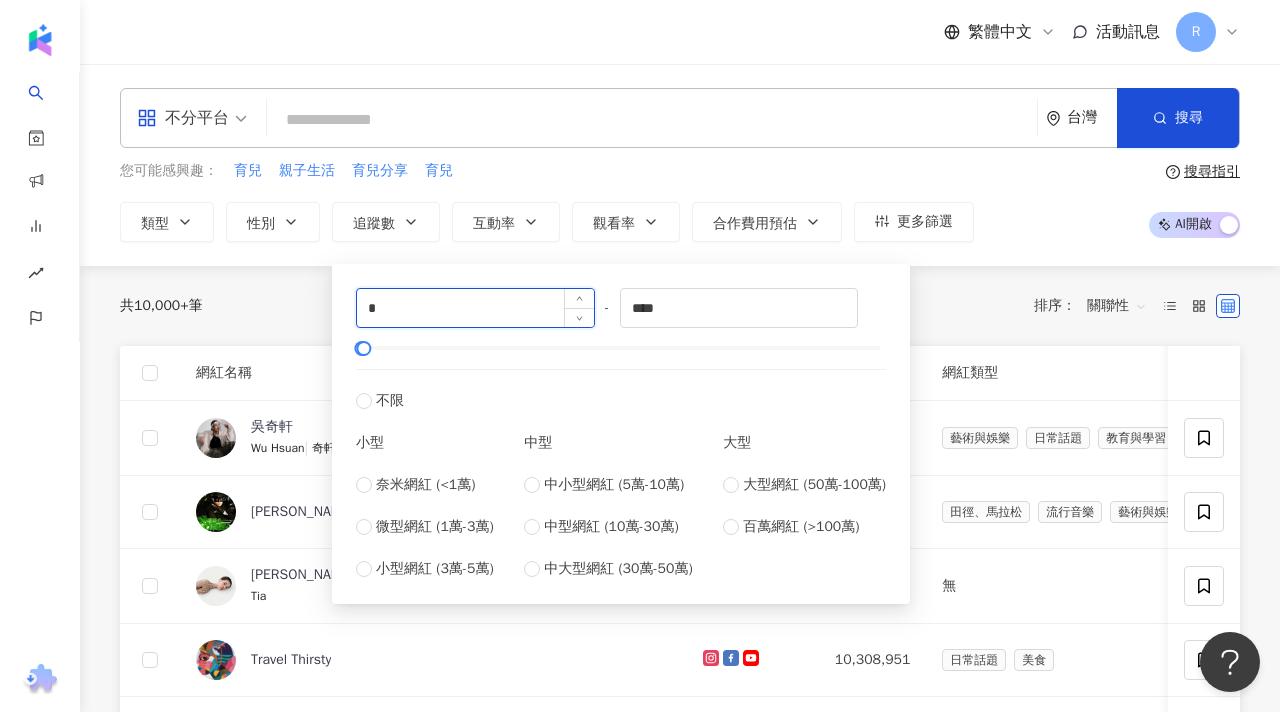 click on "*" at bounding box center (475, 308) 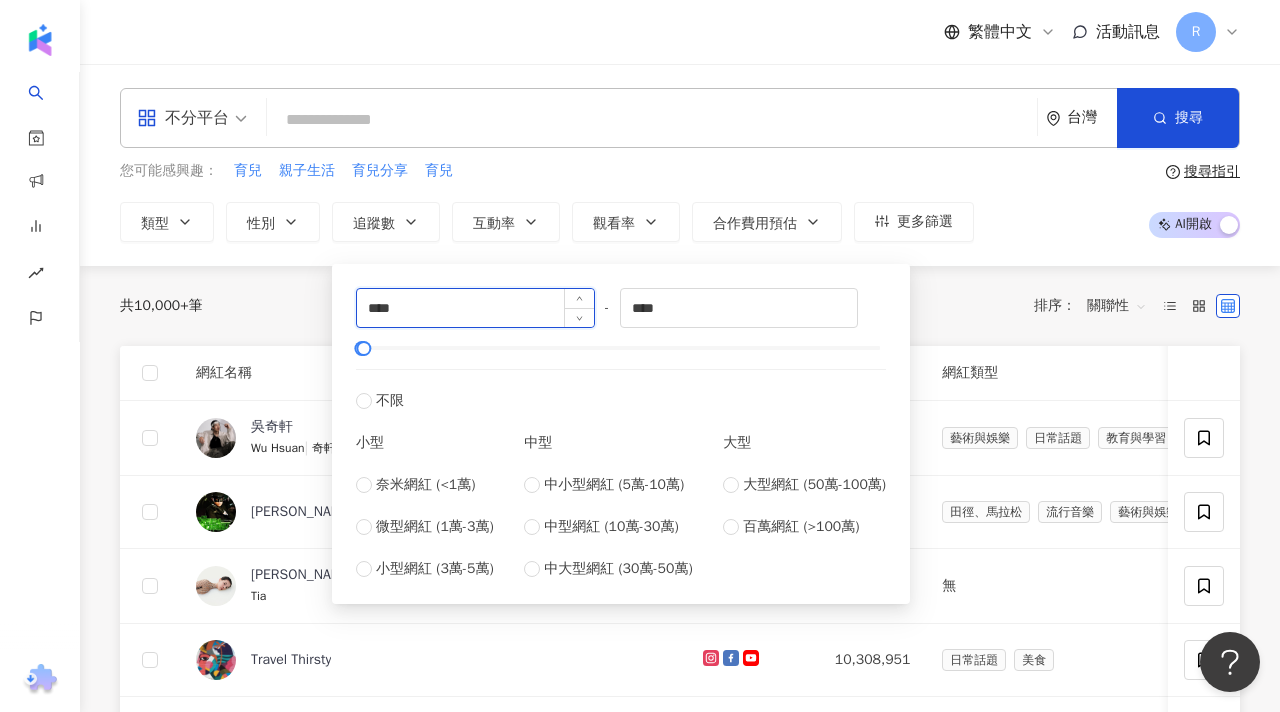 type on "****" 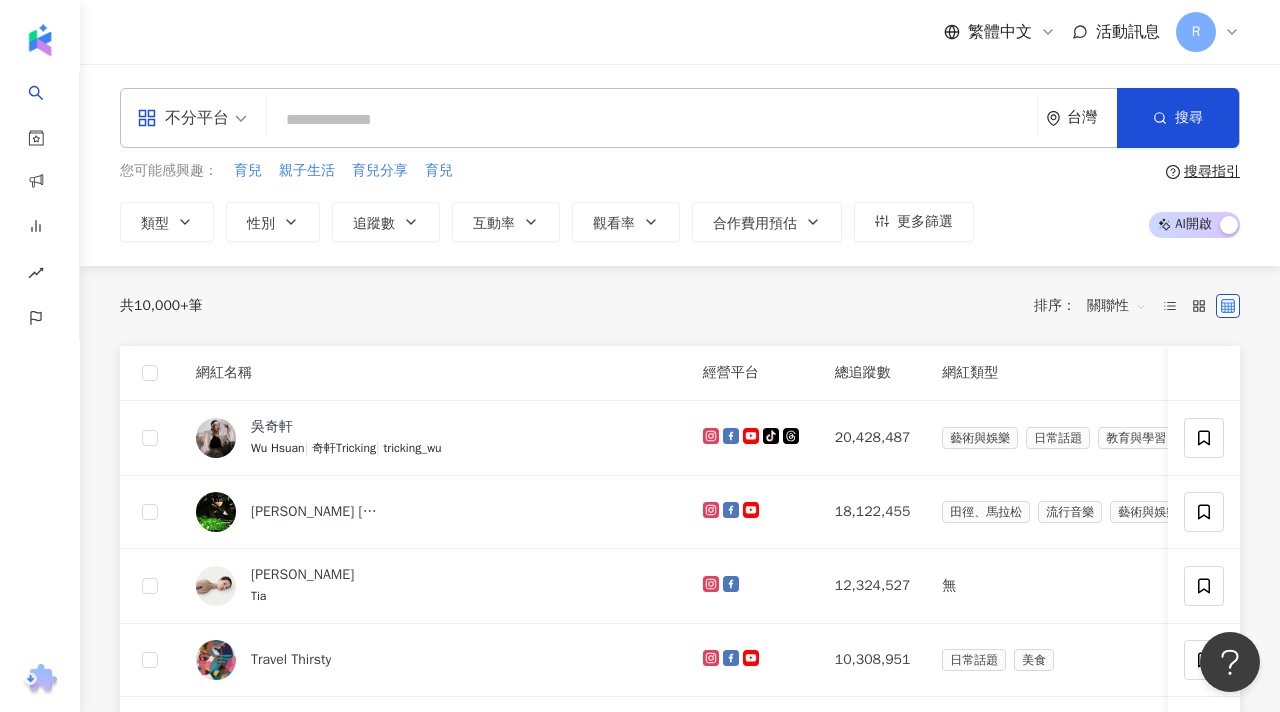 click on "您可能感興趣： 育兒  親子生活  育兒分享  育兒" at bounding box center (547, 171) 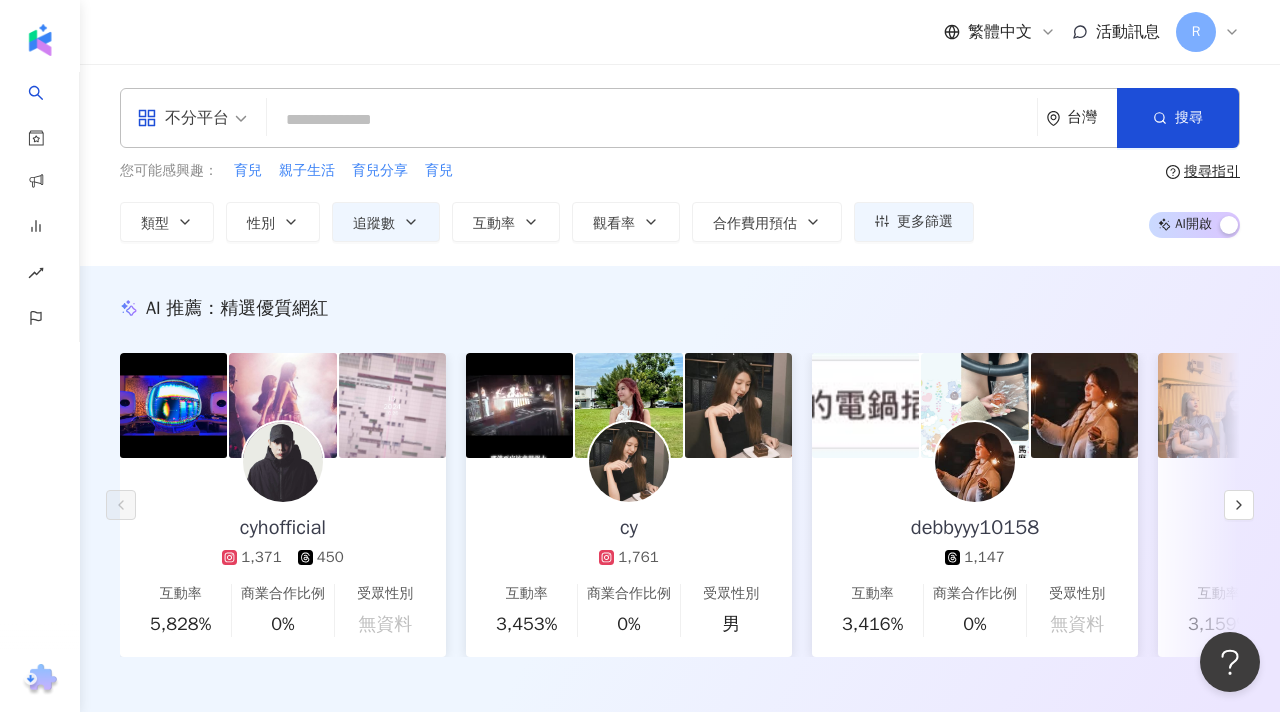 click at bounding box center (652, 120) 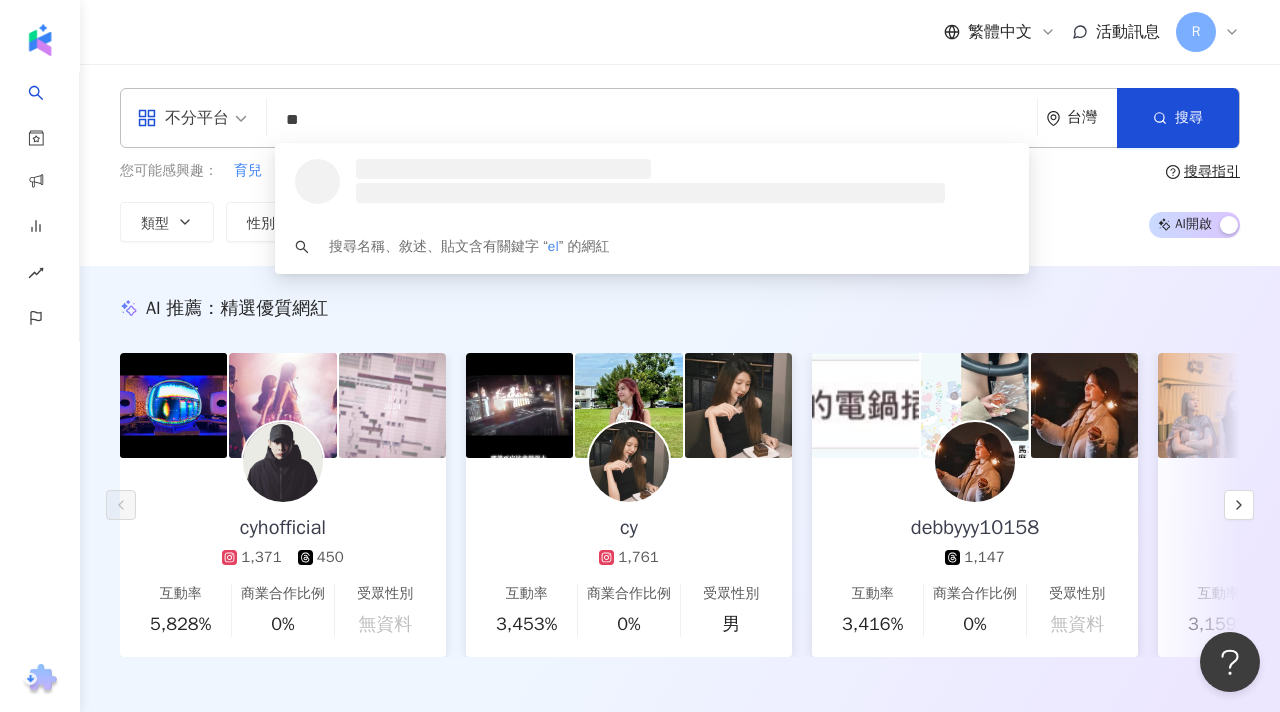 type on "*" 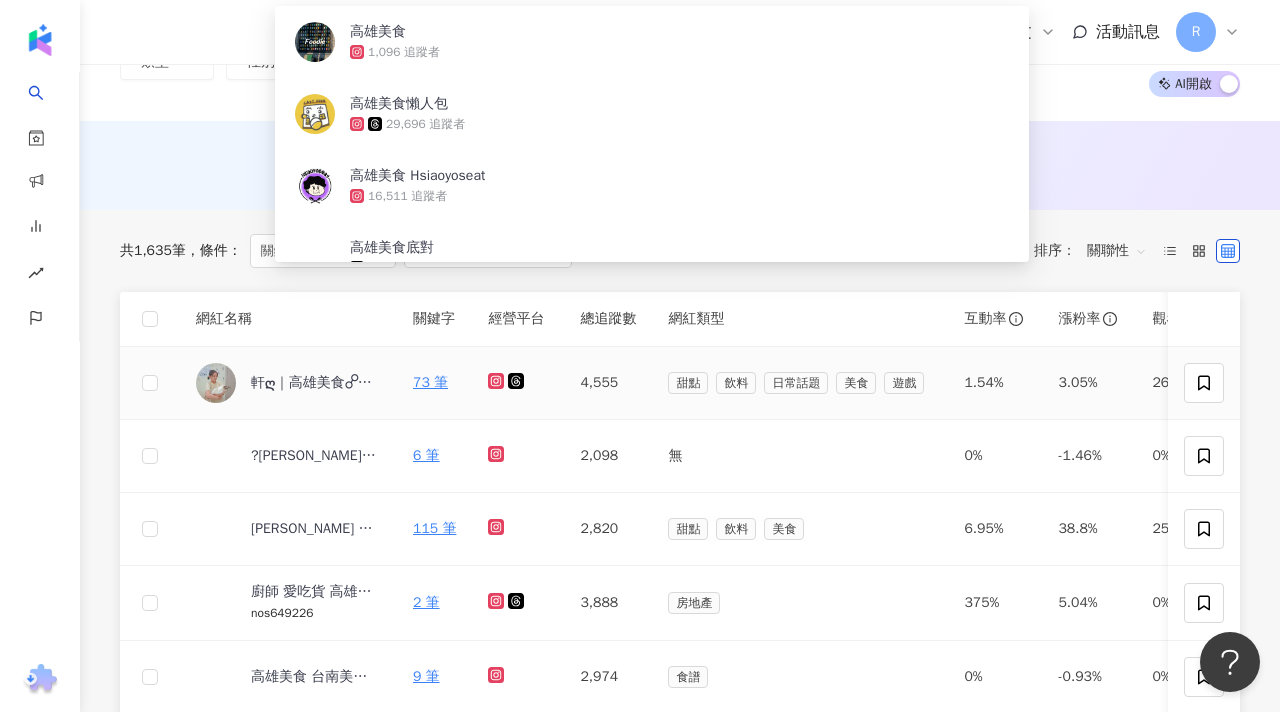 scroll, scrollTop: 0, scrollLeft: 0, axis: both 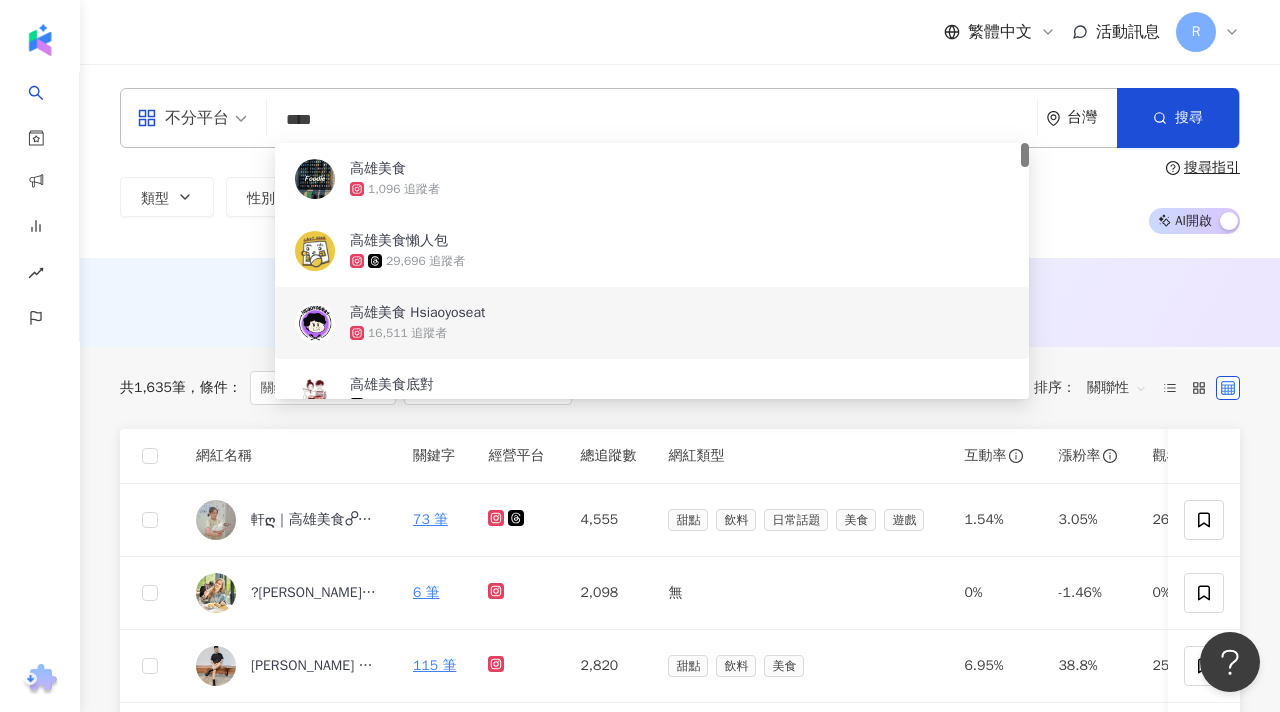 click on "AI 推薦 ： 無結果，請嘗試搜尋其他語言關鍵字或條件" at bounding box center [680, 300] 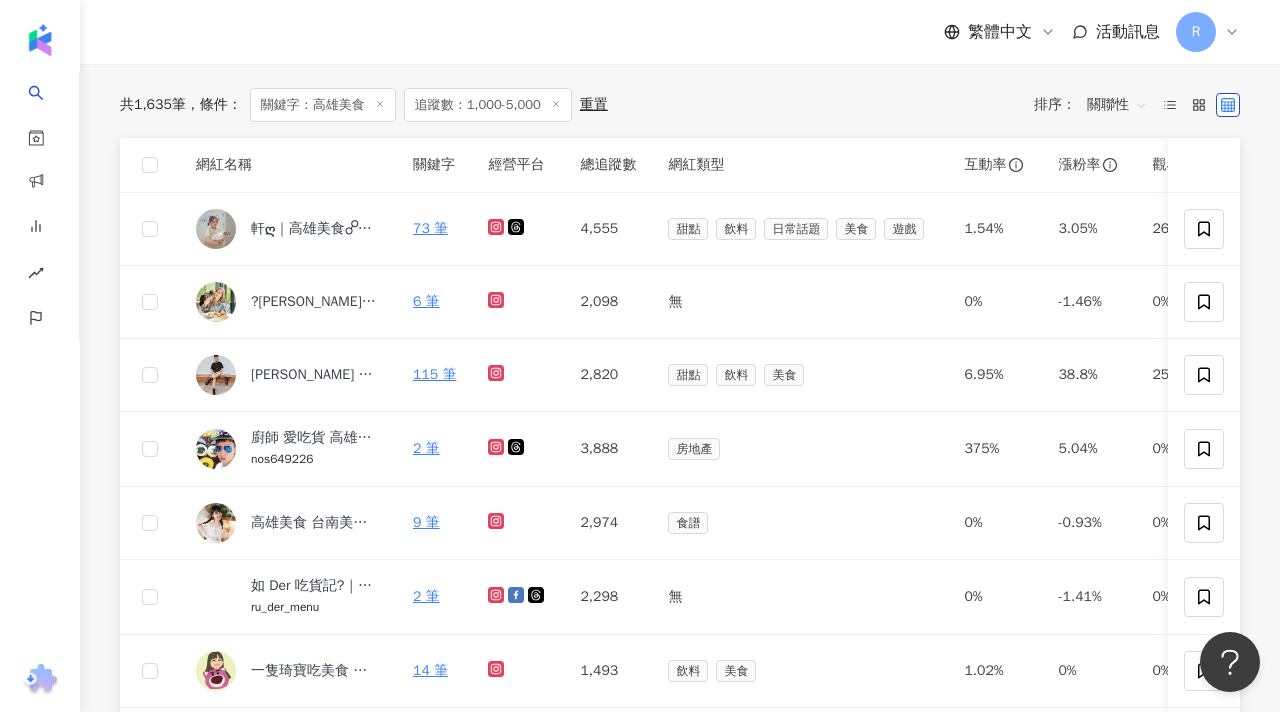 scroll, scrollTop: 294, scrollLeft: 0, axis: vertical 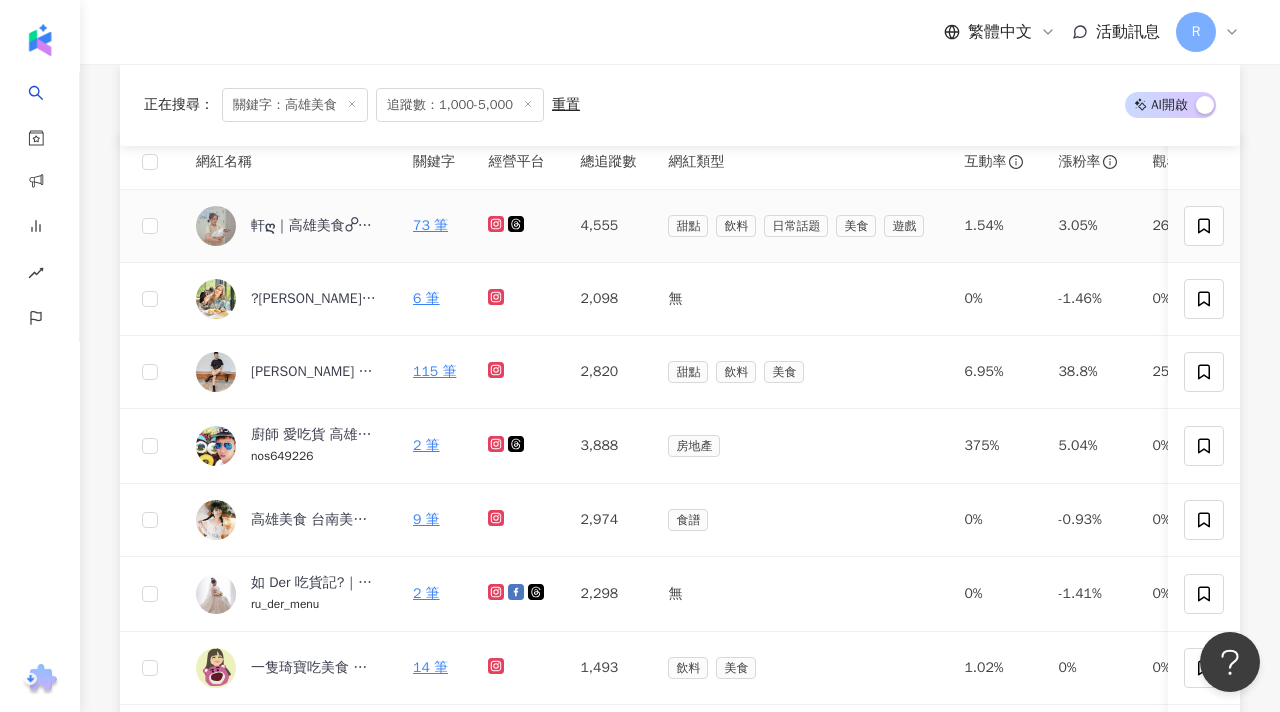 click 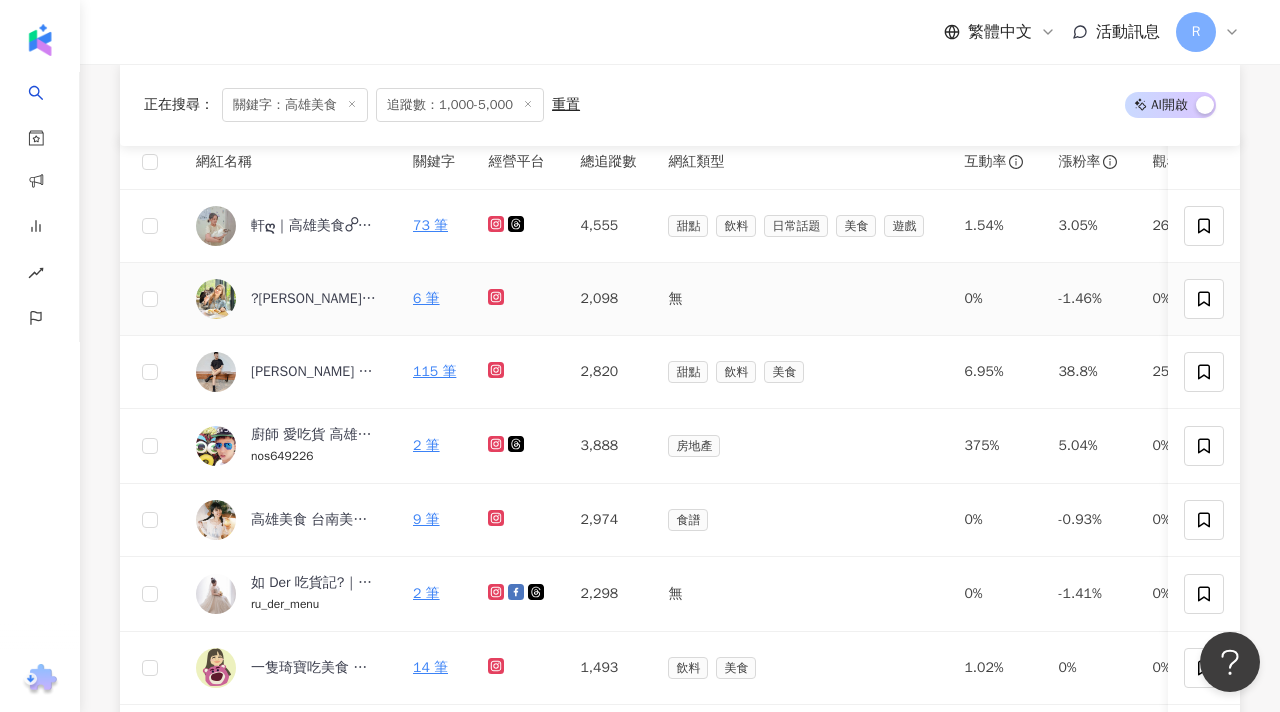 click 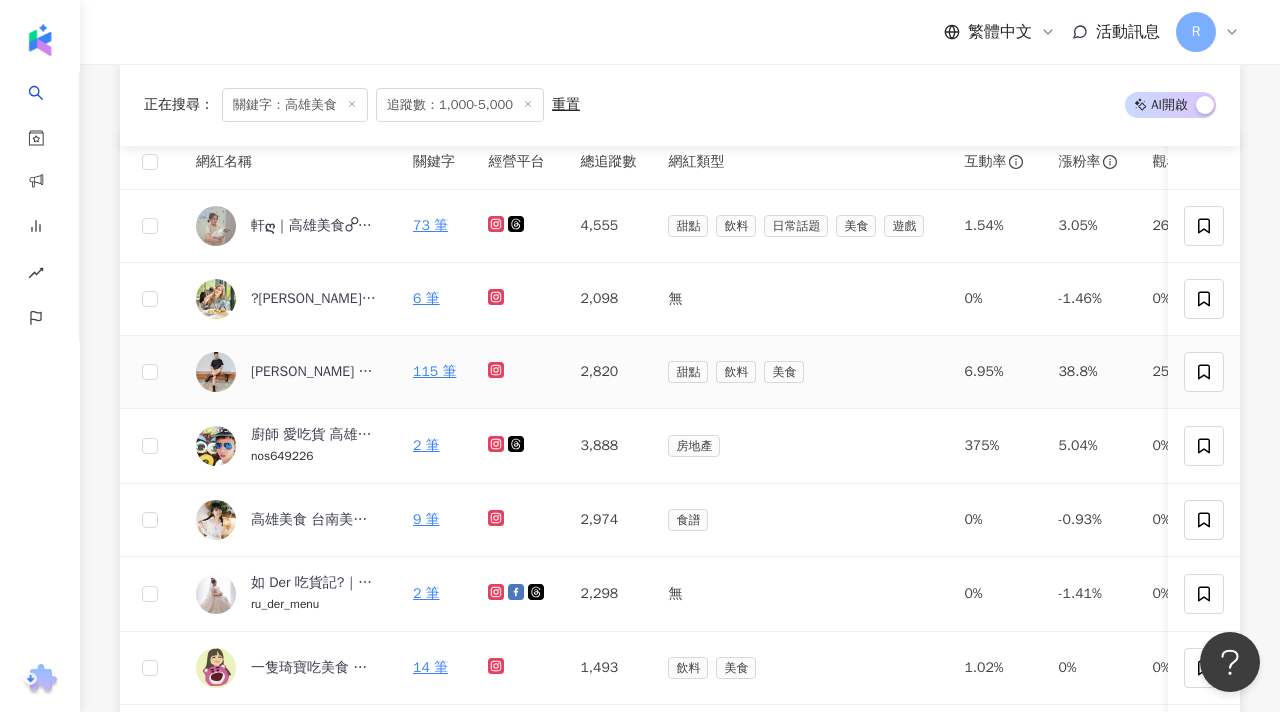 click at bounding box center [518, 372] 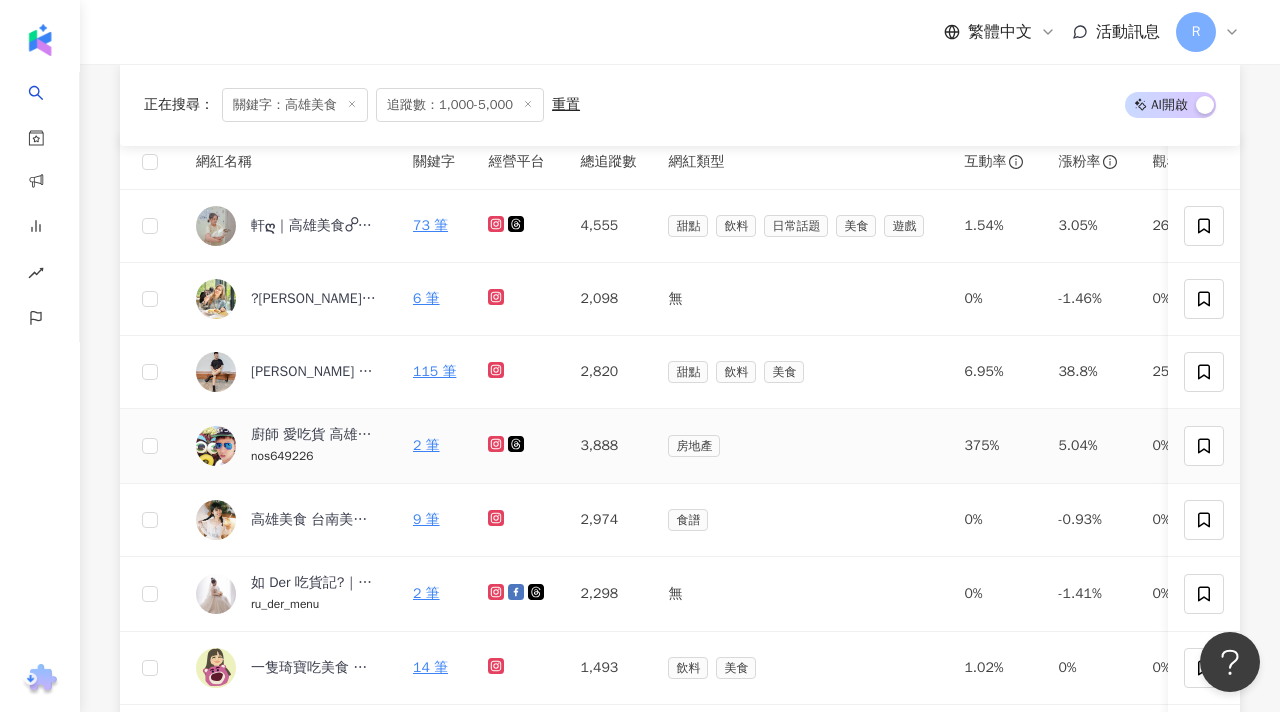 click 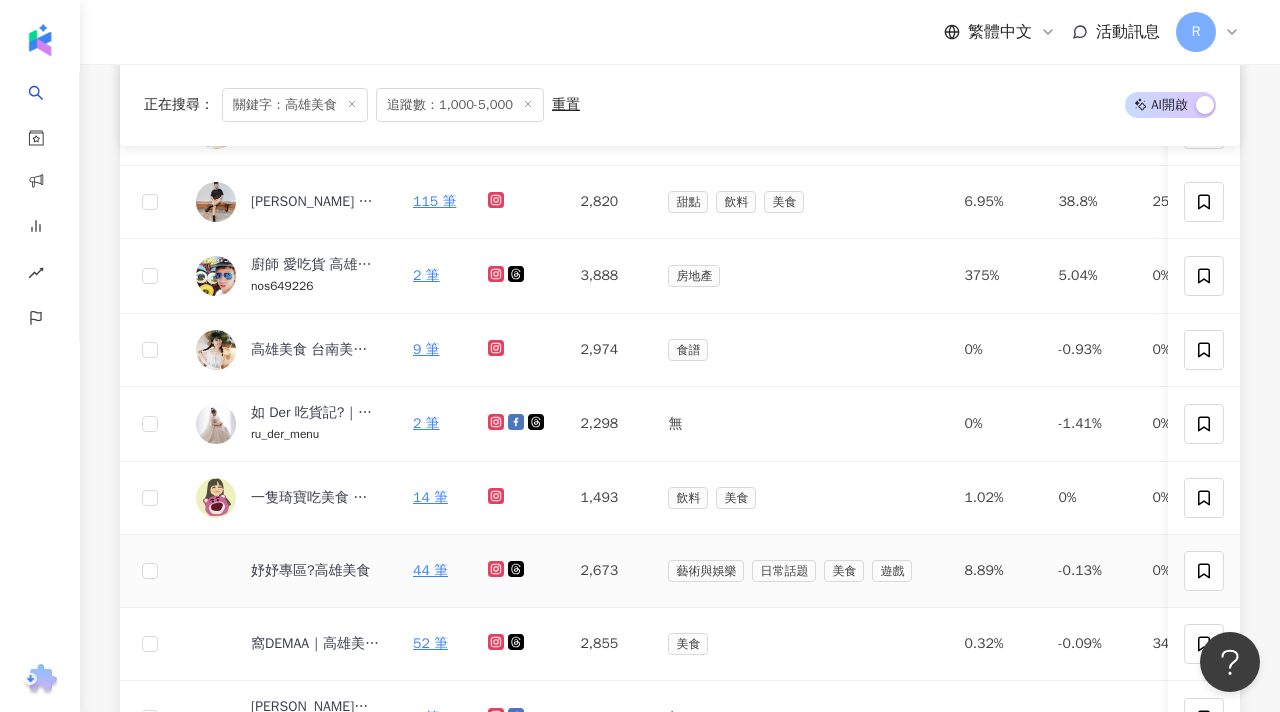 scroll, scrollTop: 509, scrollLeft: 0, axis: vertical 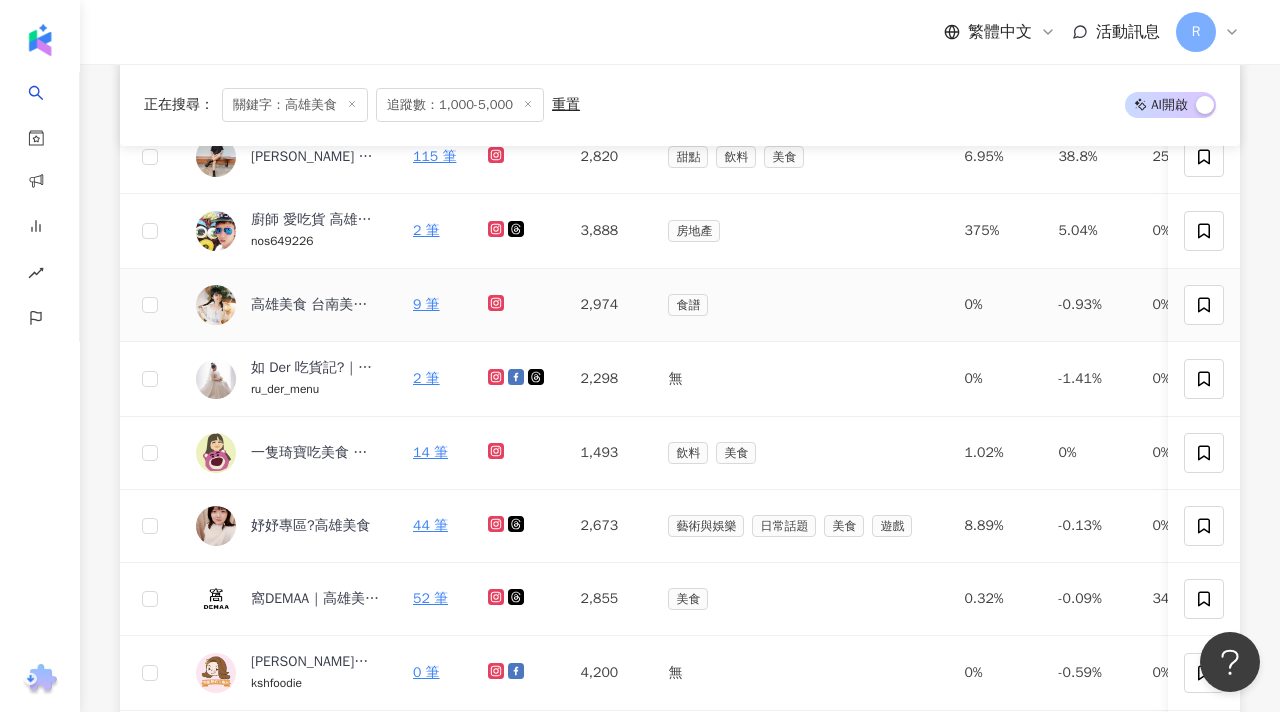 click 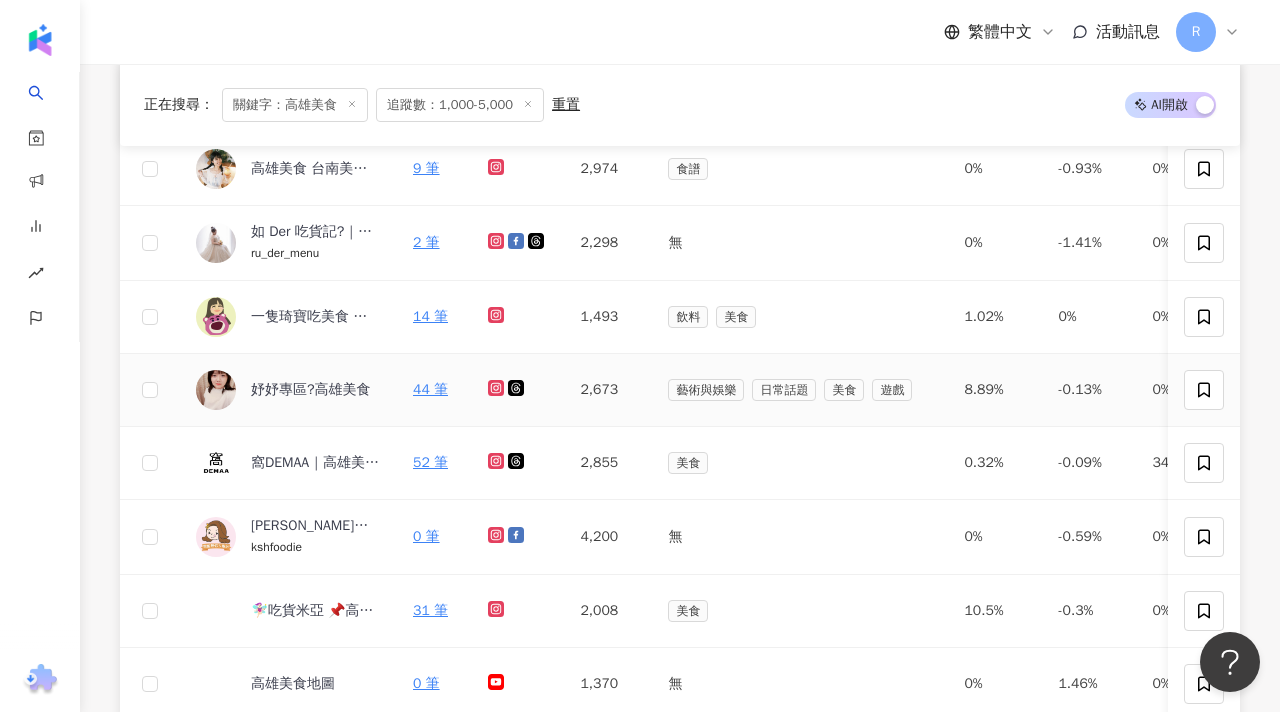 scroll, scrollTop: 659, scrollLeft: 0, axis: vertical 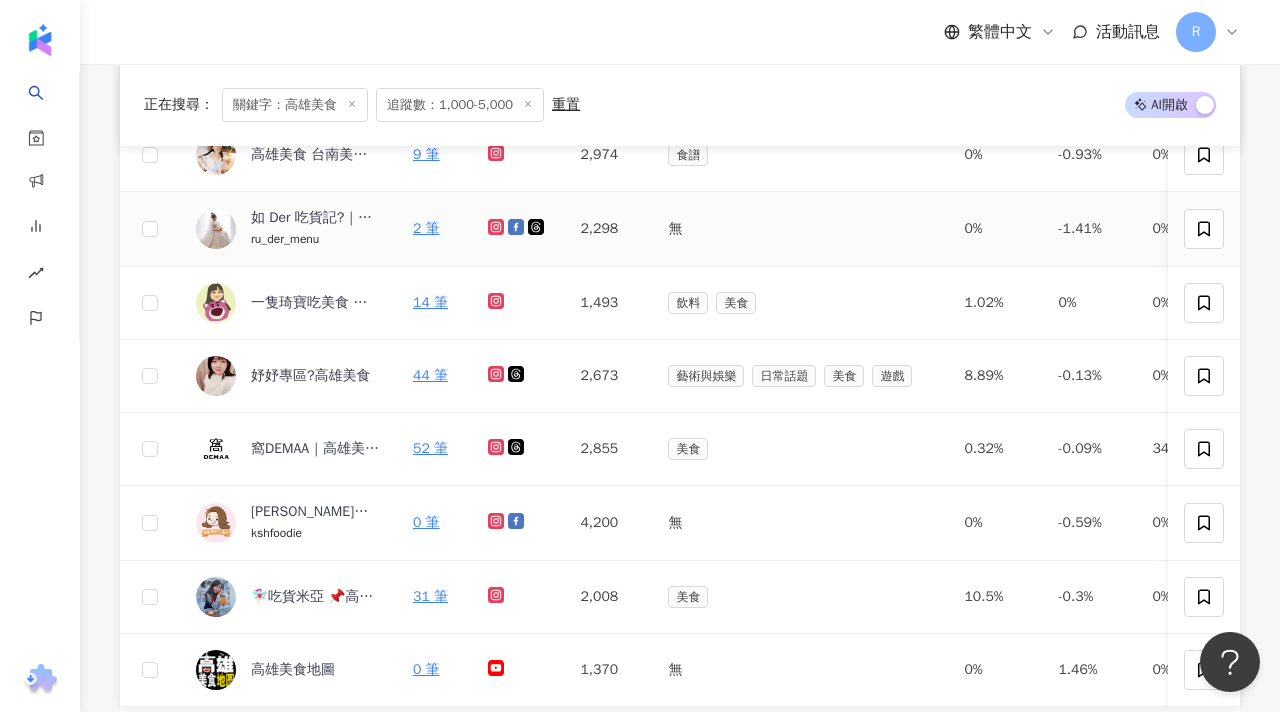 click 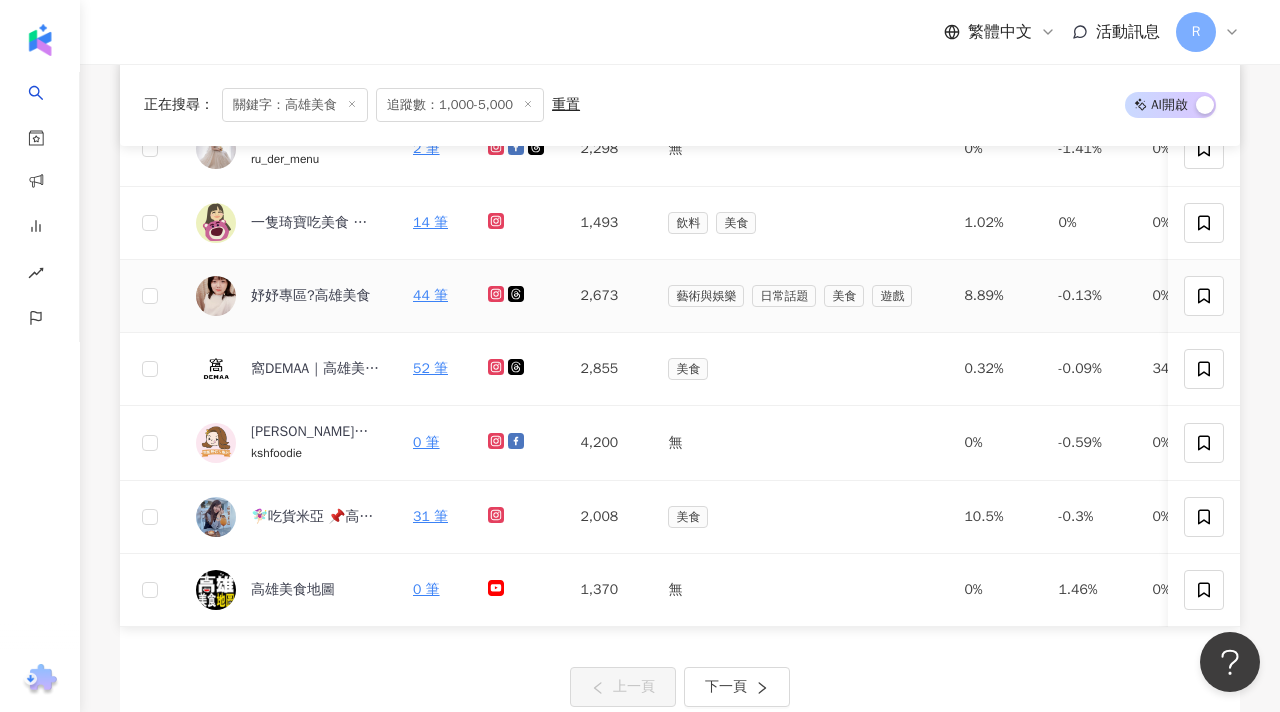 scroll, scrollTop: 738, scrollLeft: 0, axis: vertical 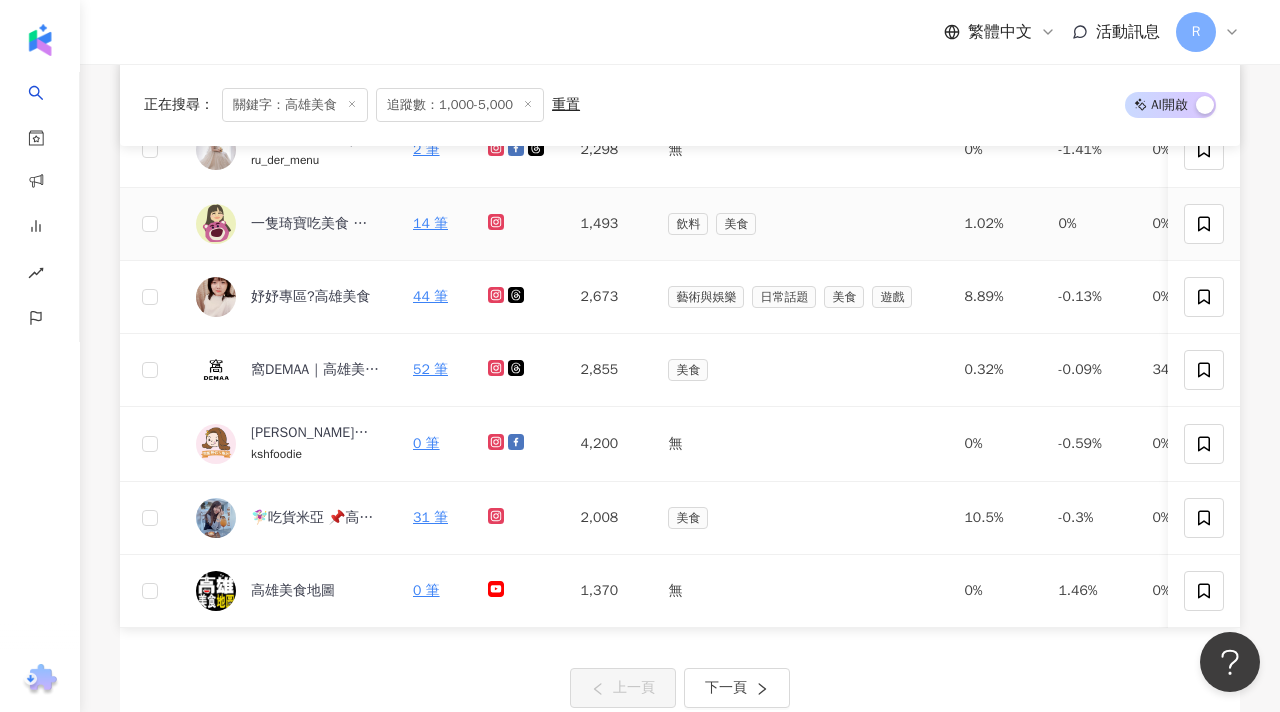 click 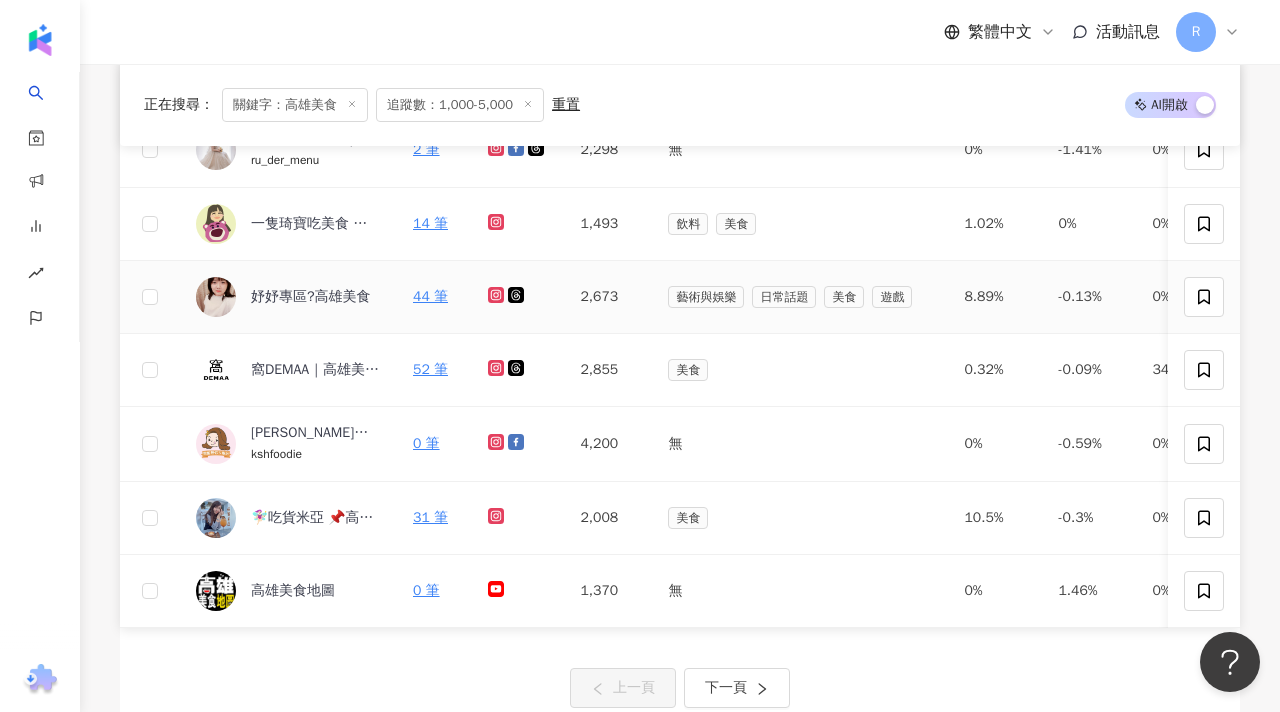 click at bounding box center [518, 297] 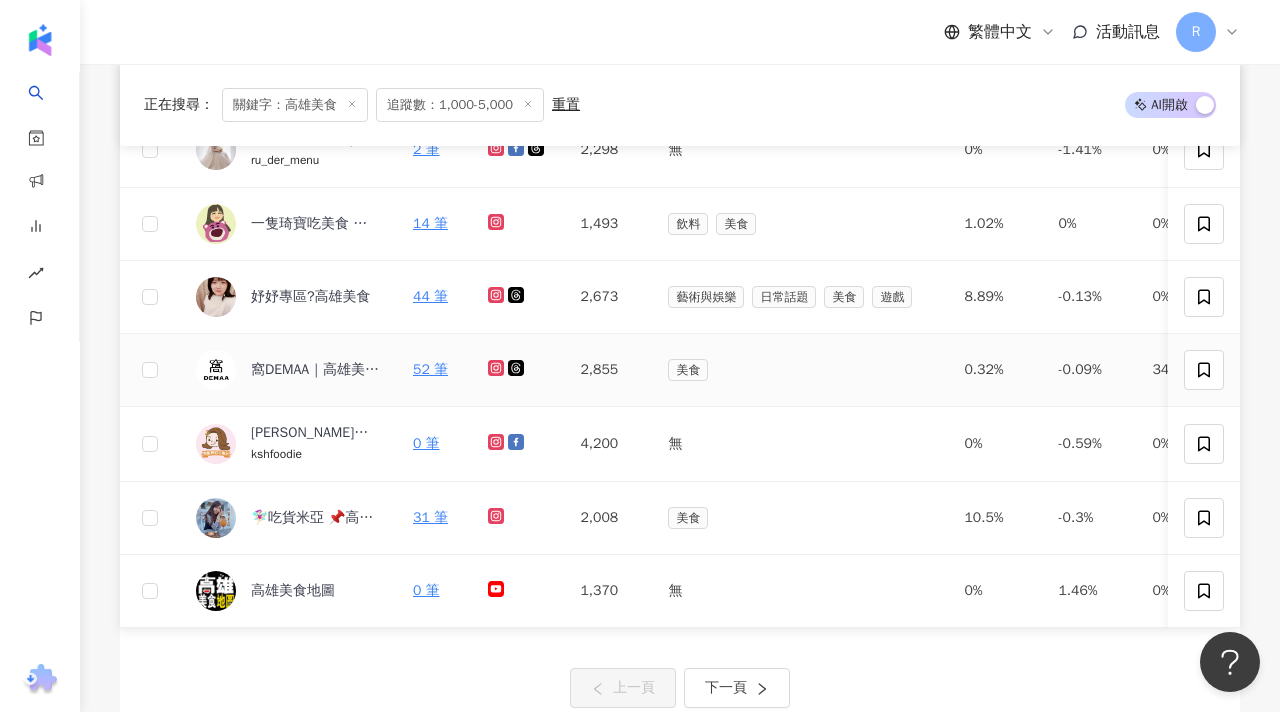 click at bounding box center [518, 370] 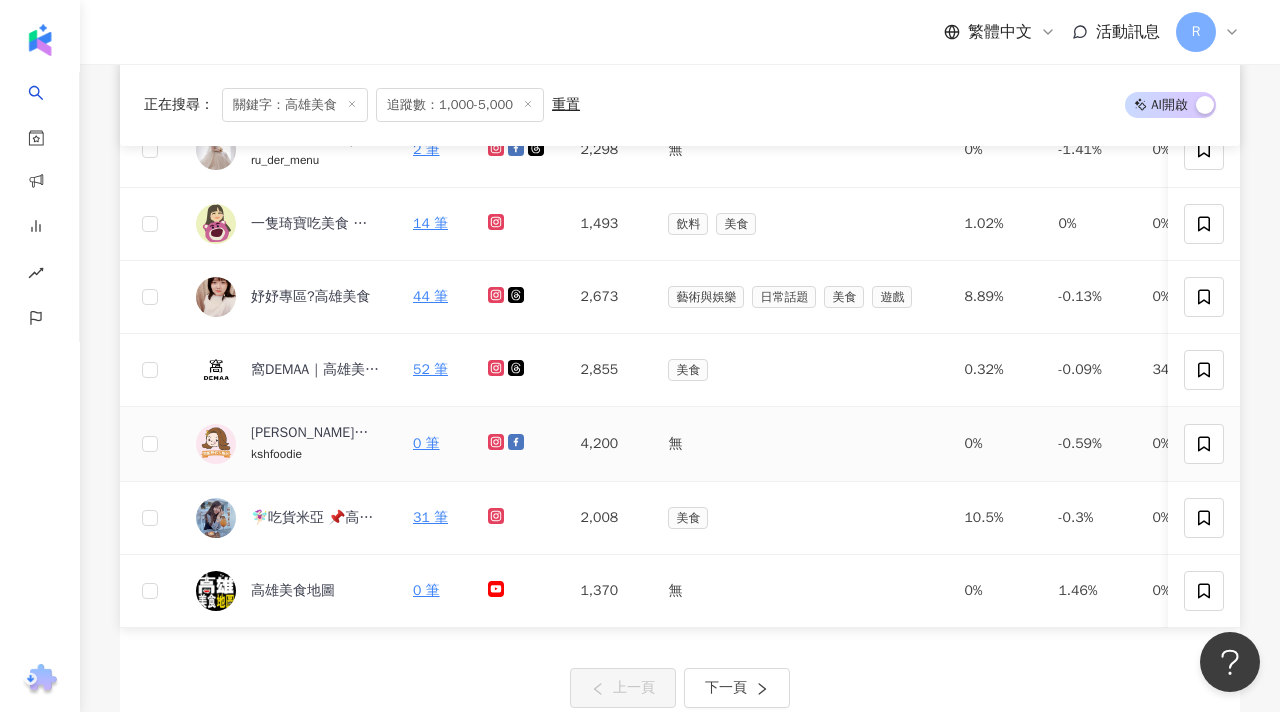 click 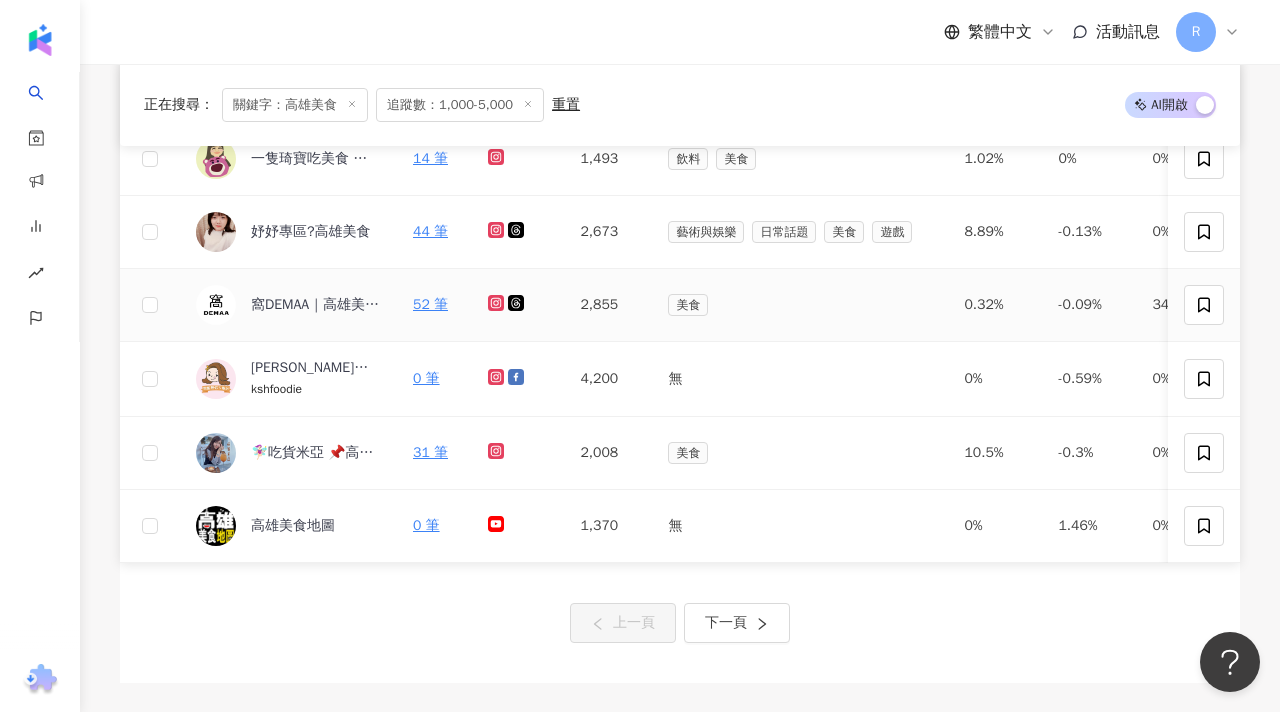 scroll, scrollTop: 824, scrollLeft: 0, axis: vertical 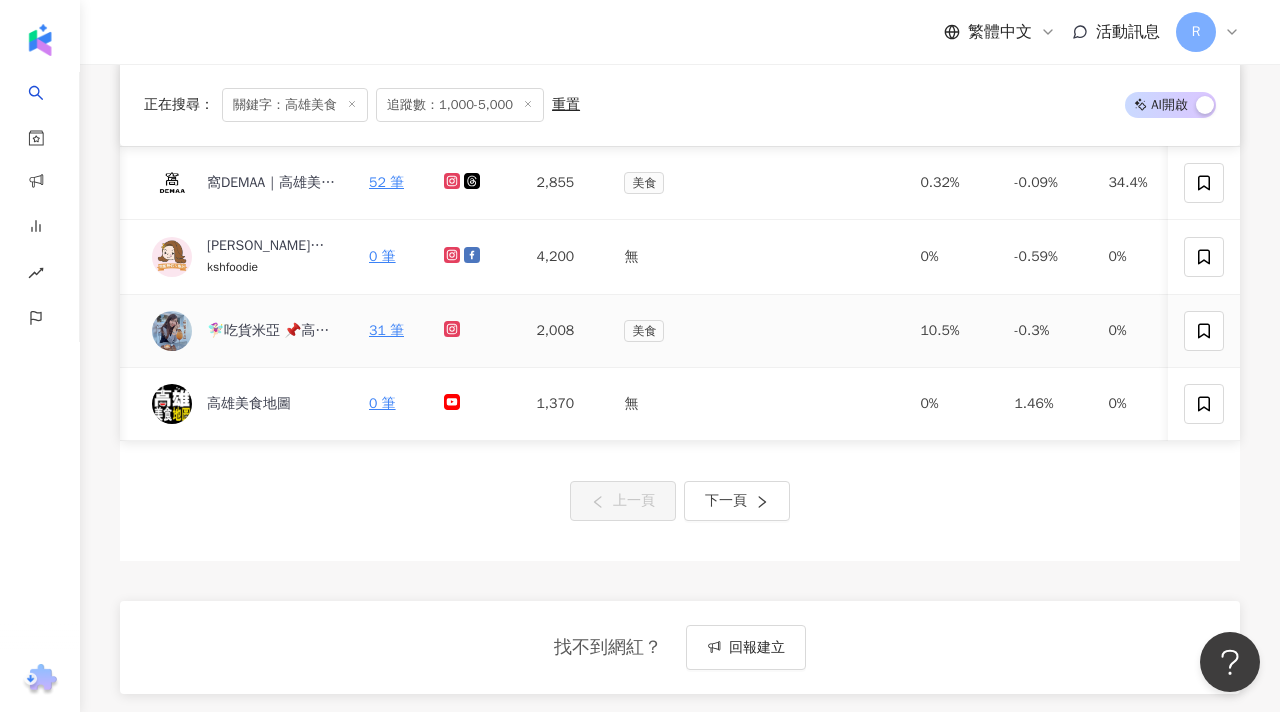 click 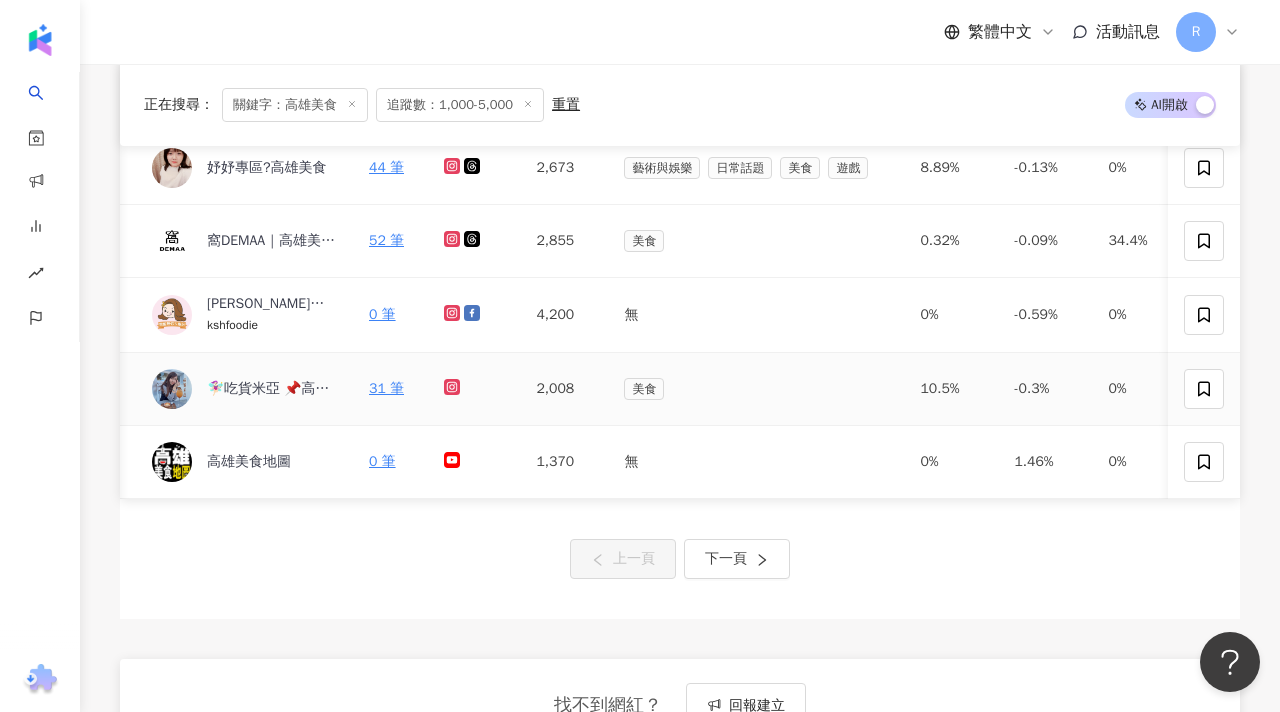 scroll, scrollTop: 865, scrollLeft: 0, axis: vertical 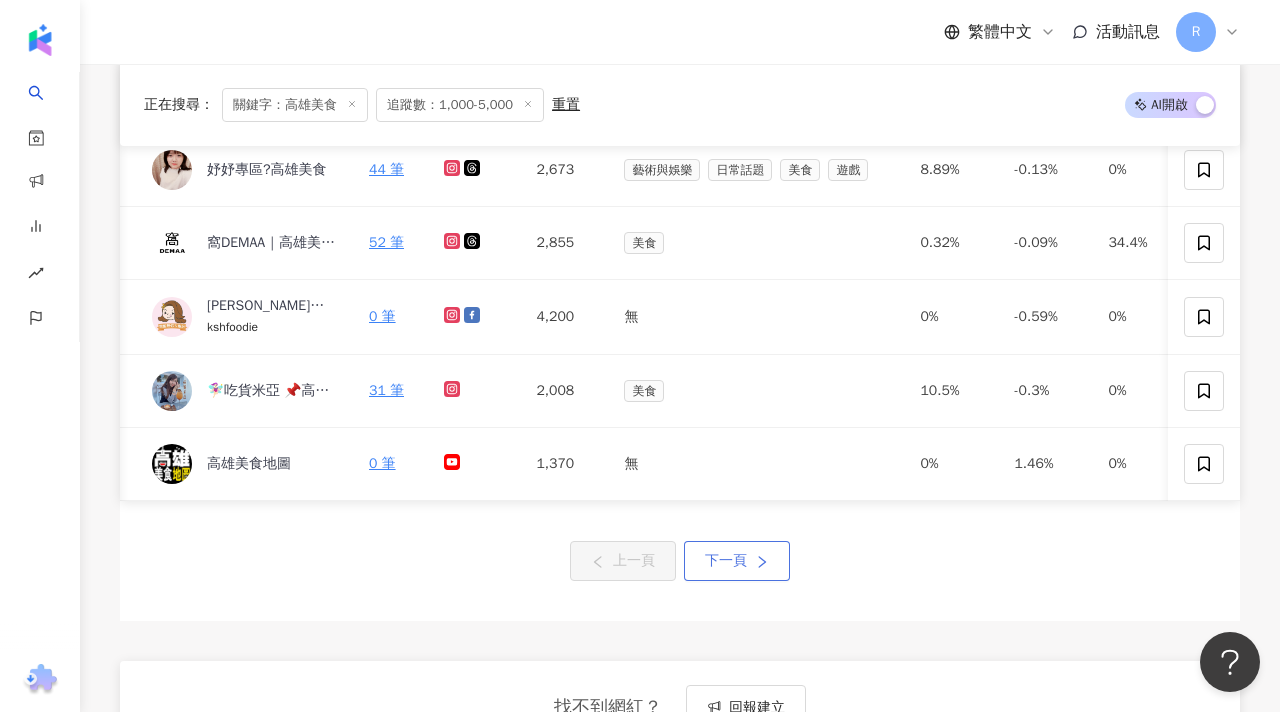 click on "下一頁" at bounding box center (737, 561) 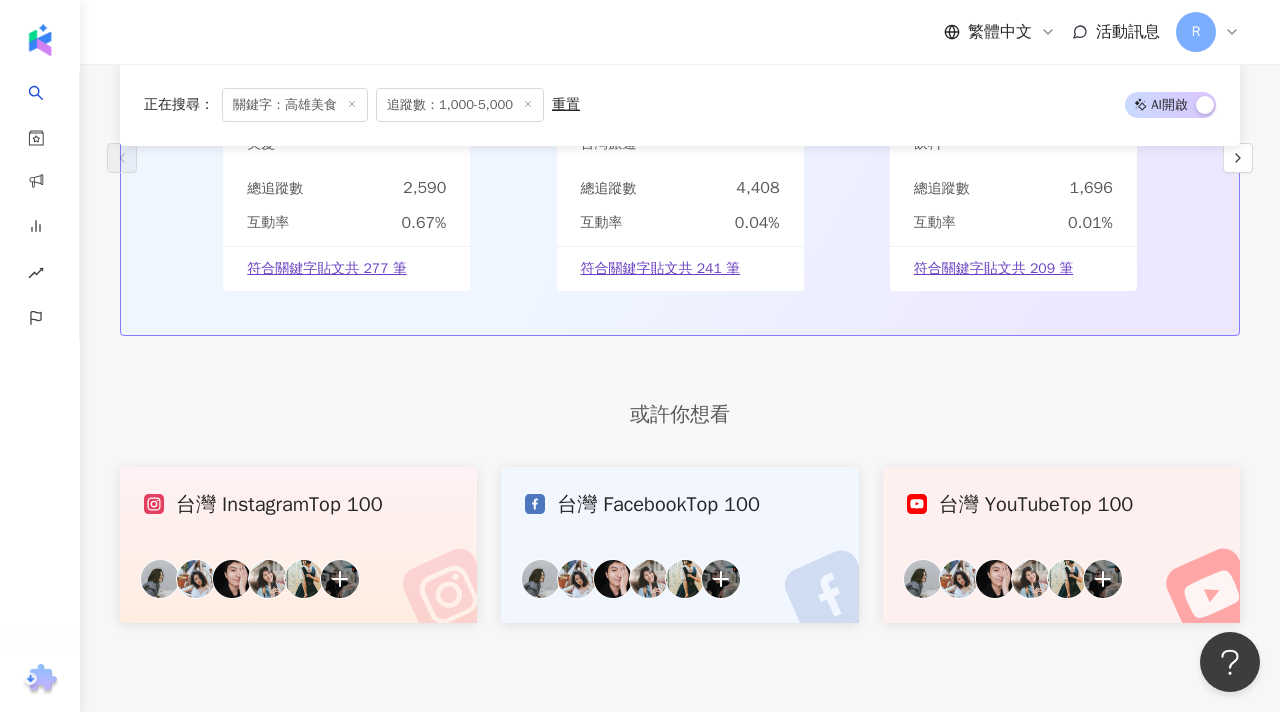 scroll, scrollTop: 0, scrollLeft: 0, axis: both 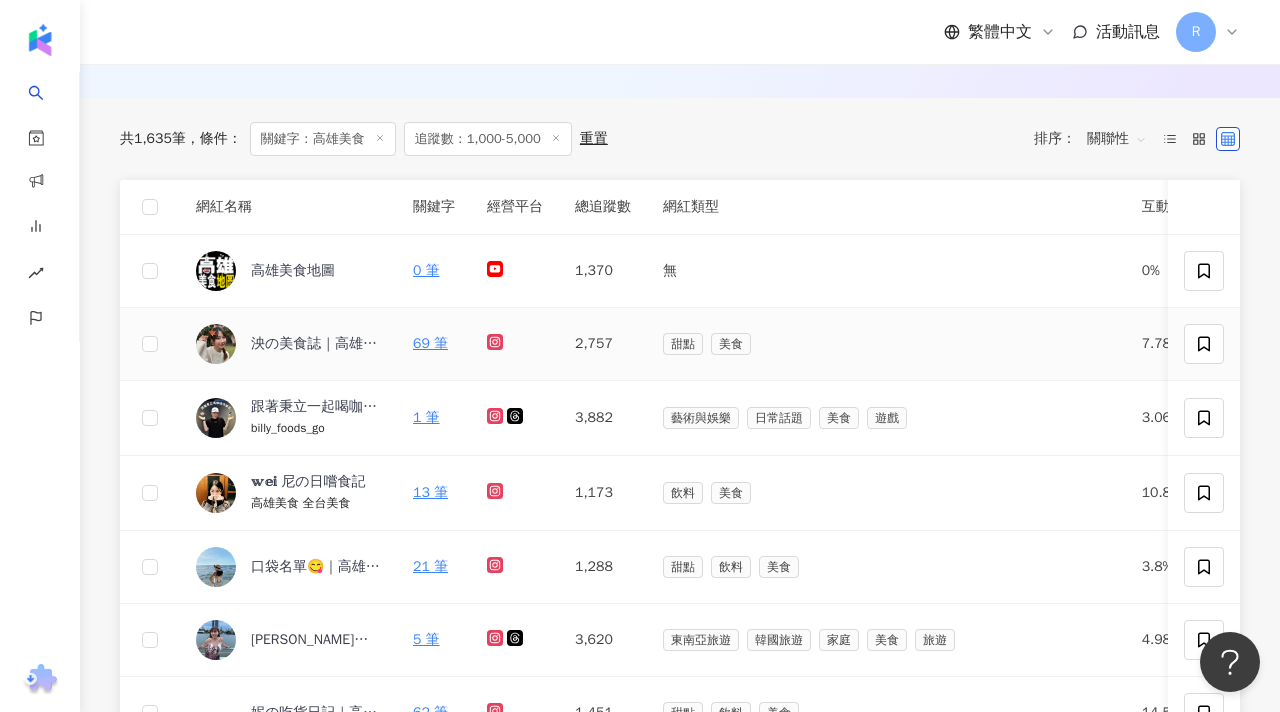click 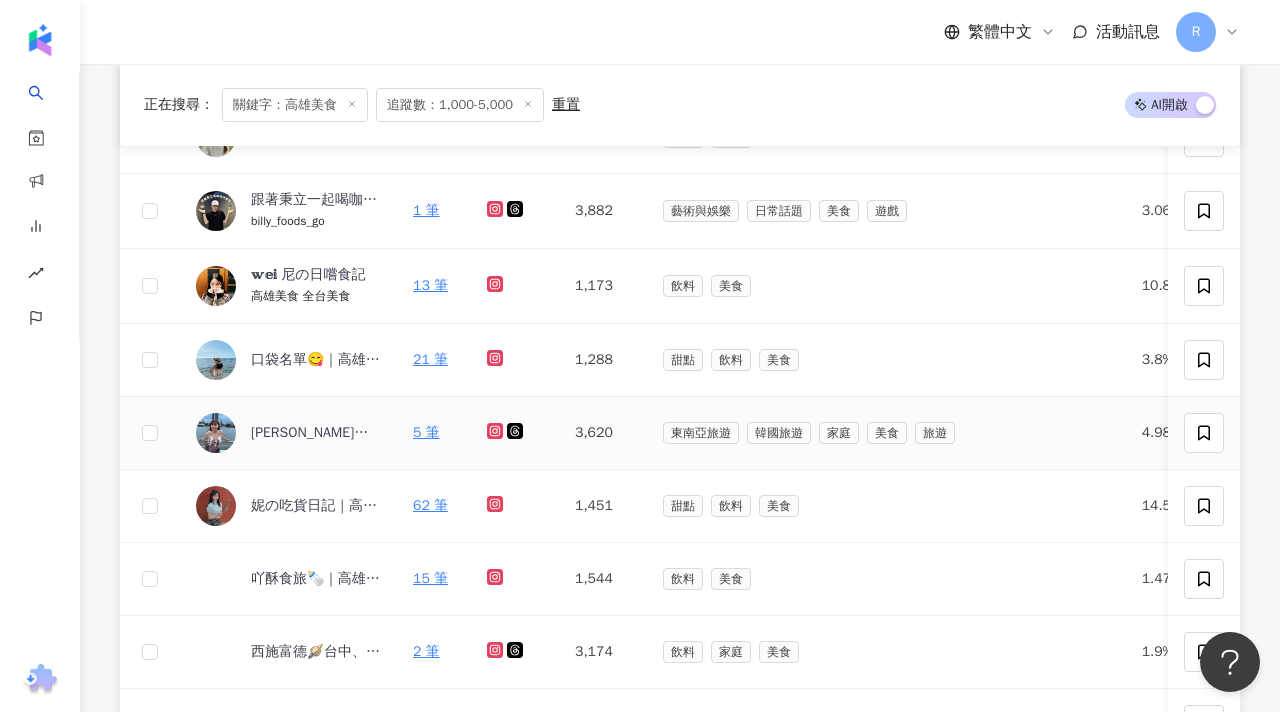 scroll, scrollTop: 461, scrollLeft: 0, axis: vertical 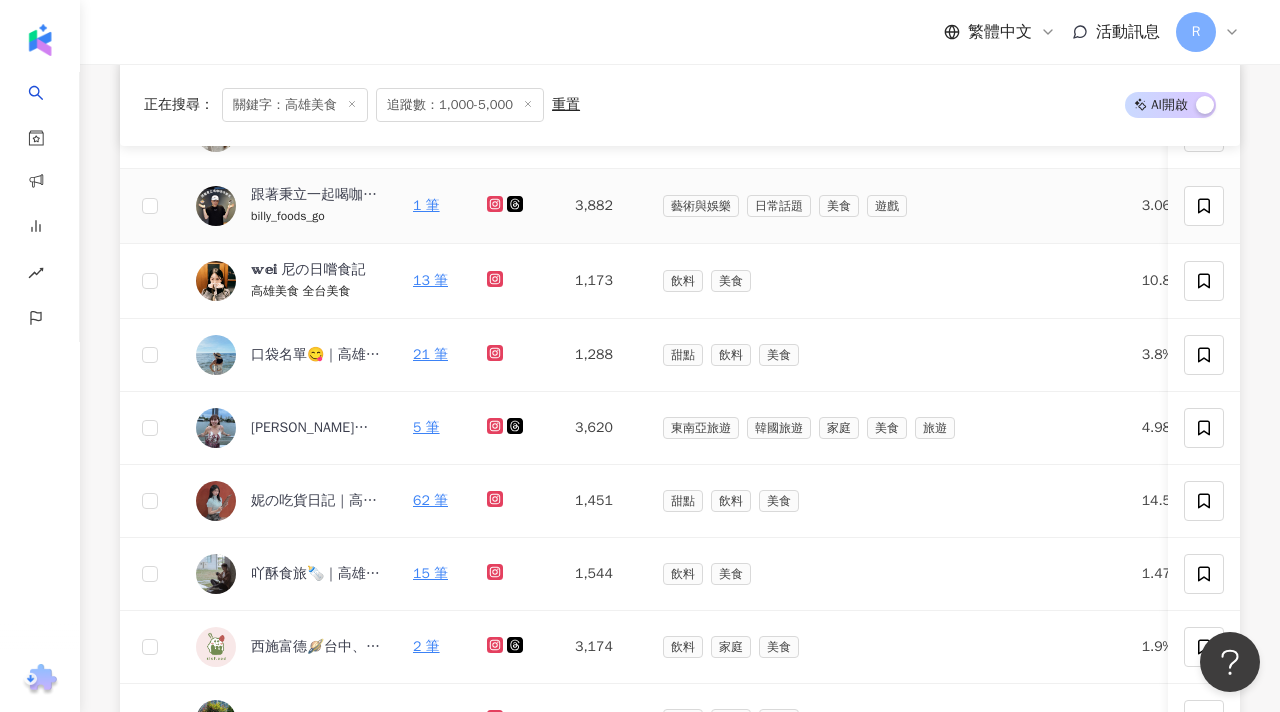 click 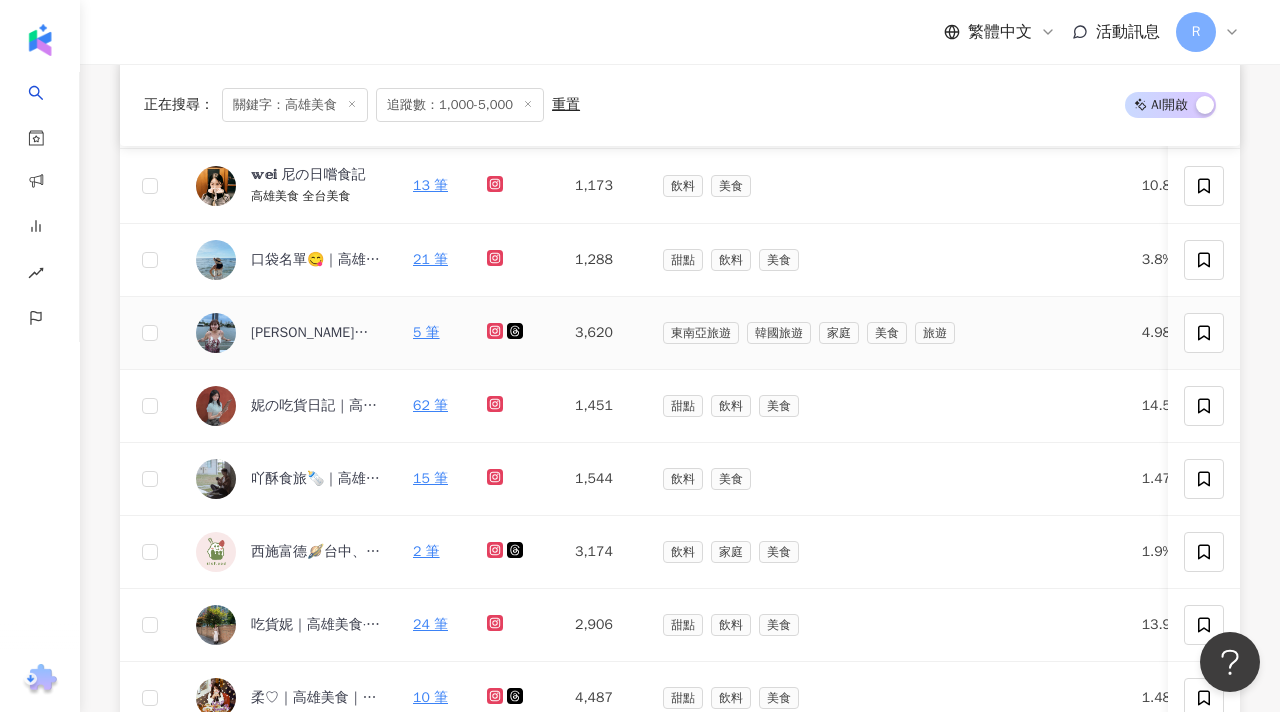 scroll, scrollTop: 561, scrollLeft: 0, axis: vertical 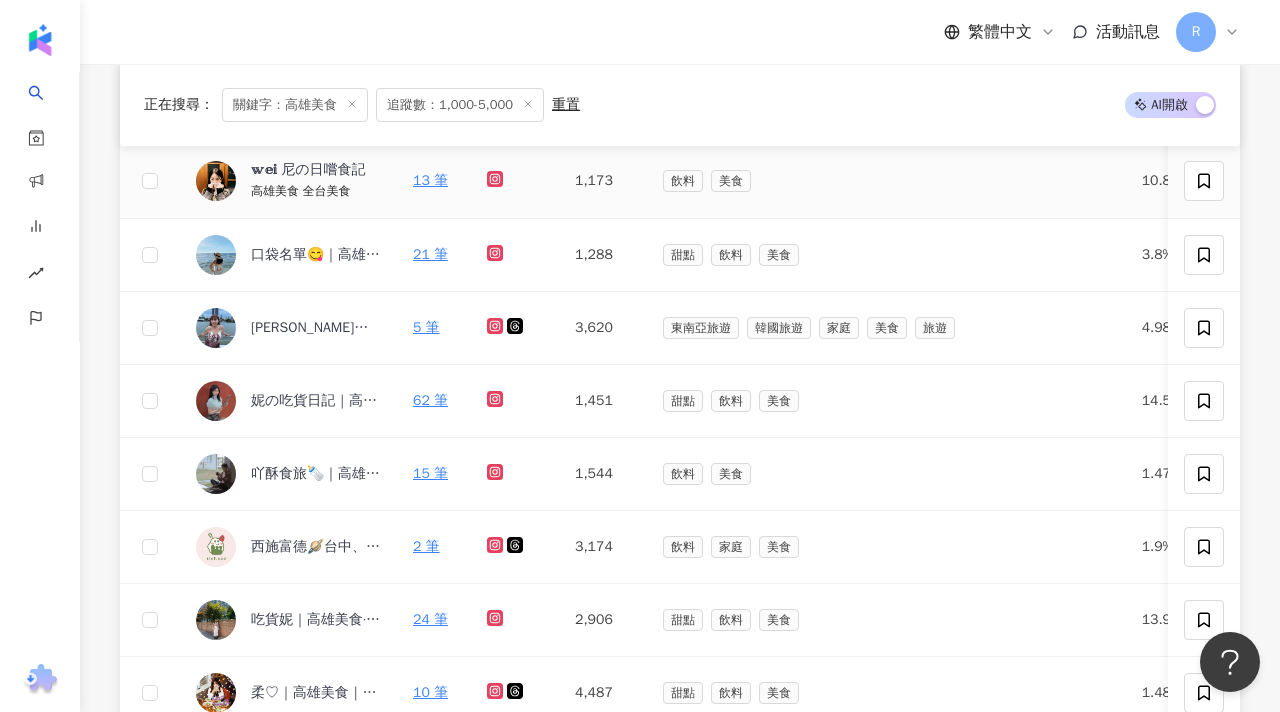 click 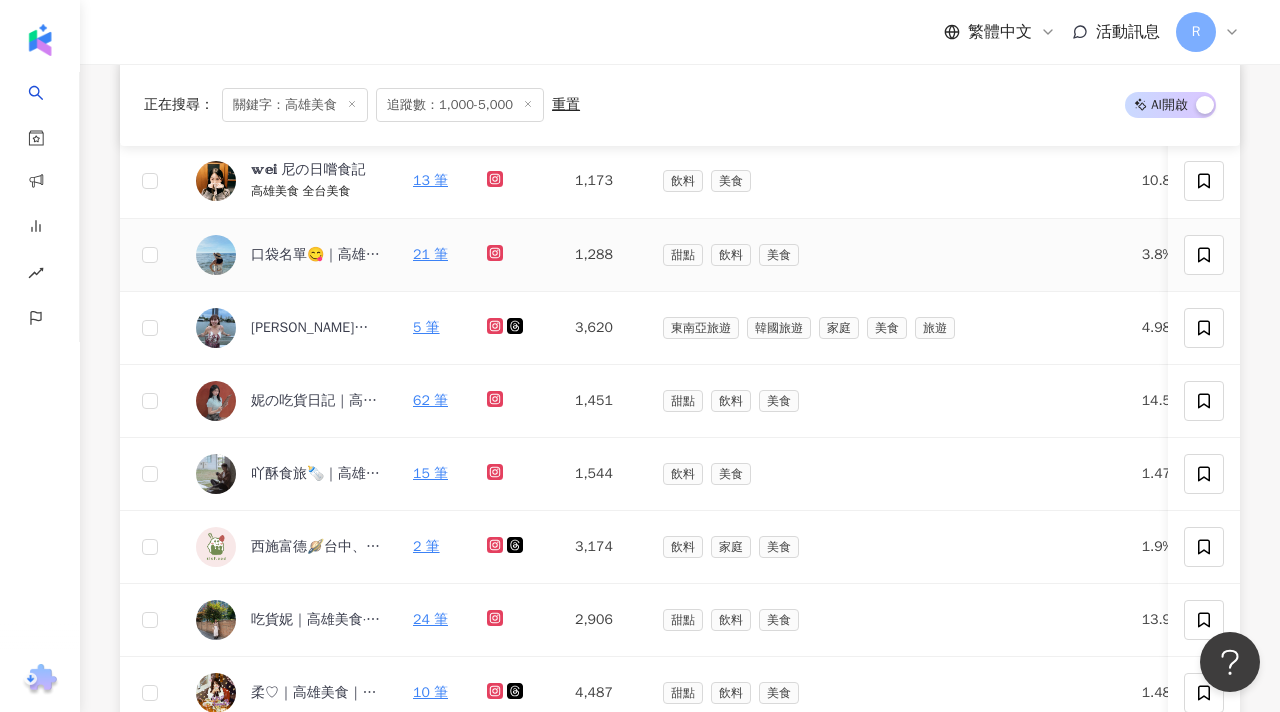 click 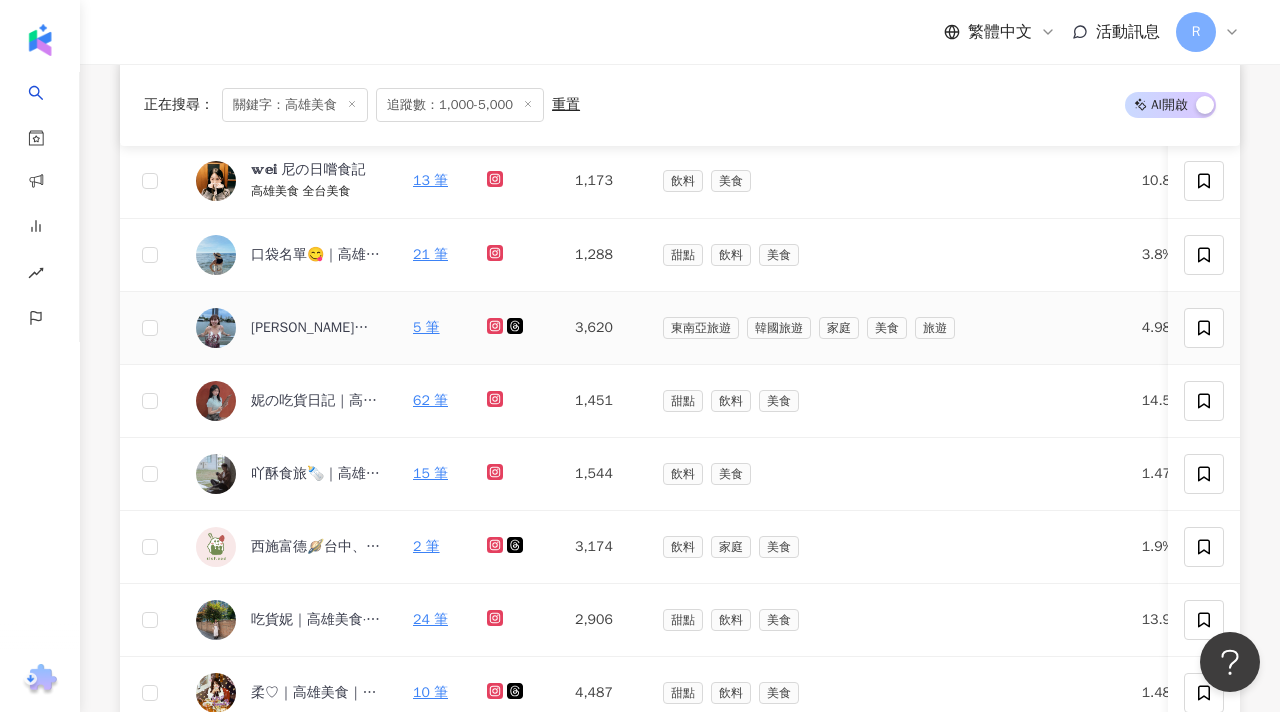 click 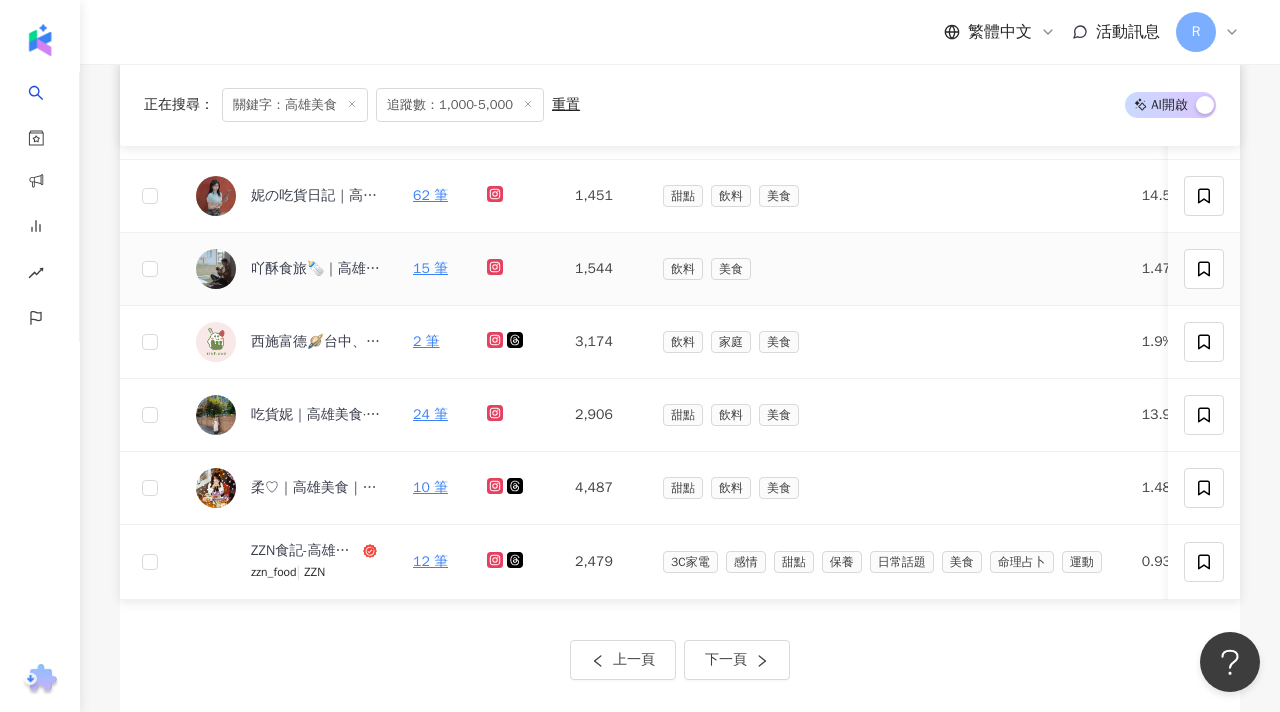 scroll, scrollTop: 769, scrollLeft: 0, axis: vertical 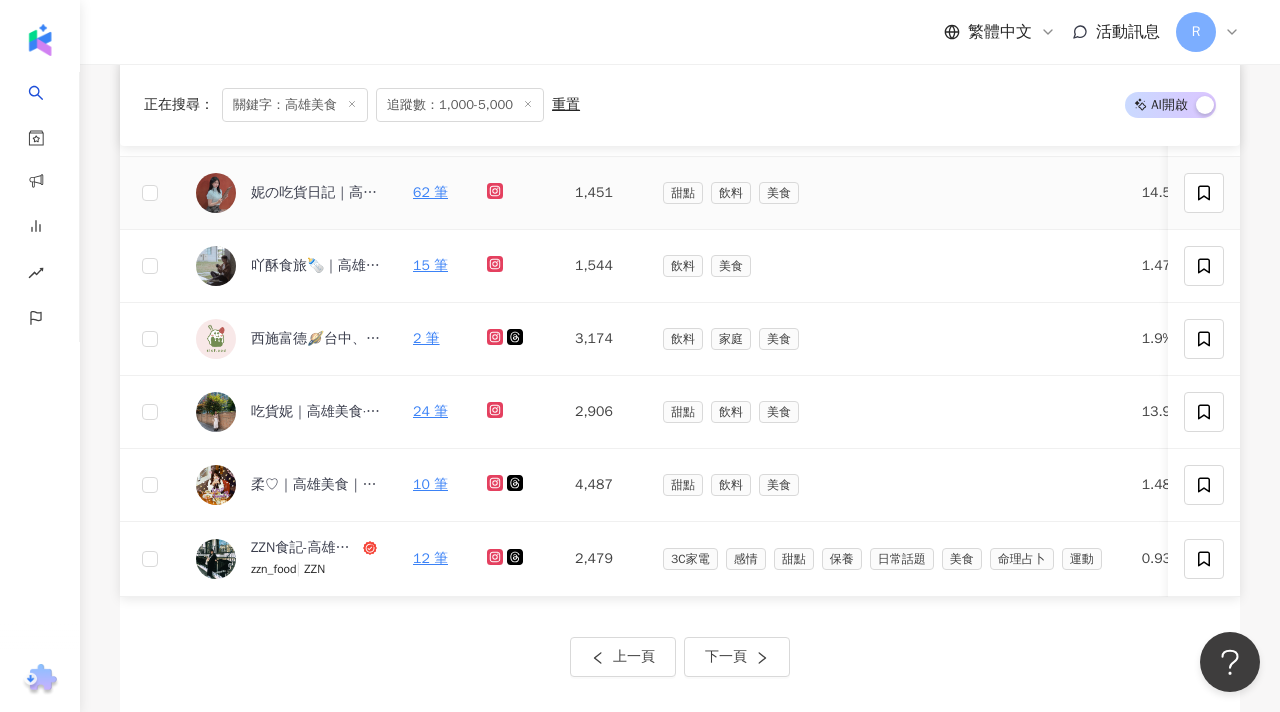 click 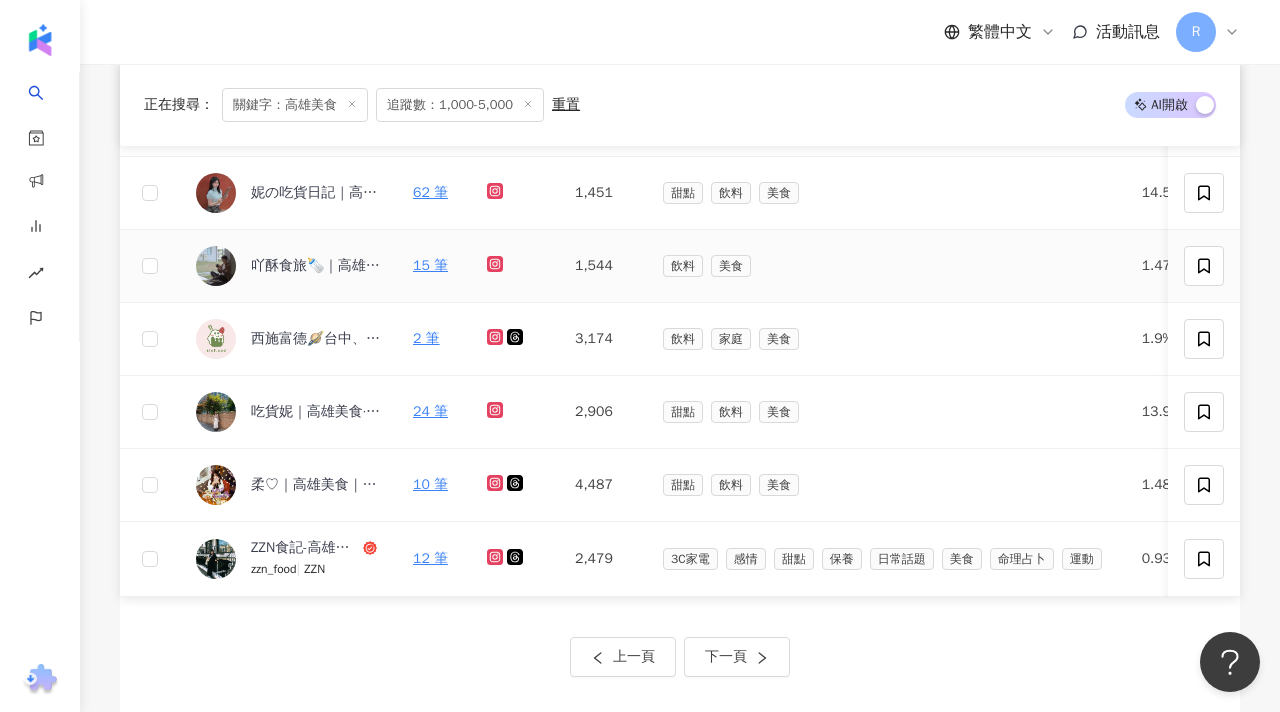 click 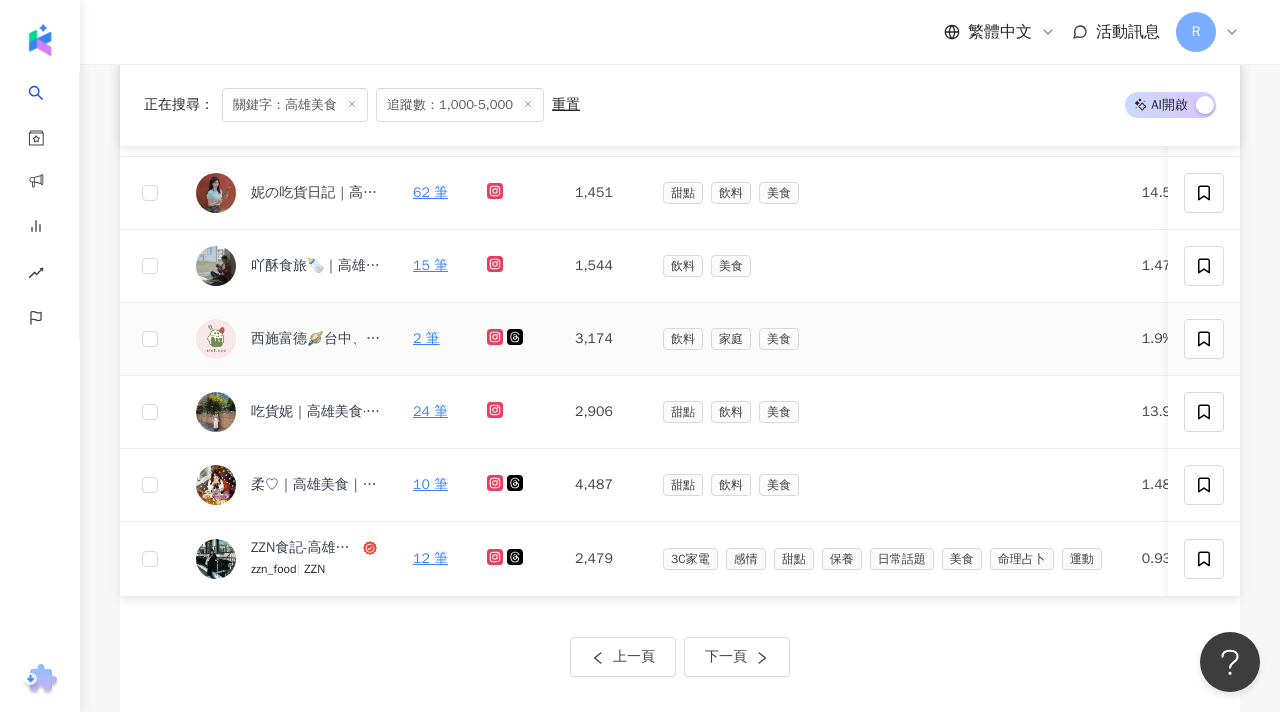 click 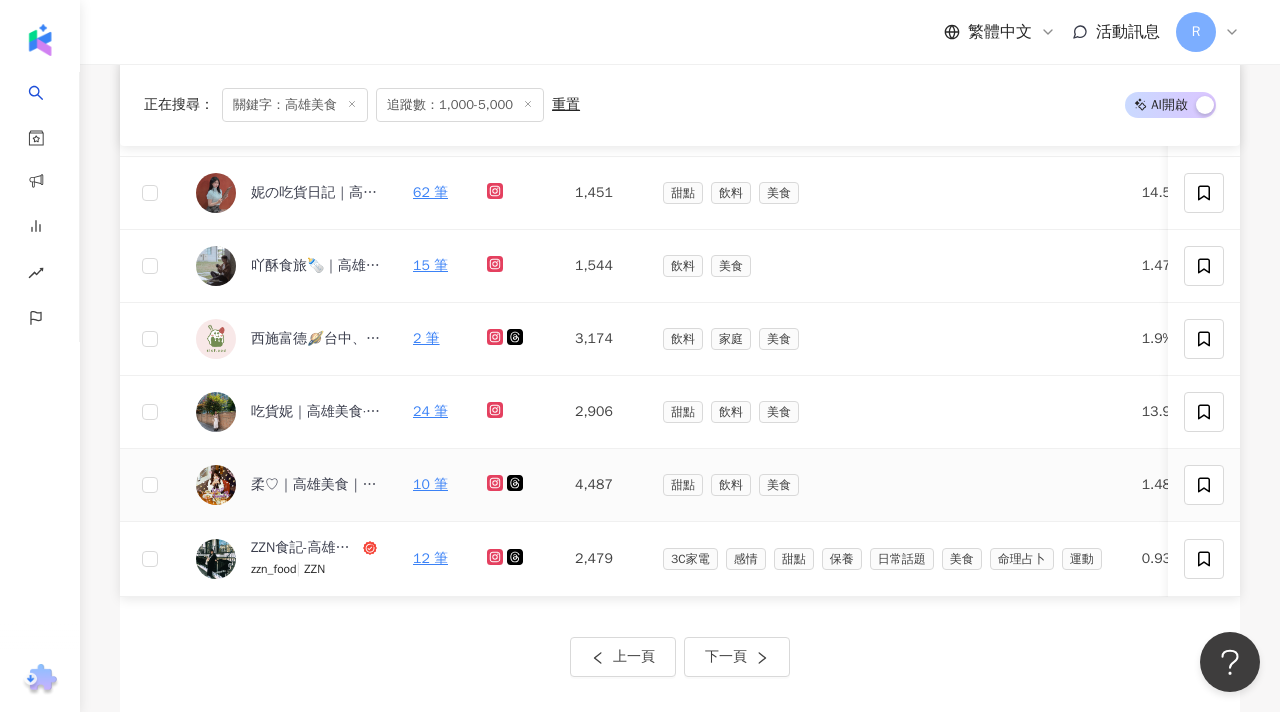 click 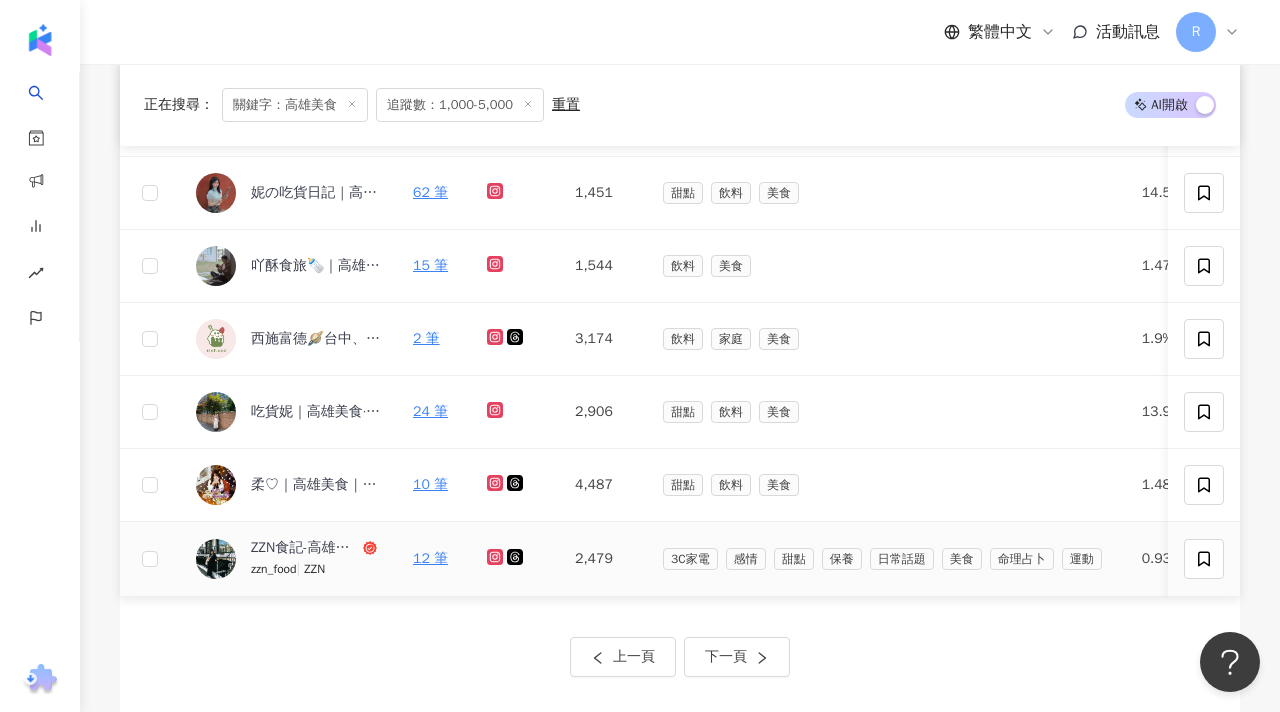 click 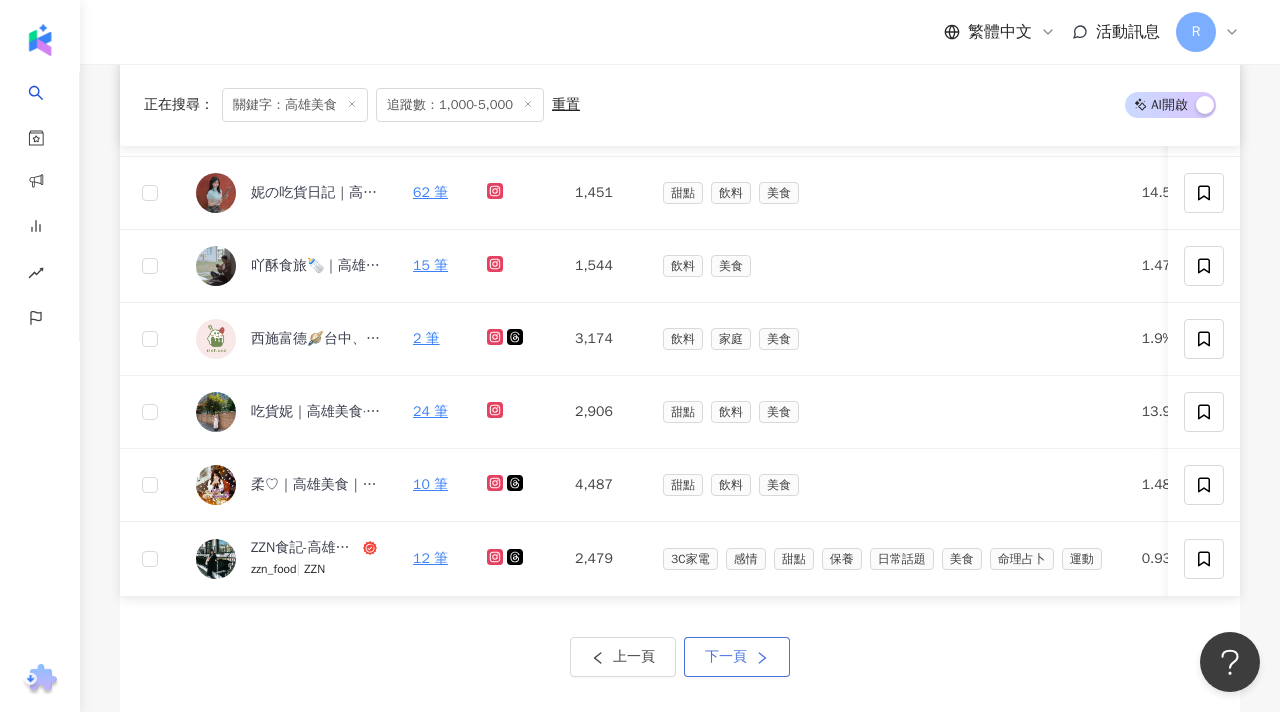 click on "下一頁" at bounding box center [726, 657] 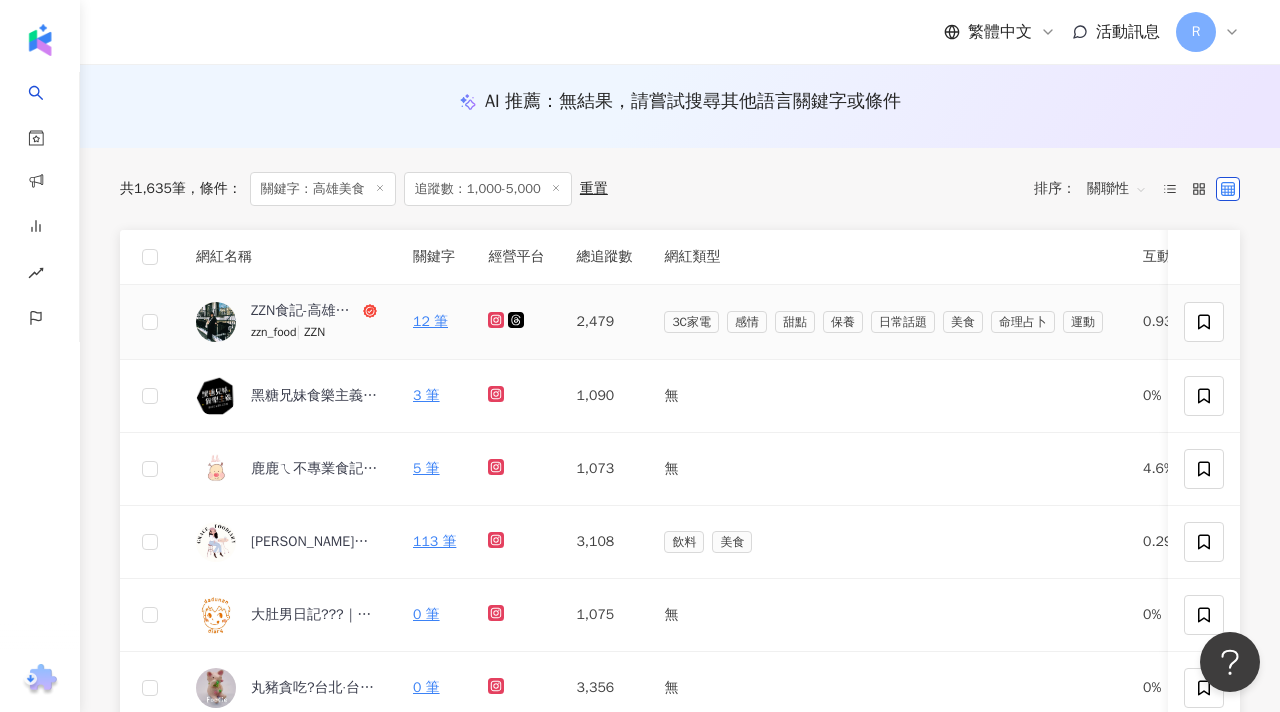scroll, scrollTop: 225, scrollLeft: 0, axis: vertical 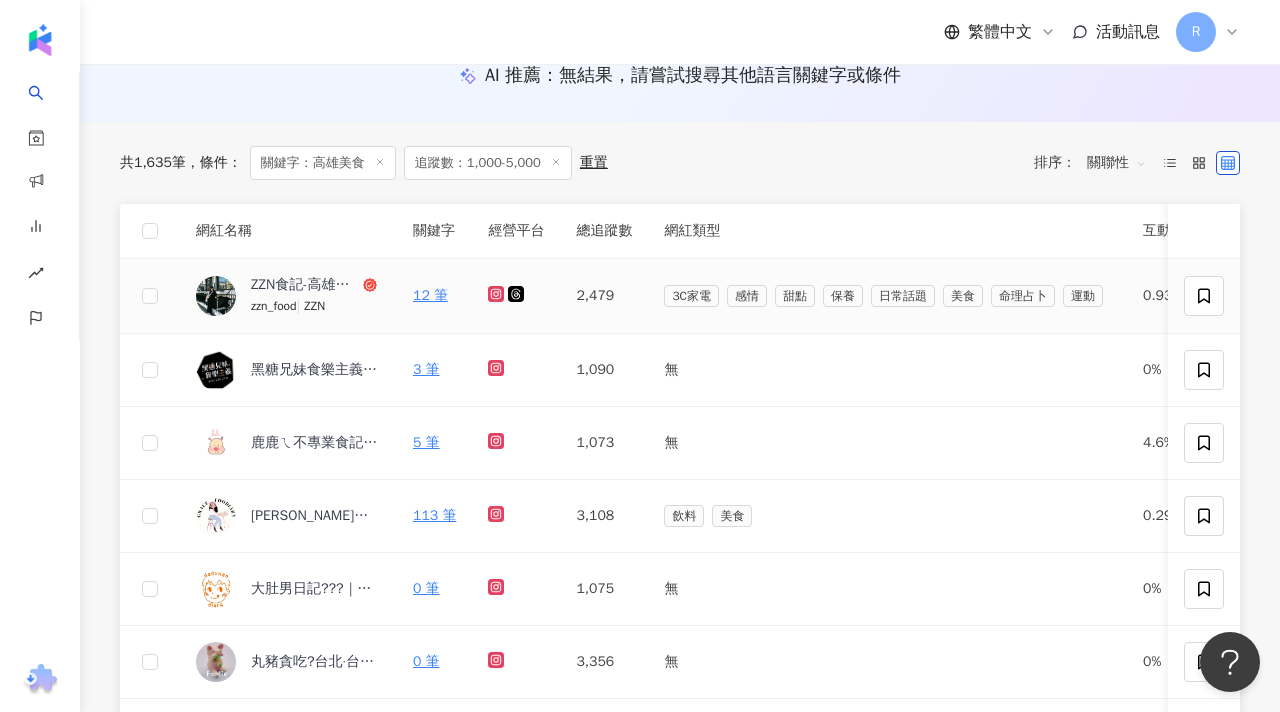 click 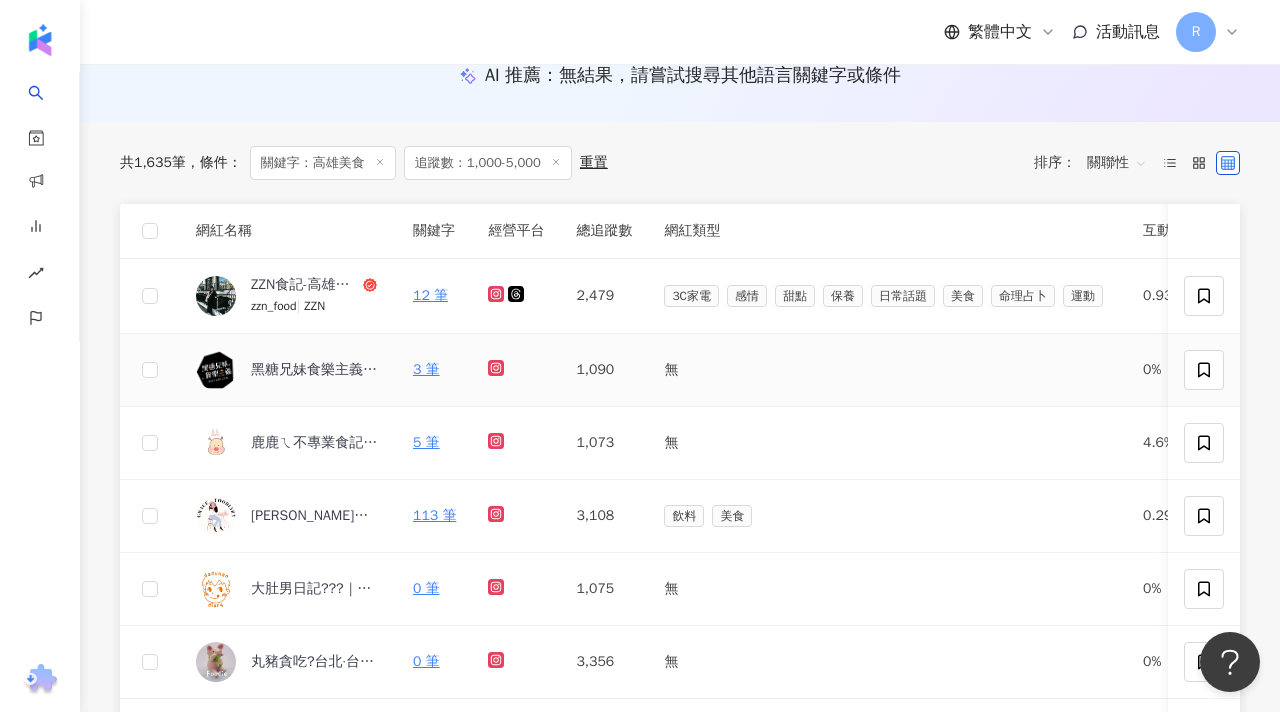 click 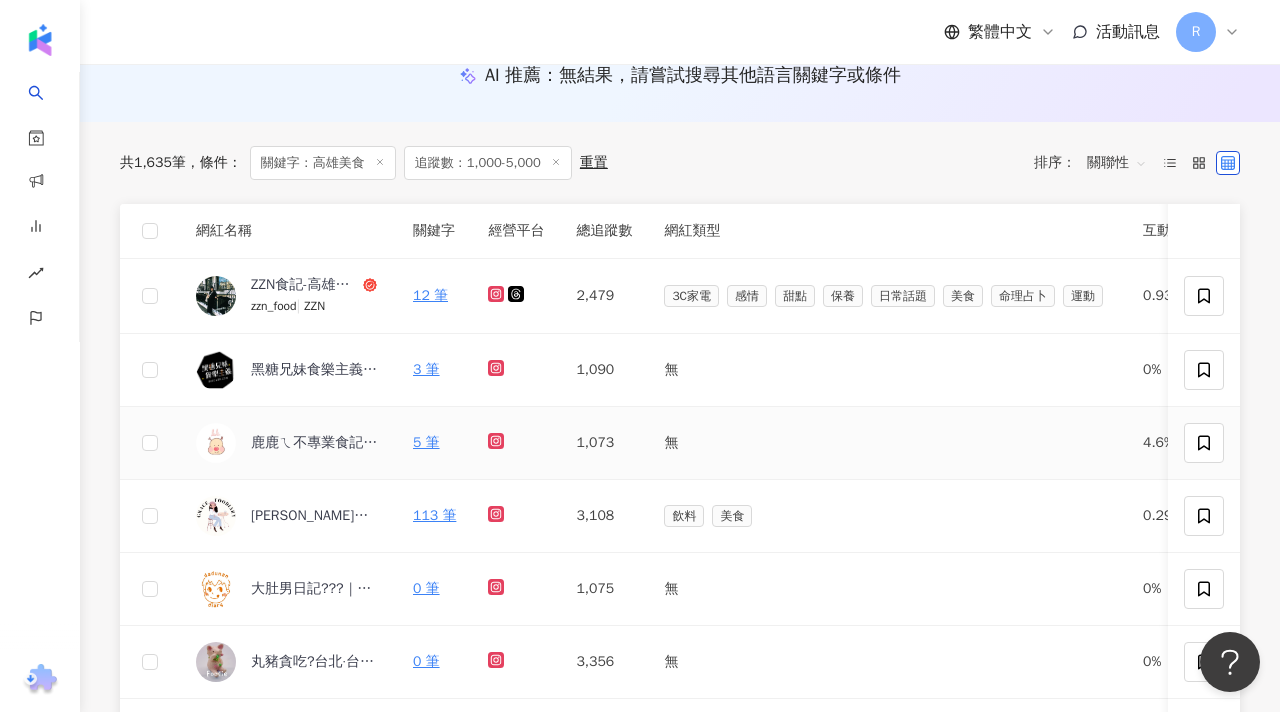 click 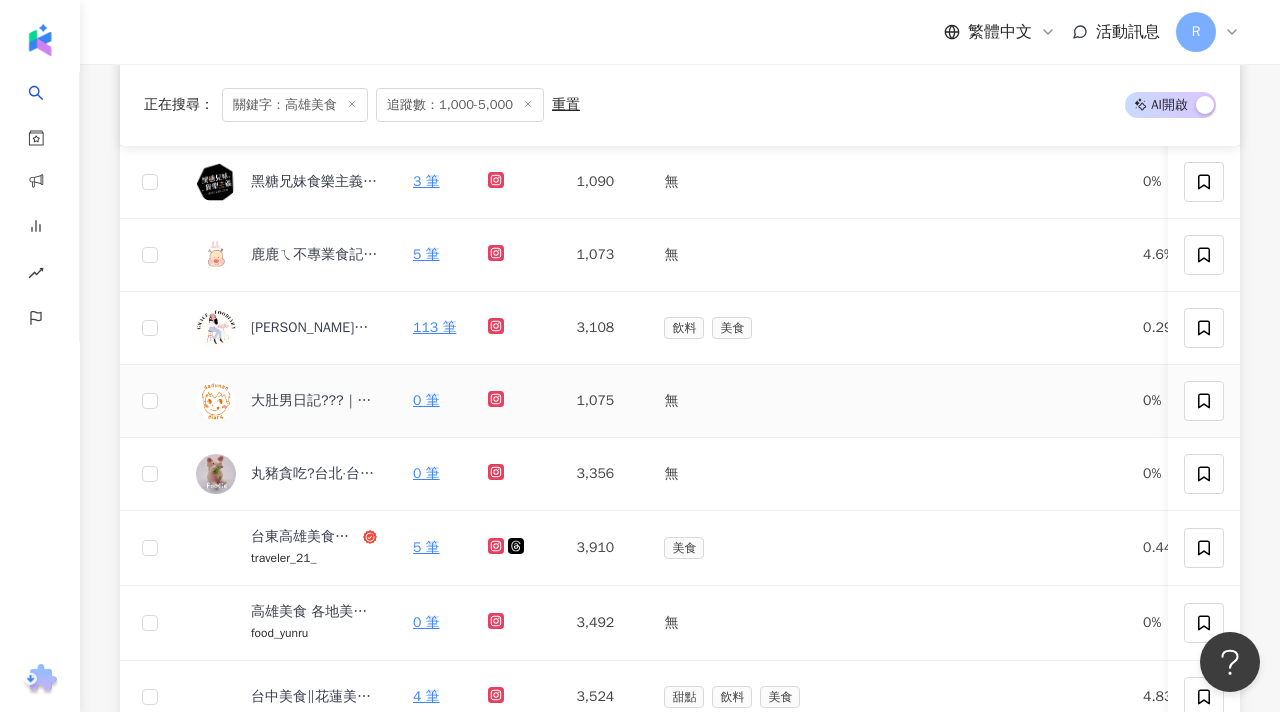 scroll, scrollTop: 418, scrollLeft: 0, axis: vertical 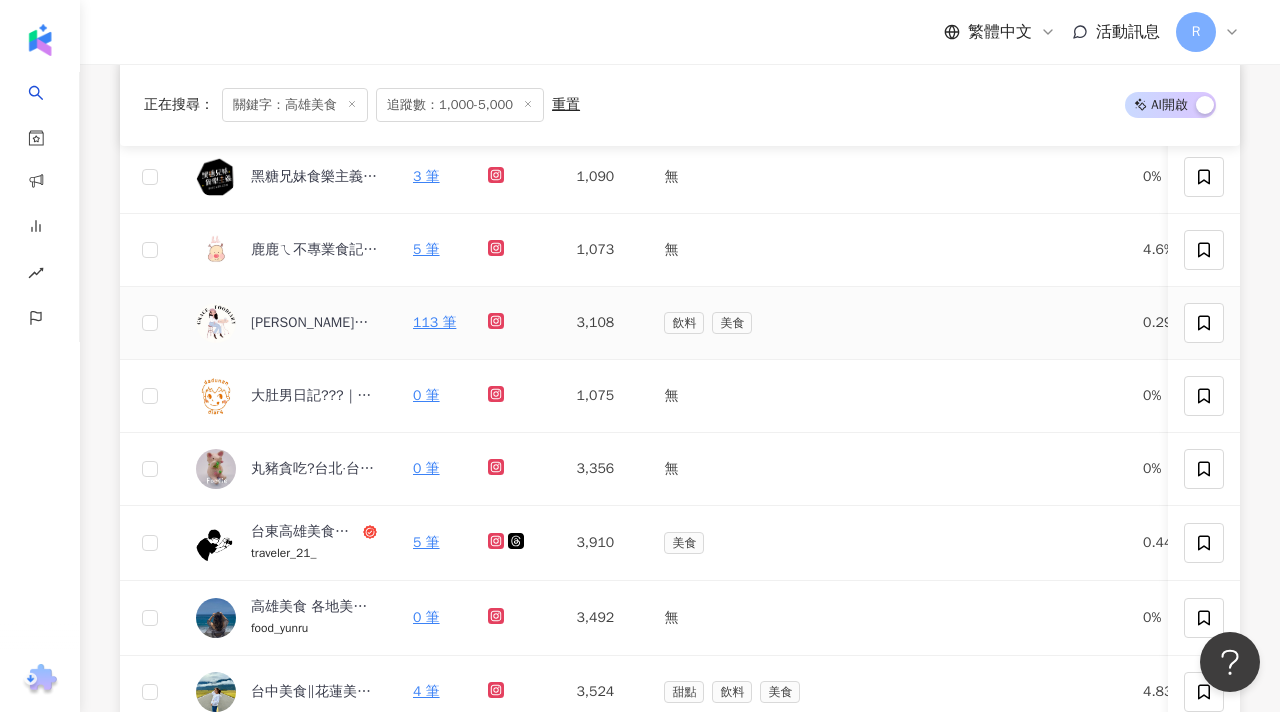 click 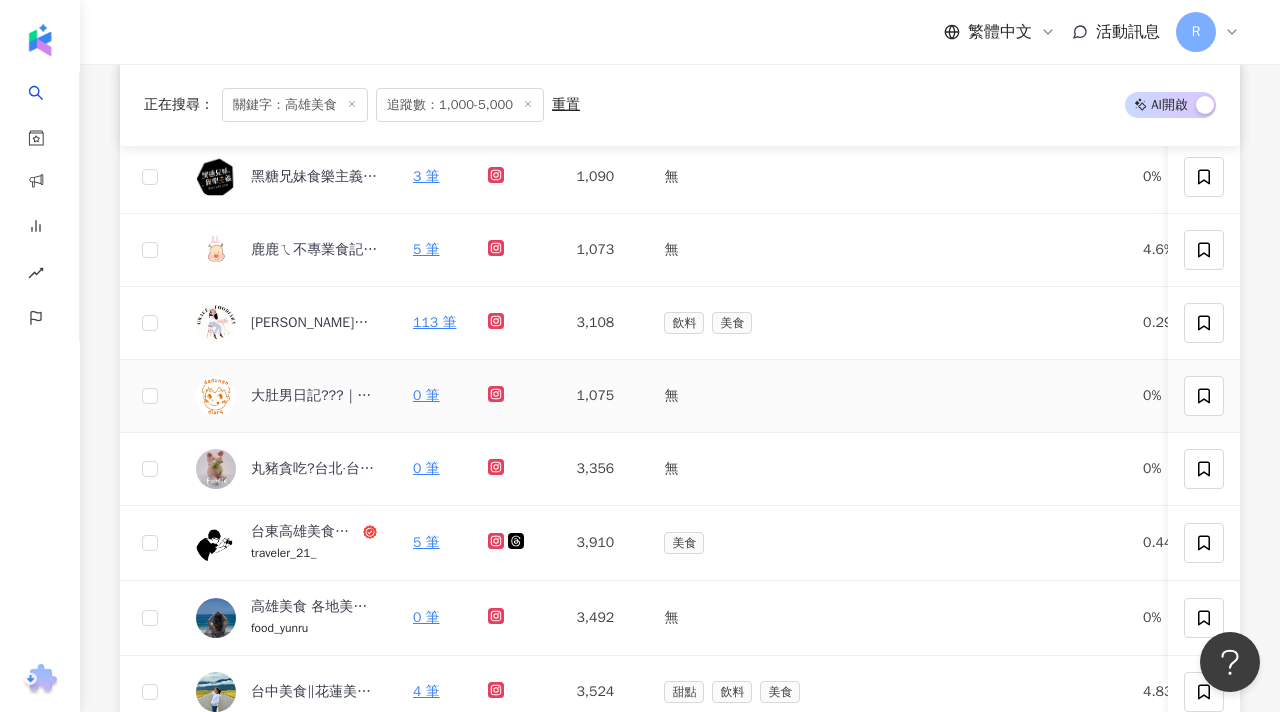 click 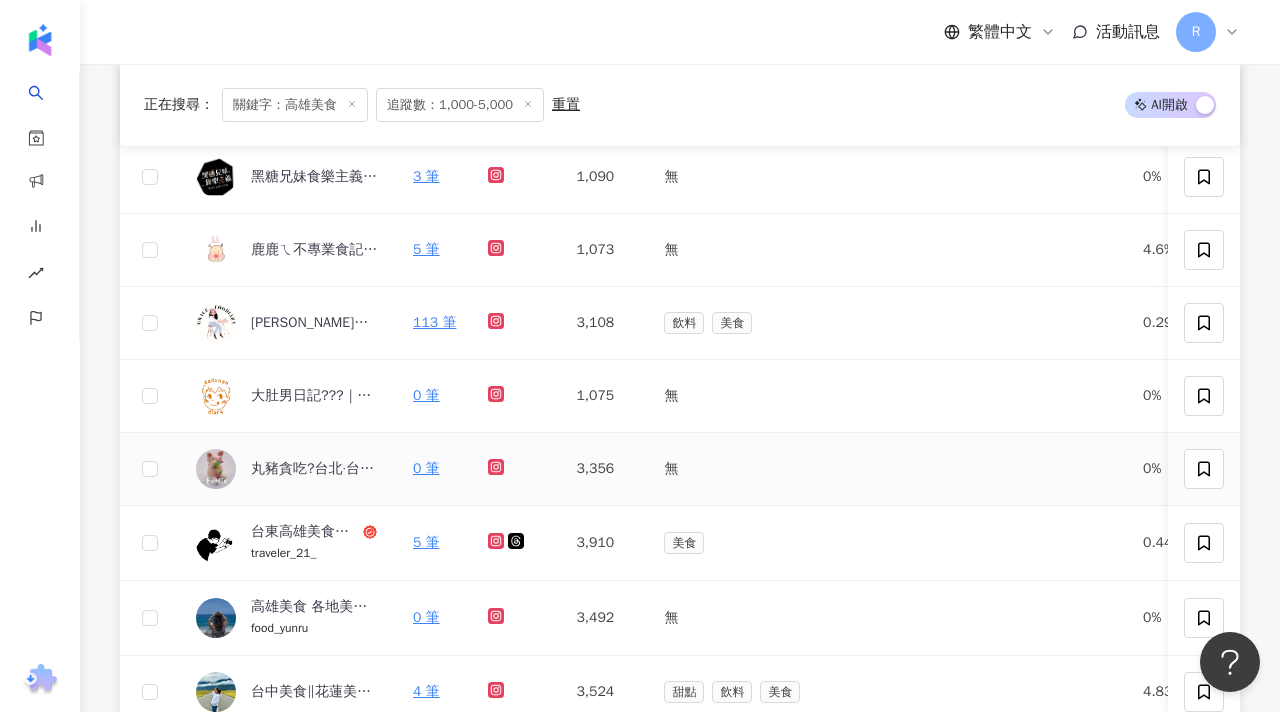 click 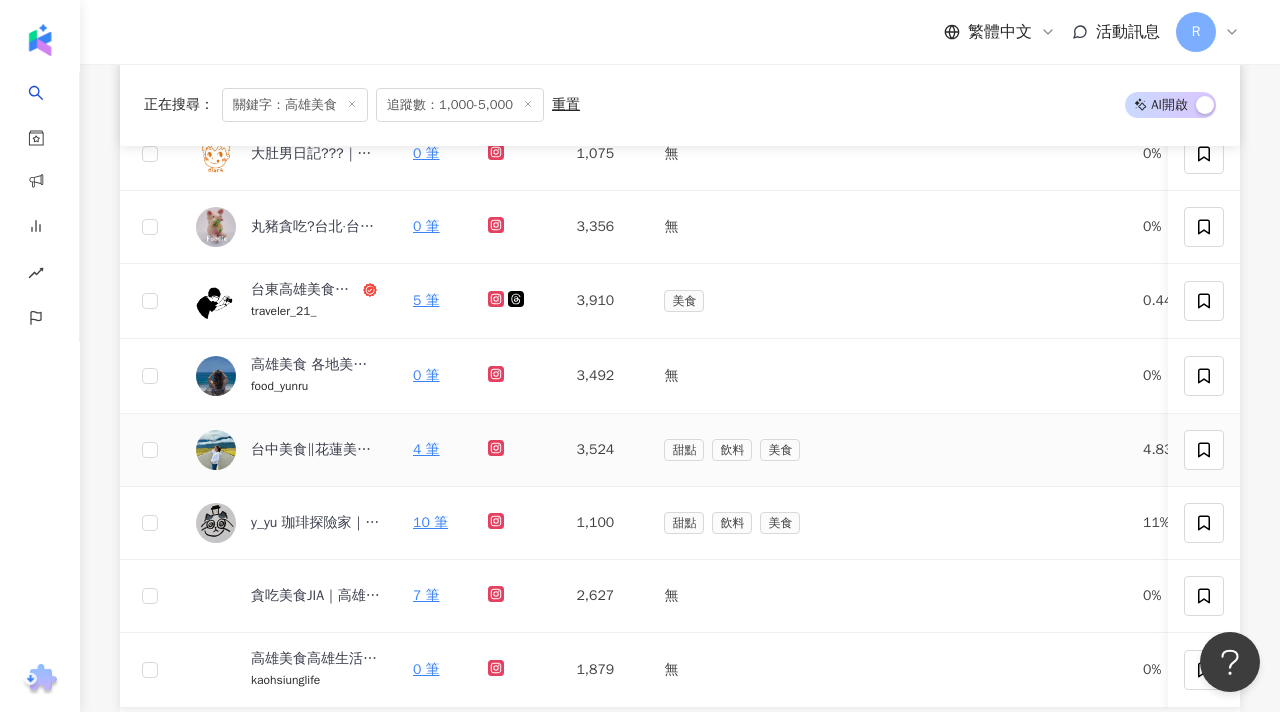 scroll, scrollTop: 671, scrollLeft: 0, axis: vertical 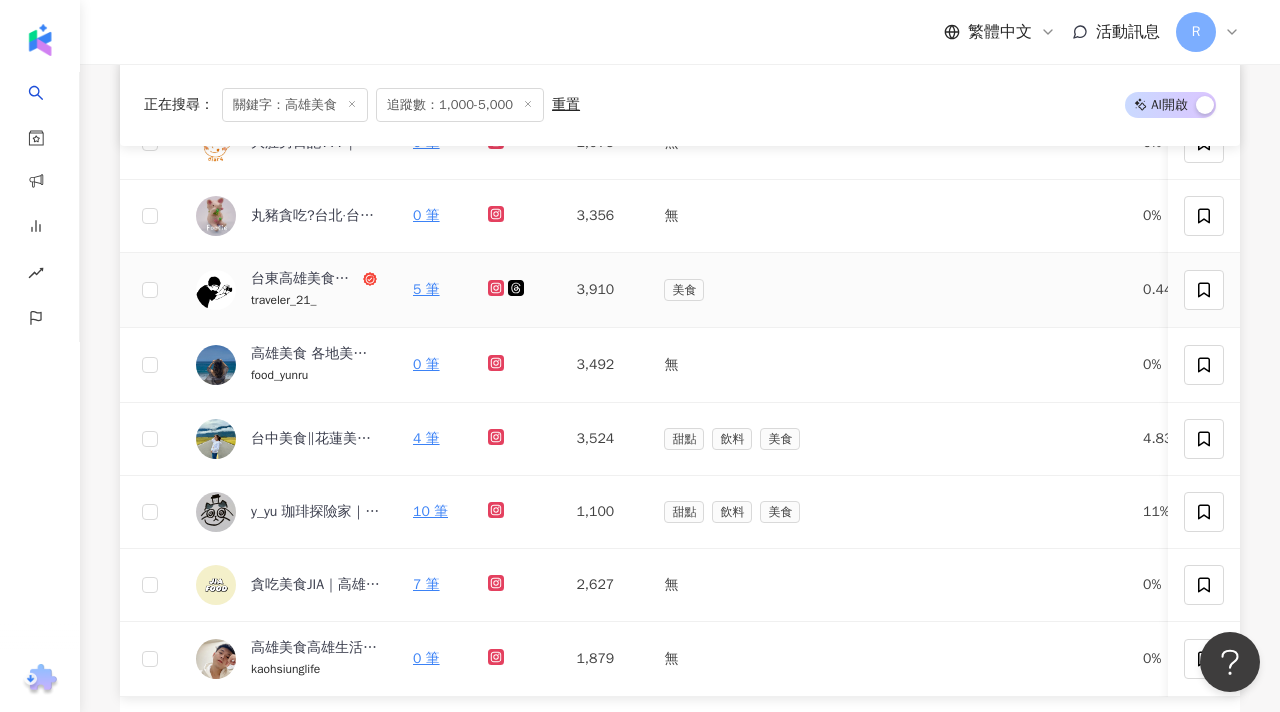 click 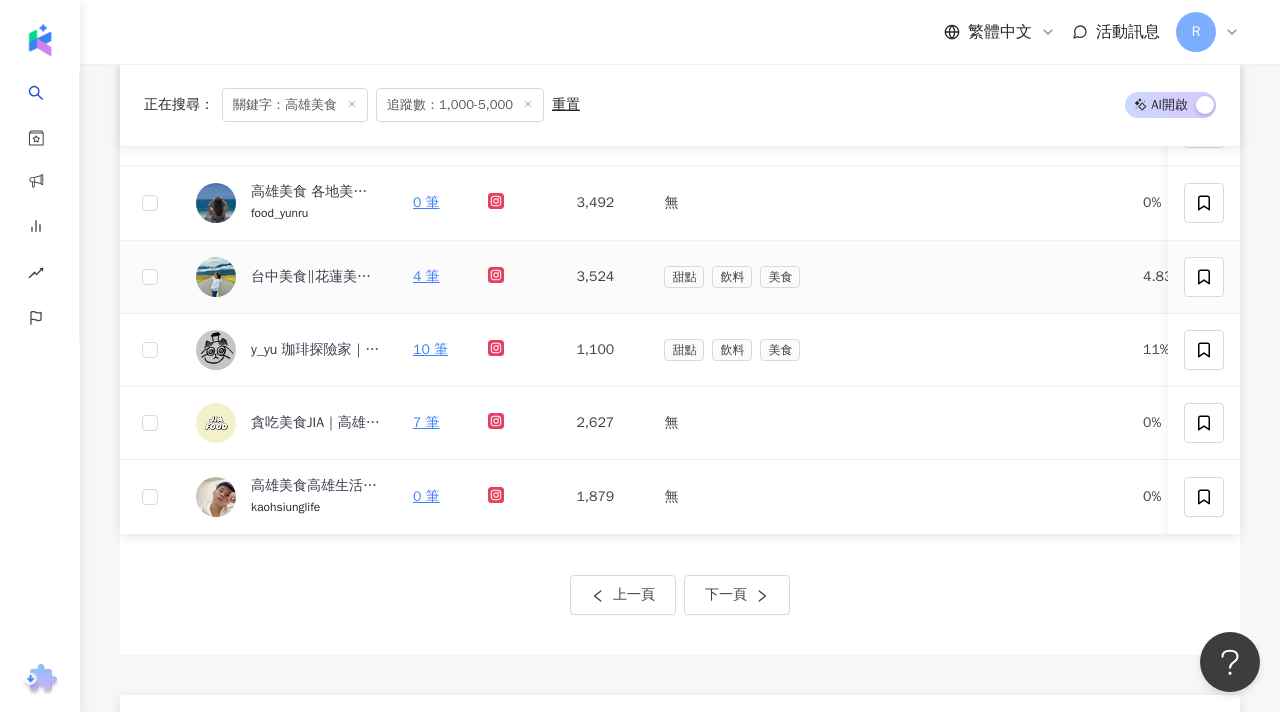 scroll, scrollTop: 860, scrollLeft: 0, axis: vertical 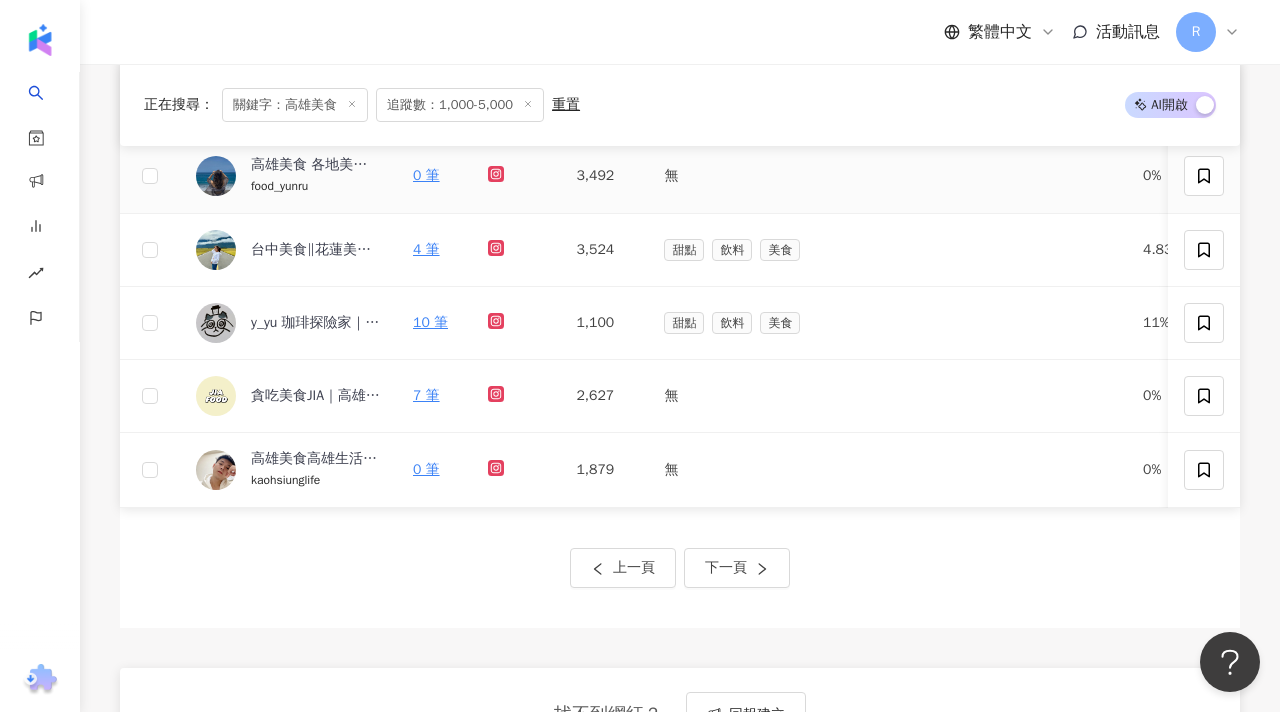 click 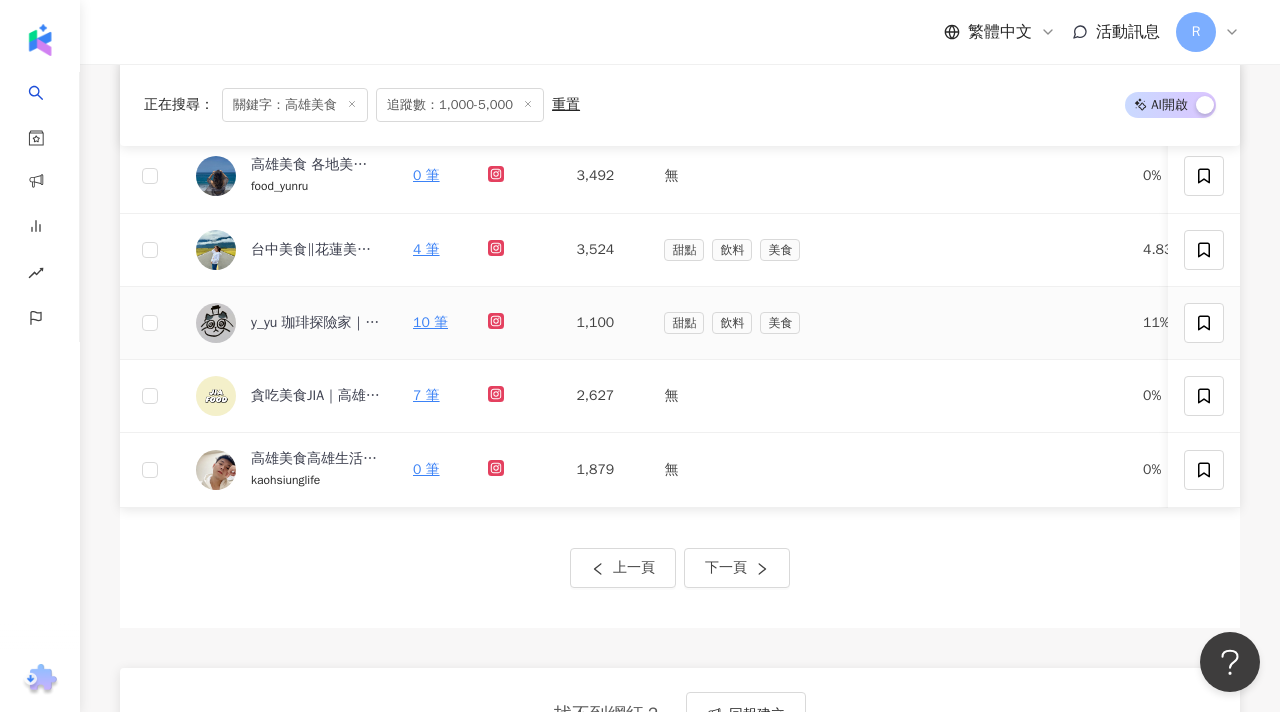 click at bounding box center [516, 323] 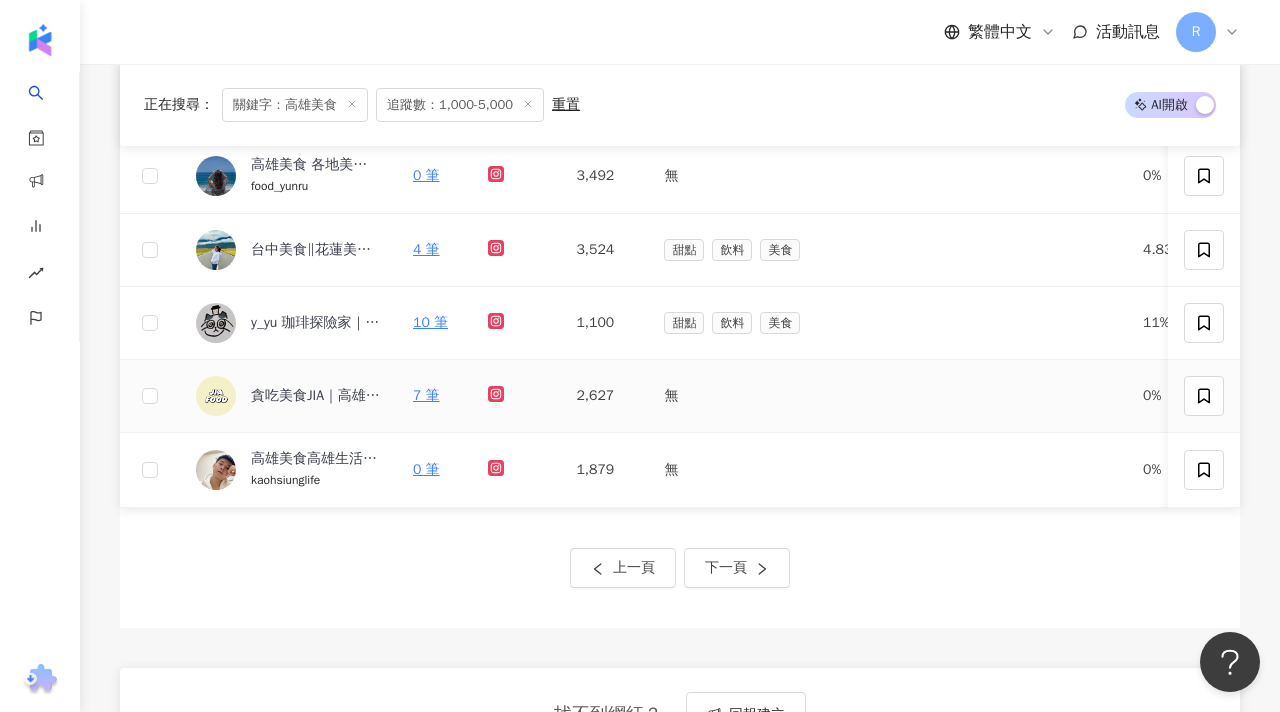 click 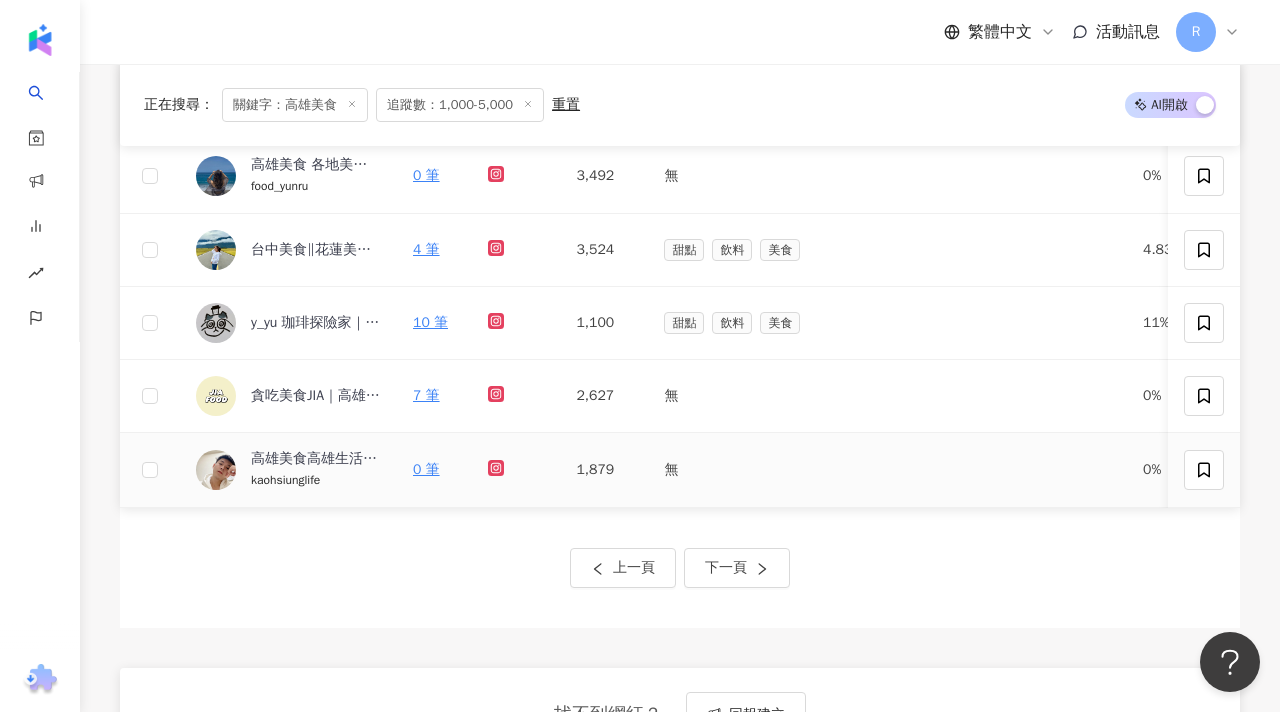click 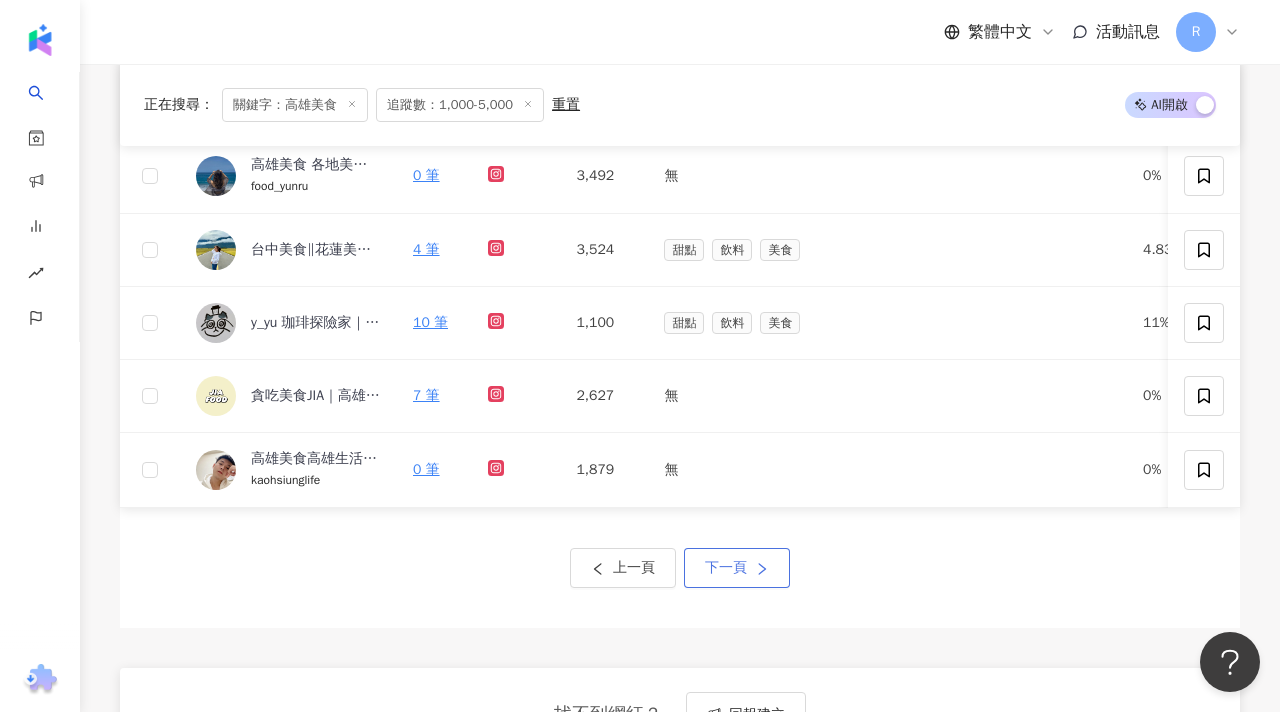 click on "下一頁" at bounding box center (726, 568) 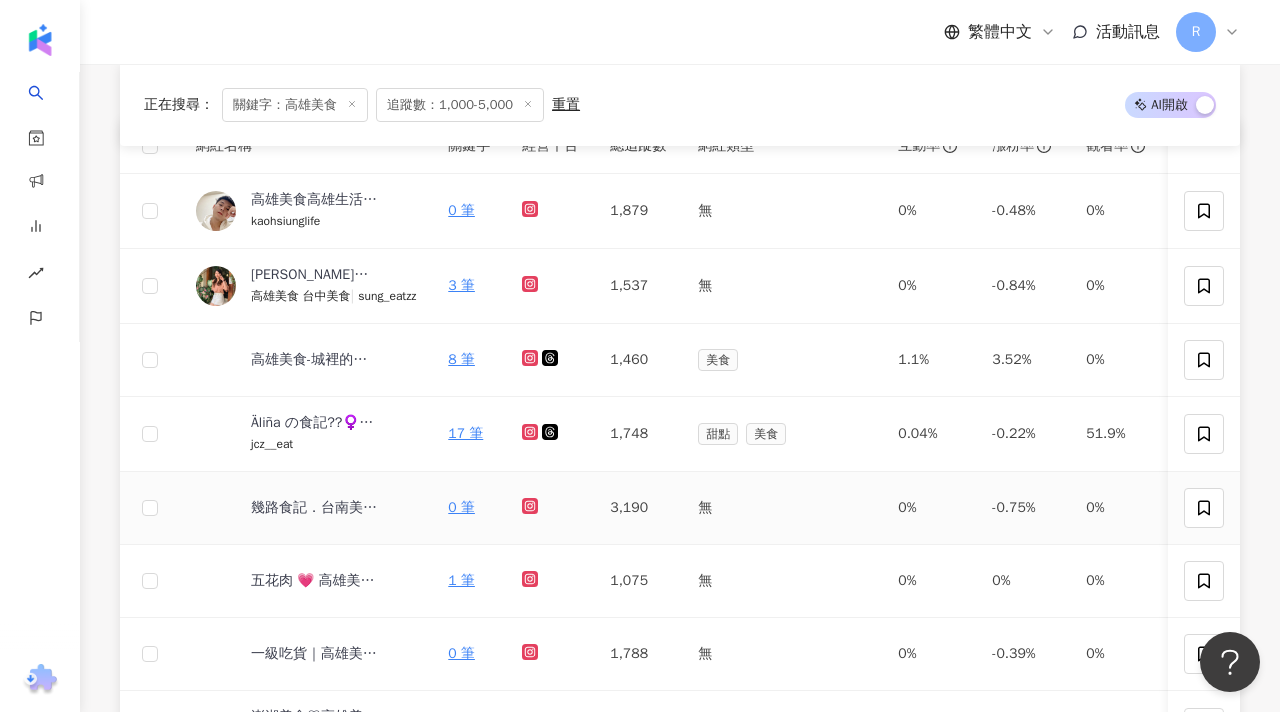 scroll, scrollTop: 329, scrollLeft: 0, axis: vertical 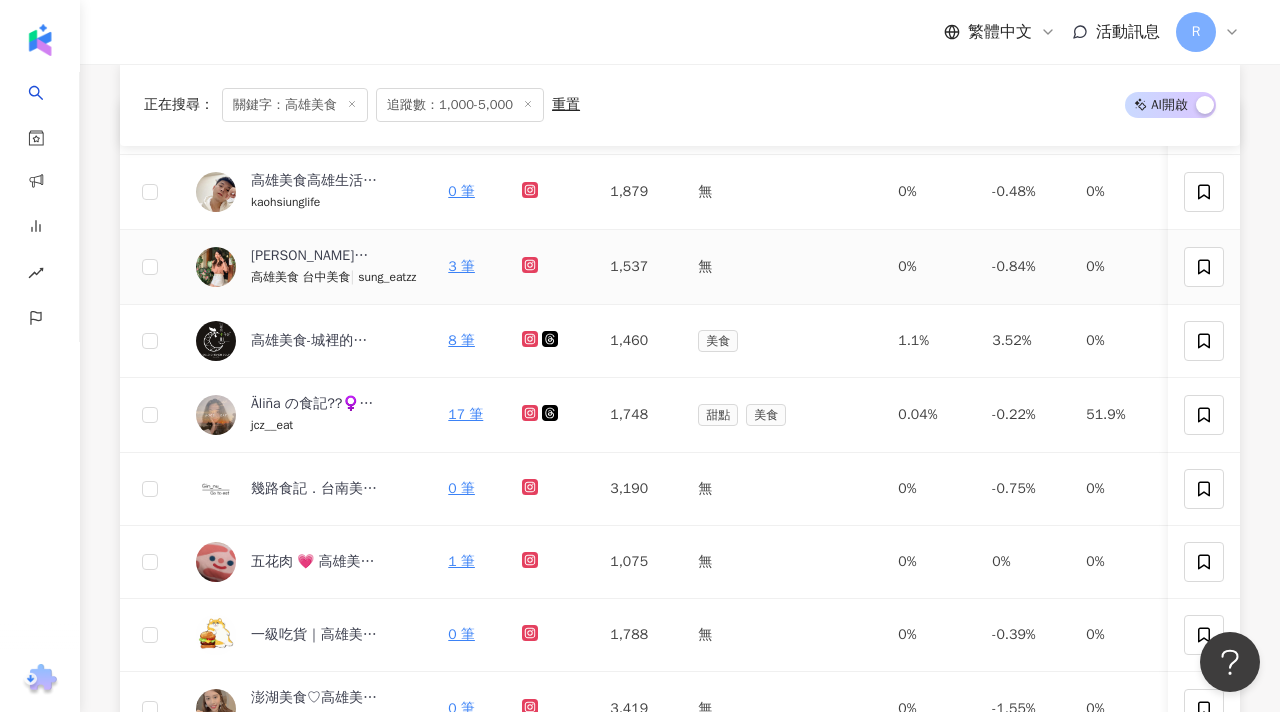 click 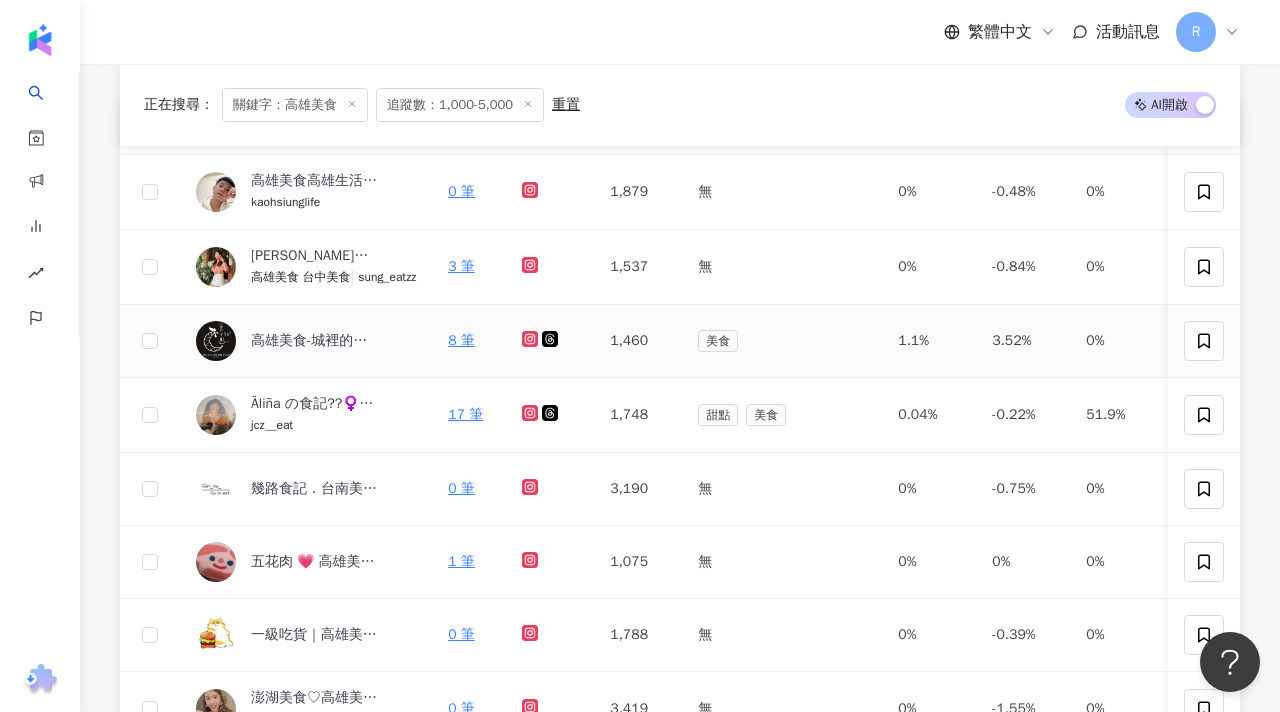 click 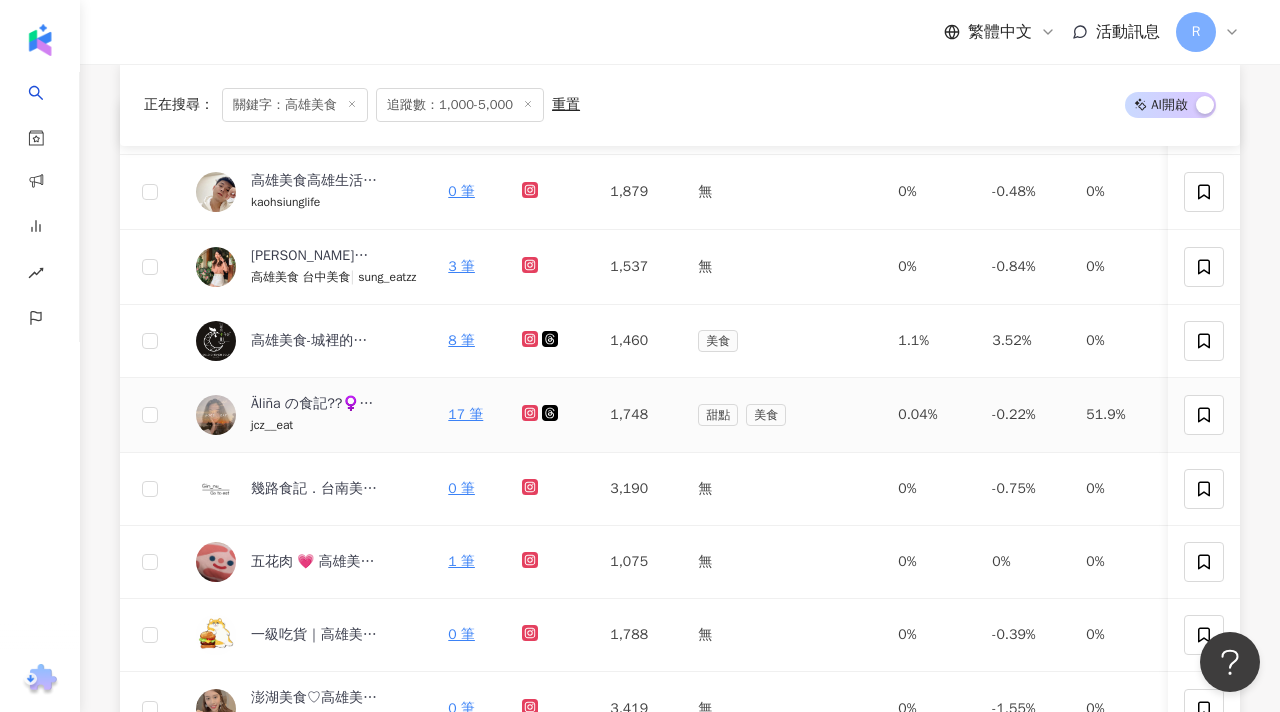 click 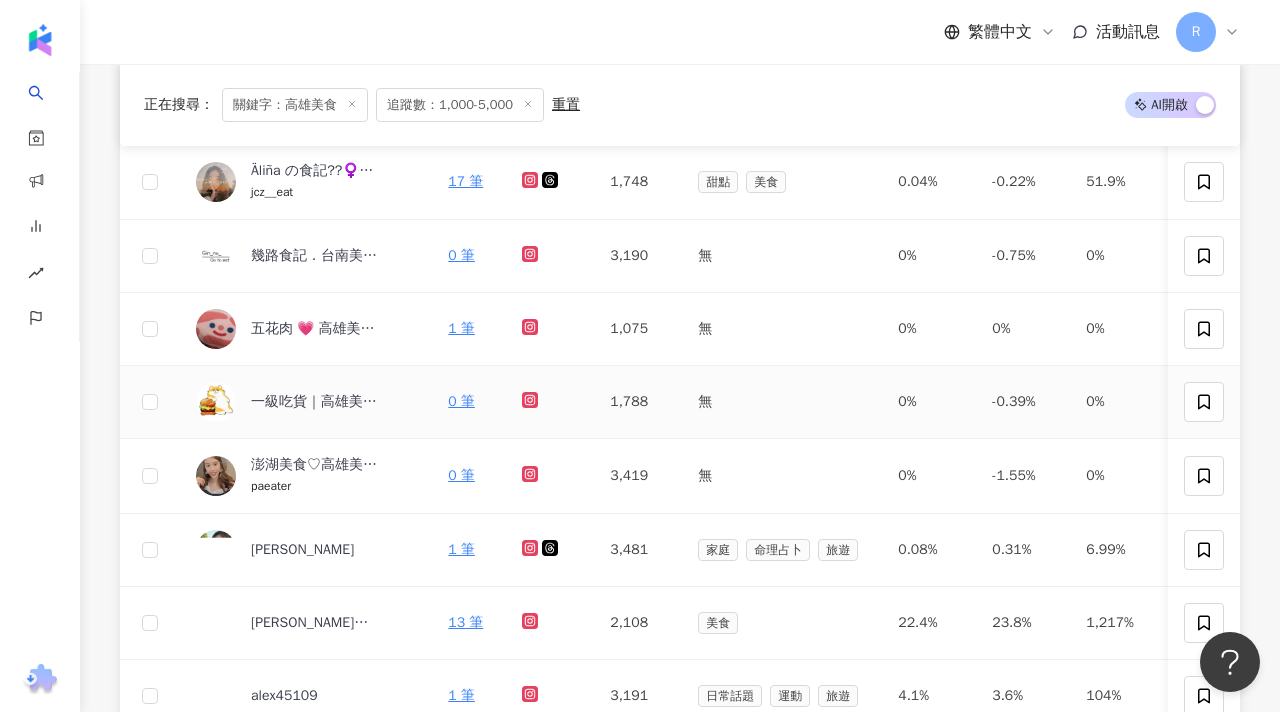 scroll, scrollTop: 573, scrollLeft: 0, axis: vertical 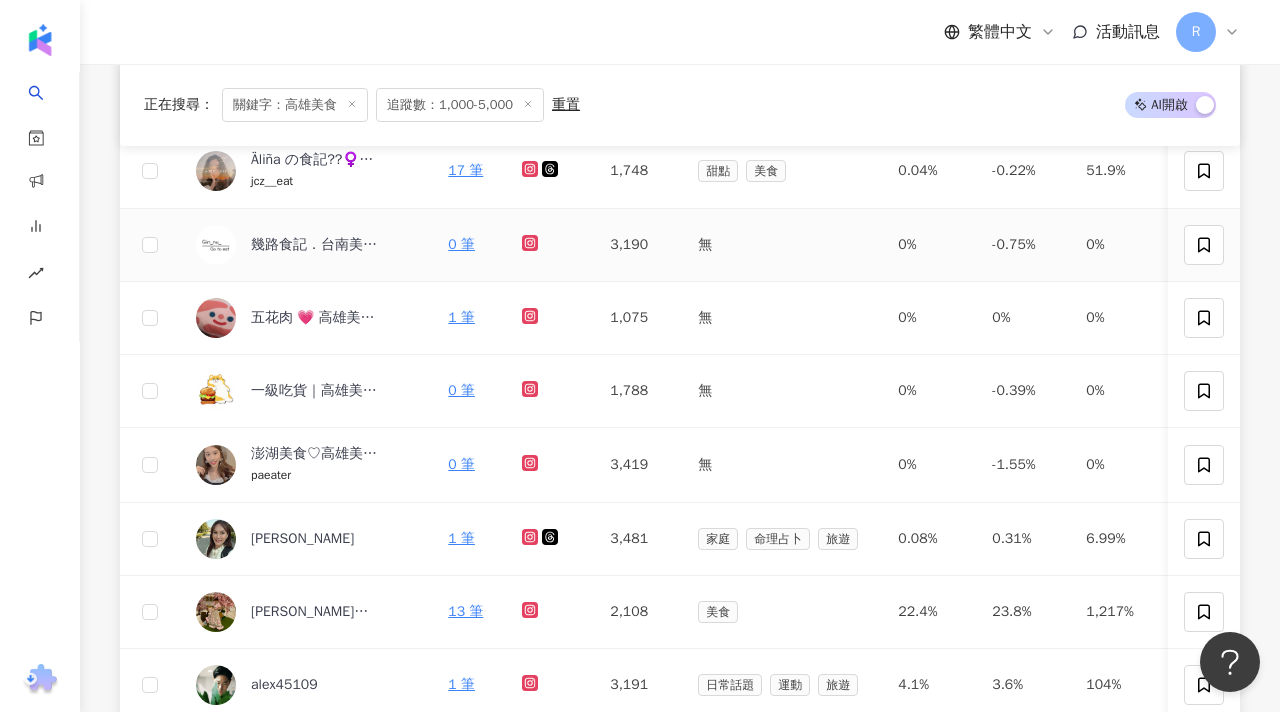 click 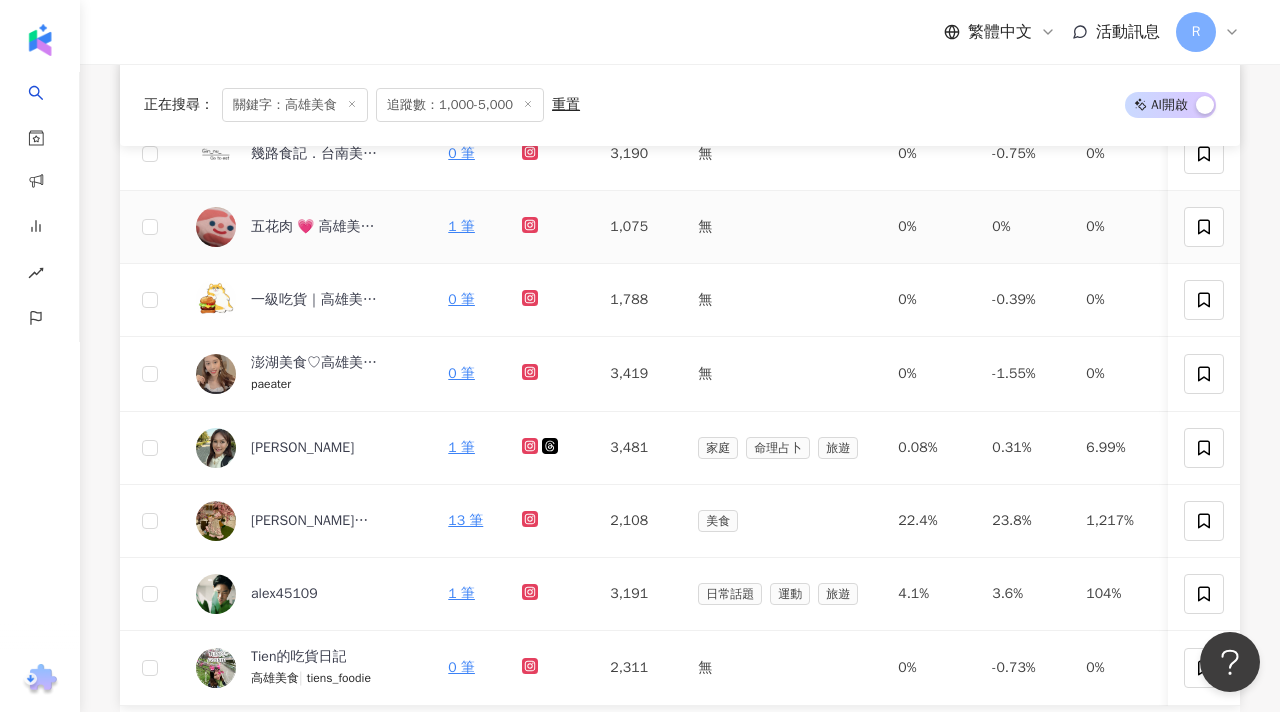scroll, scrollTop: 671, scrollLeft: 0, axis: vertical 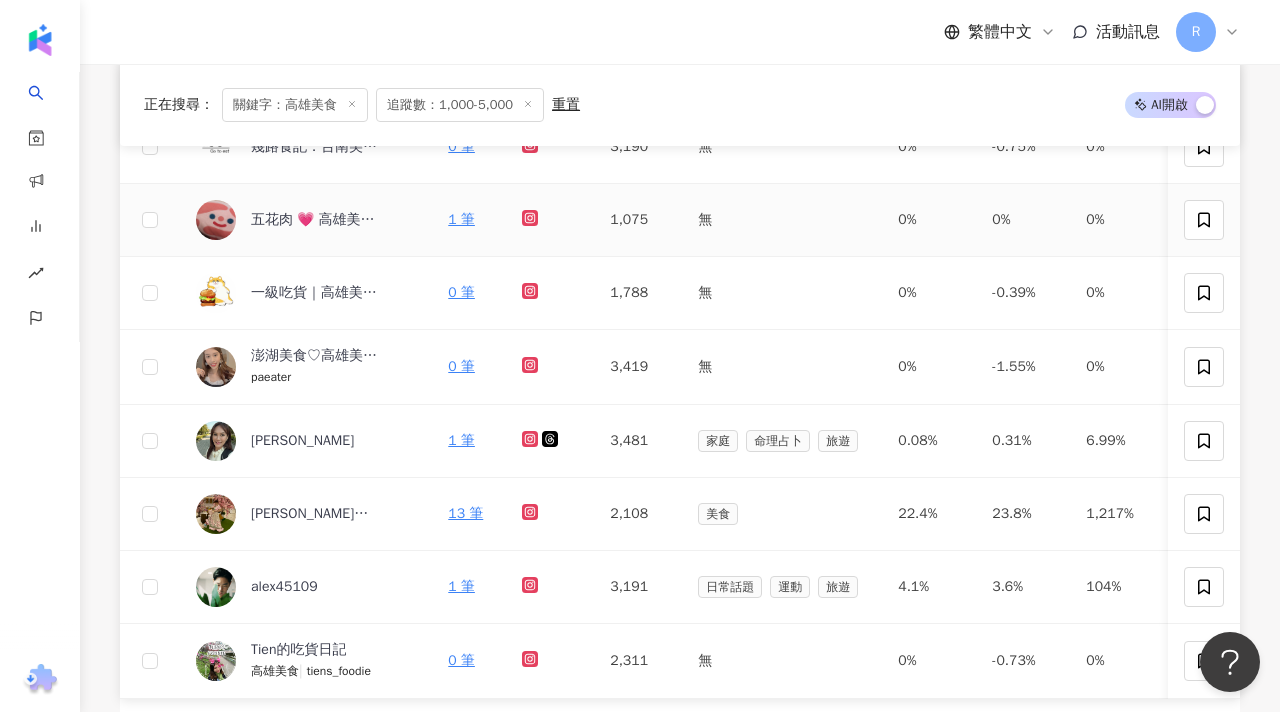 click 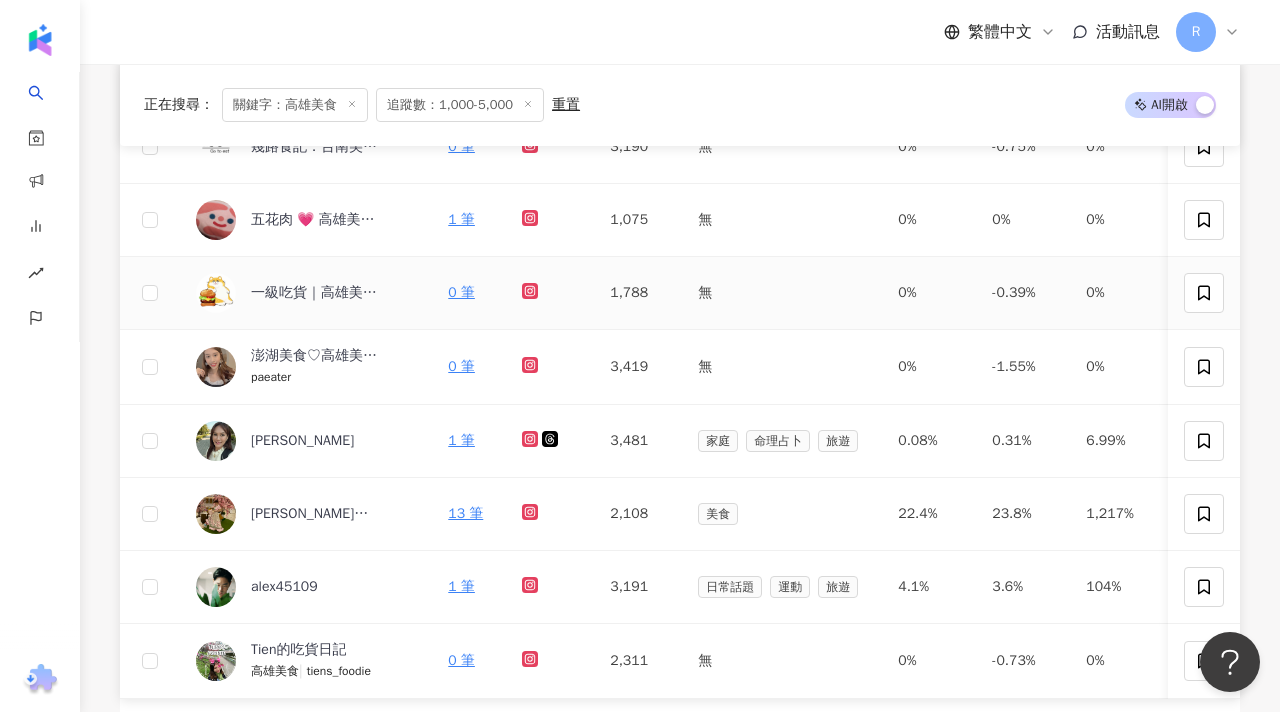 click 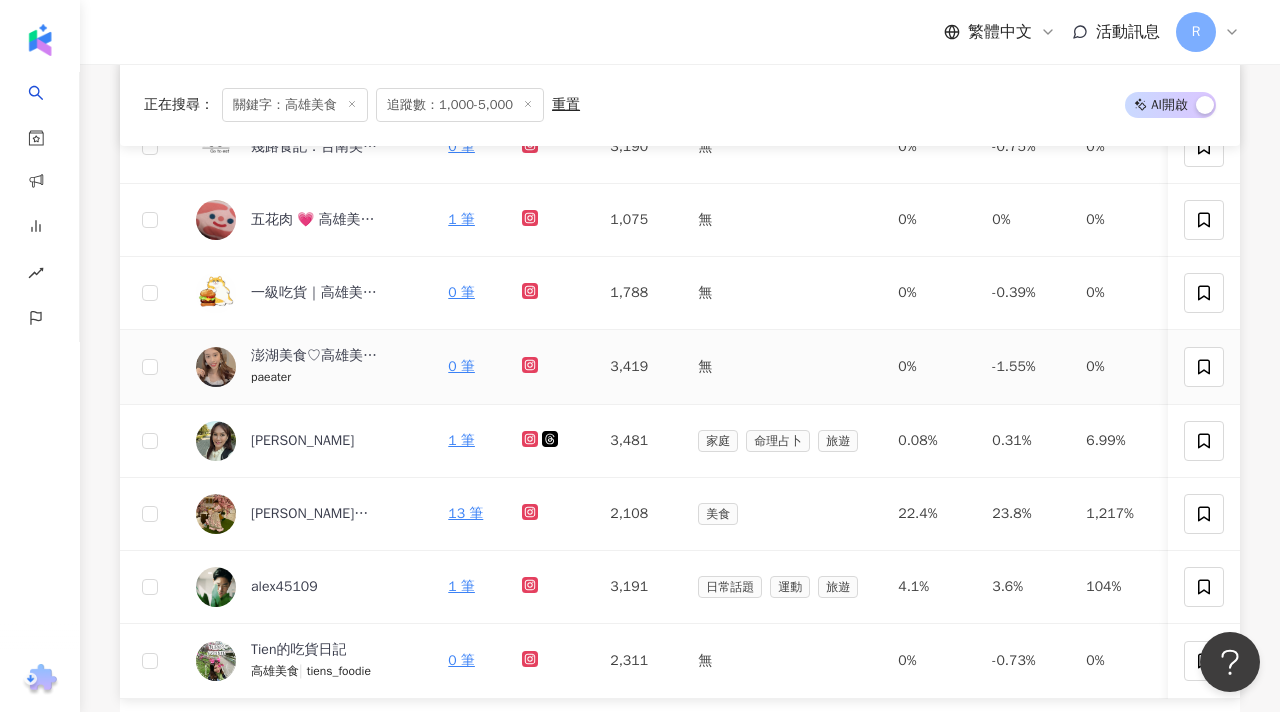 click 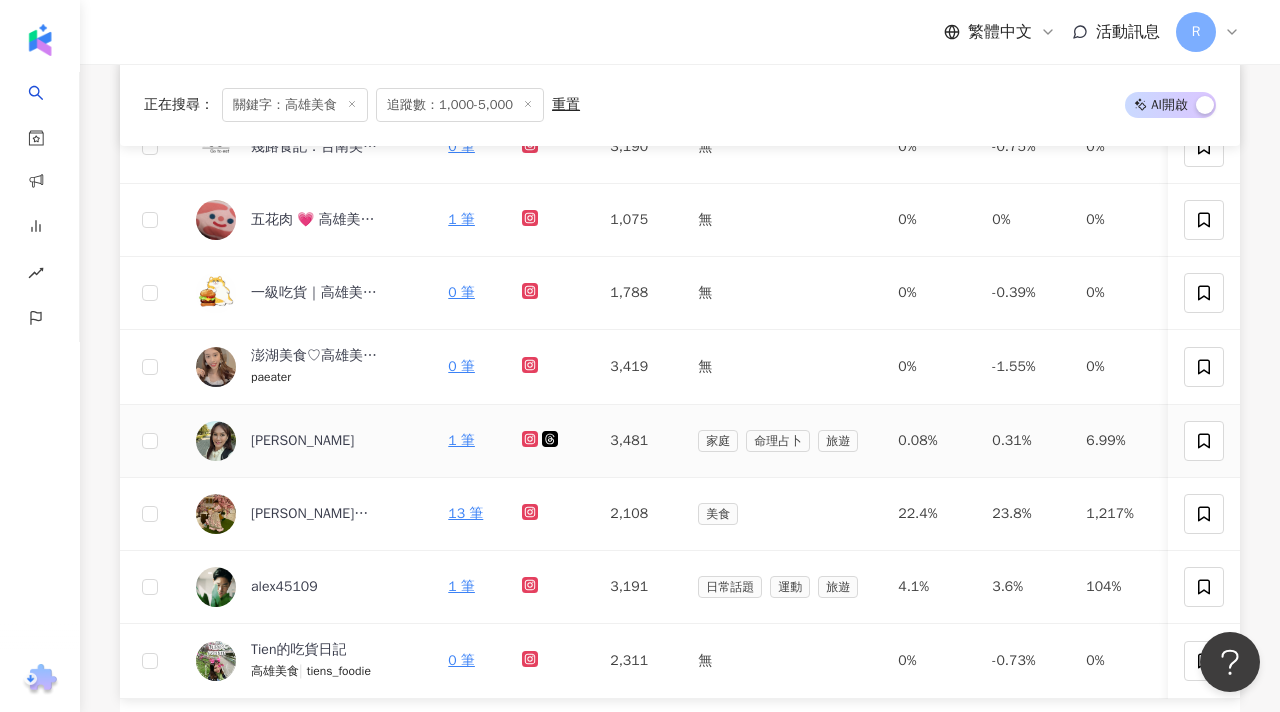 click 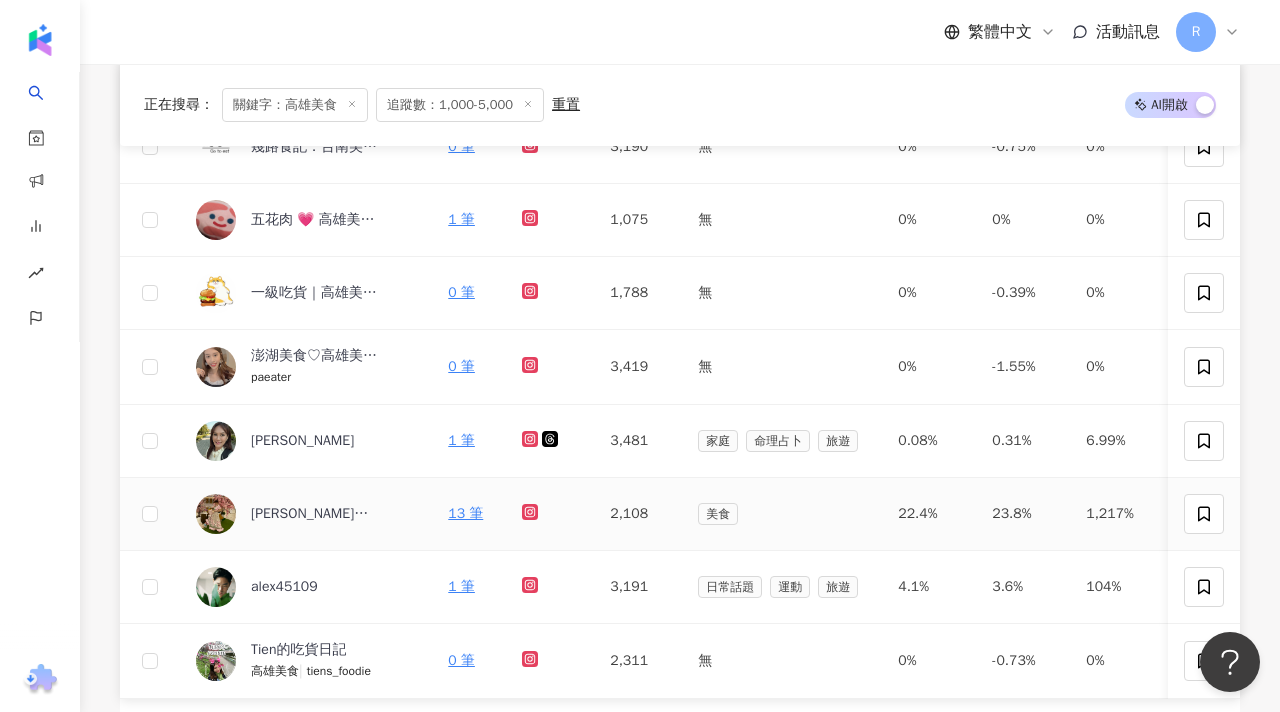 click 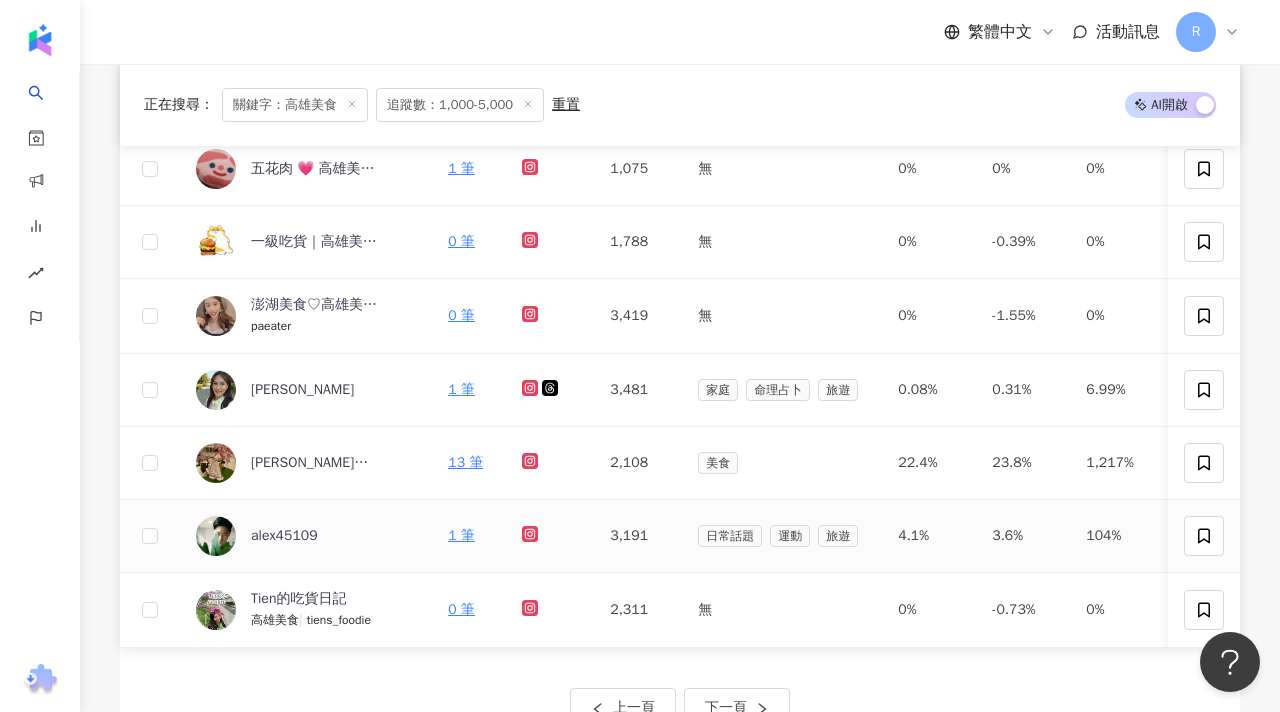 scroll, scrollTop: 723, scrollLeft: 0, axis: vertical 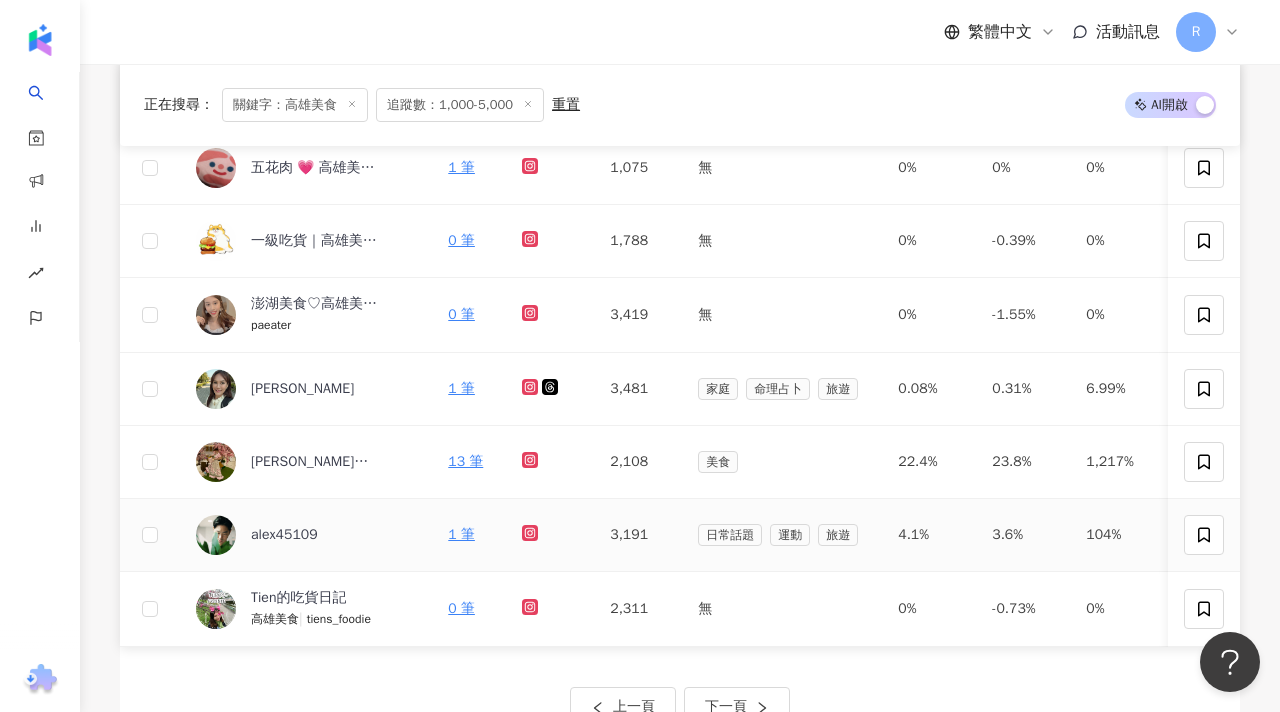 click 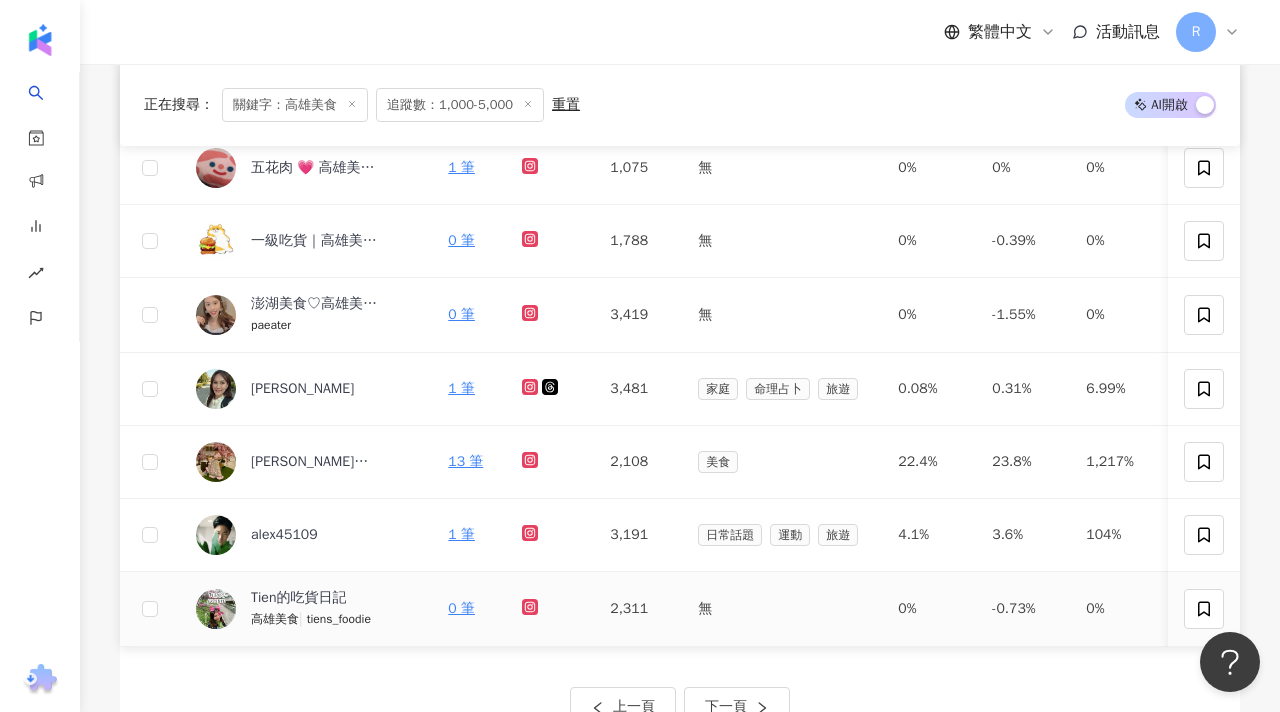 click 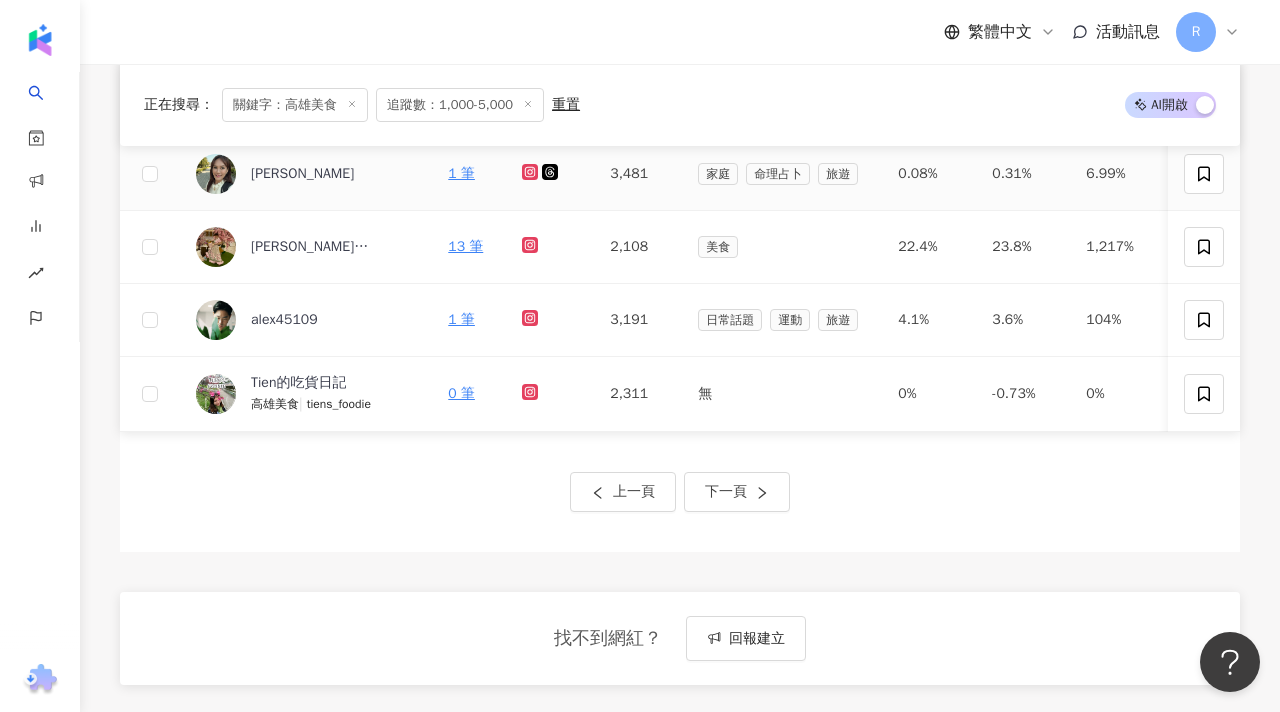 scroll, scrollTop: 1010, scrollLeft: 0, axis: vertical 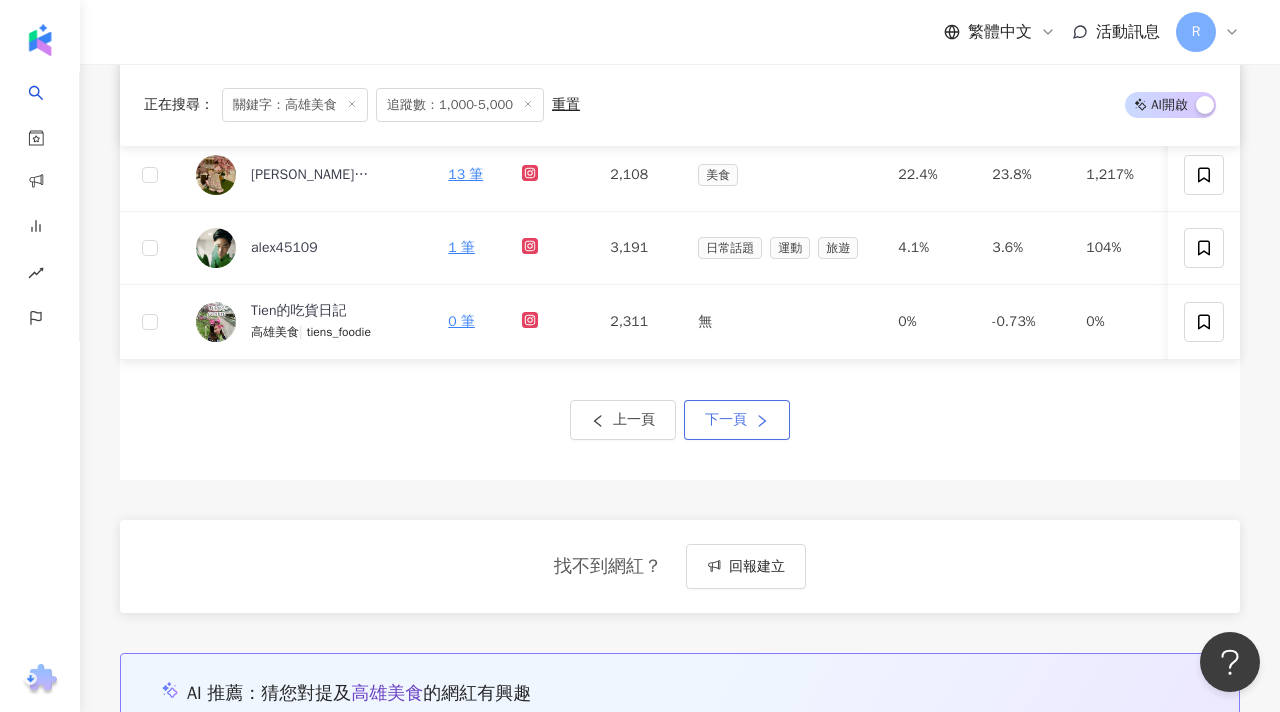 click on "下一頁" at bounding box center [726, 420] 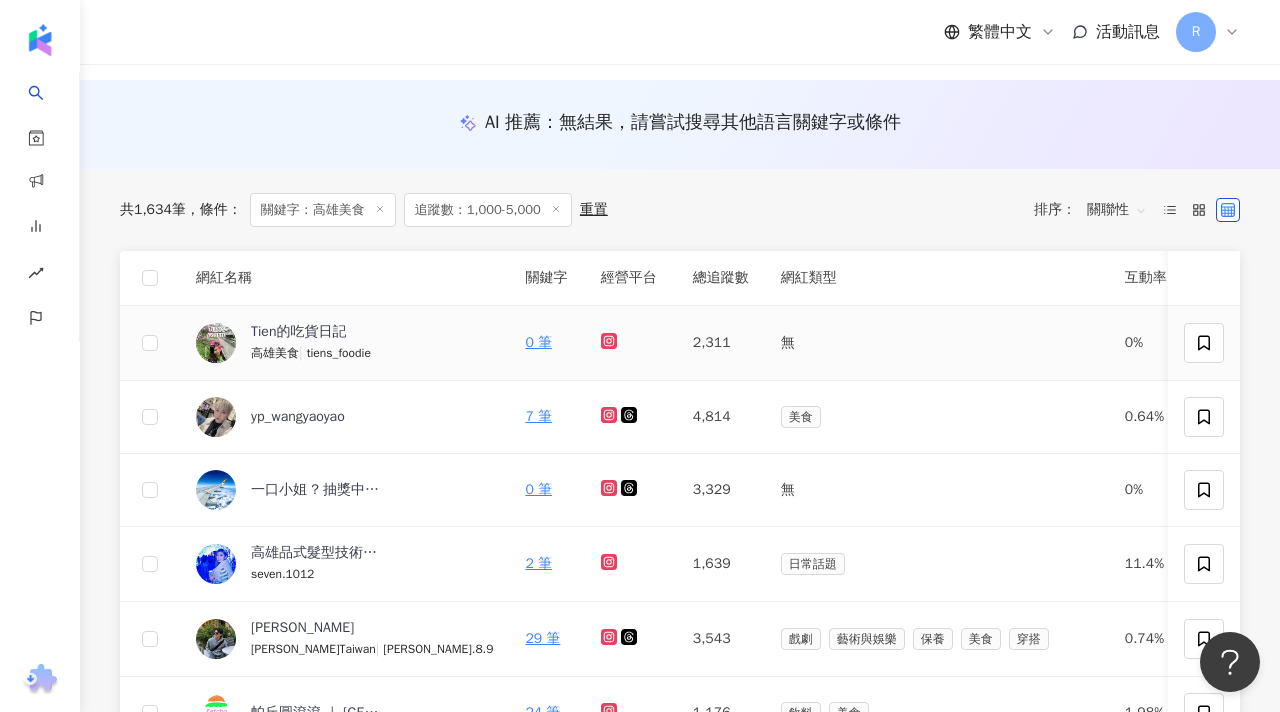 scroll, scrollTop: 179, scrollLeft: 0, axis: vertical 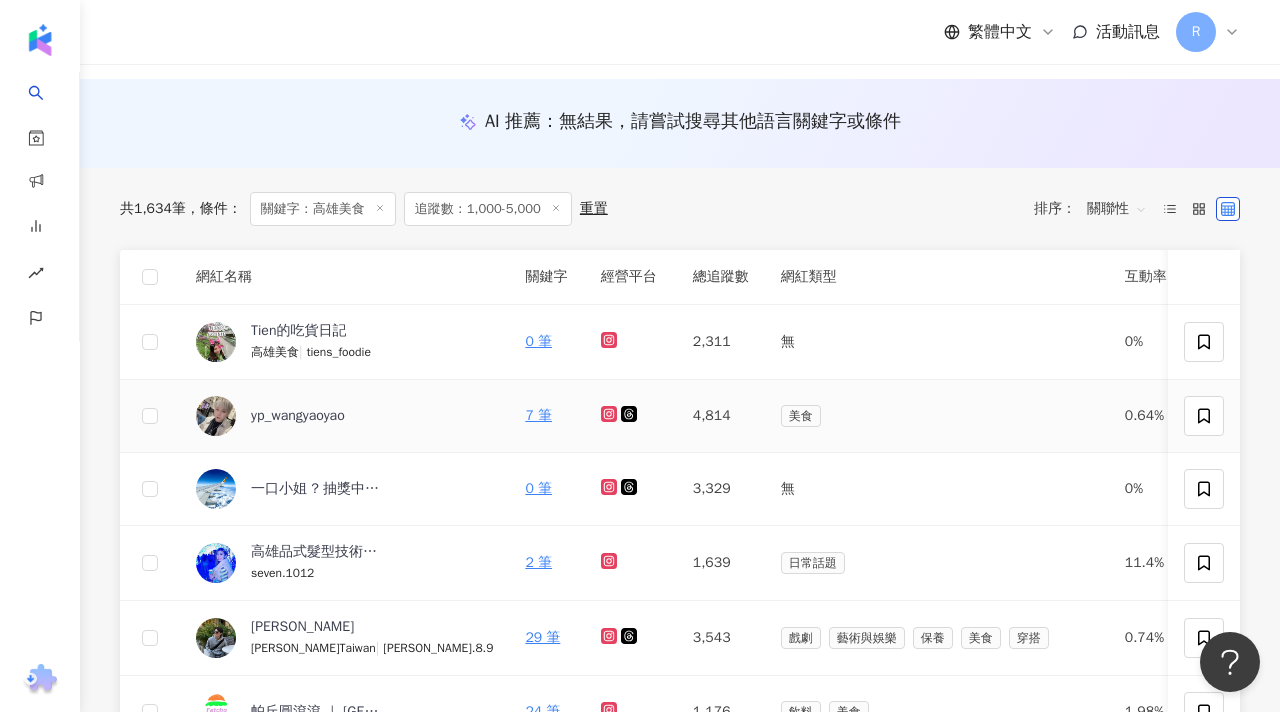 click 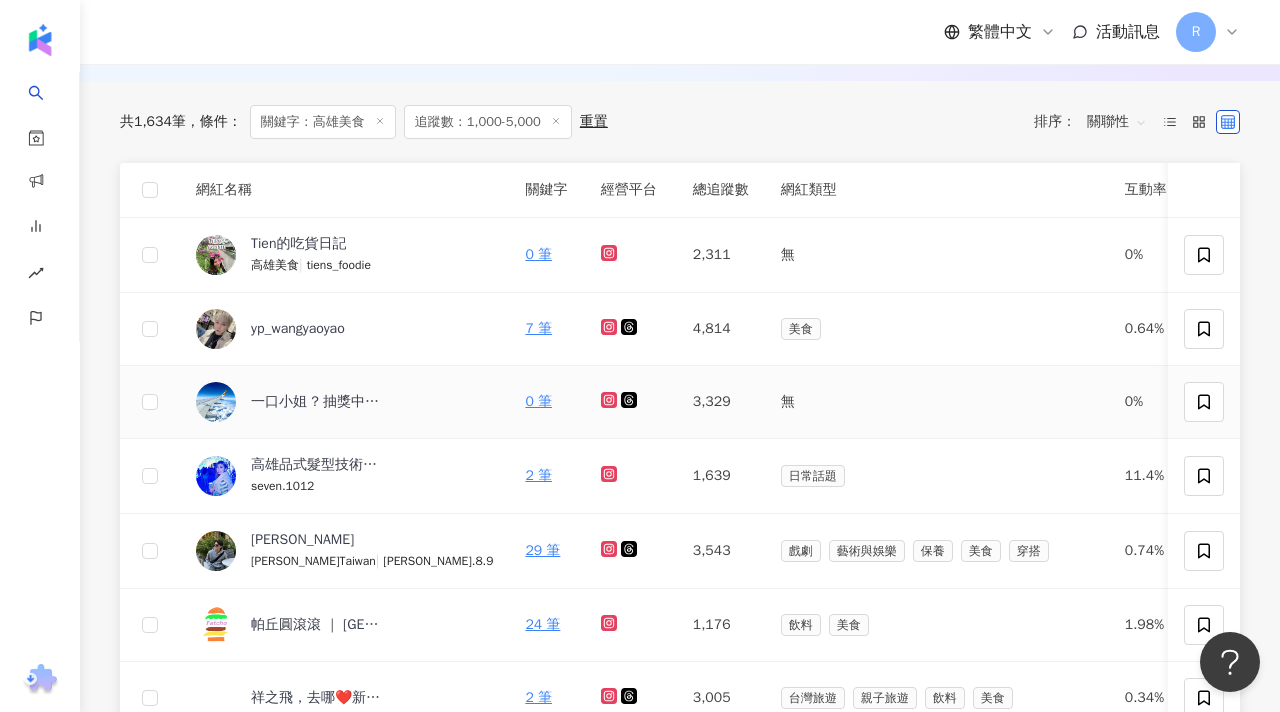 scroll, scrollTop: 325, scrollLeft: 0, axis: vertical 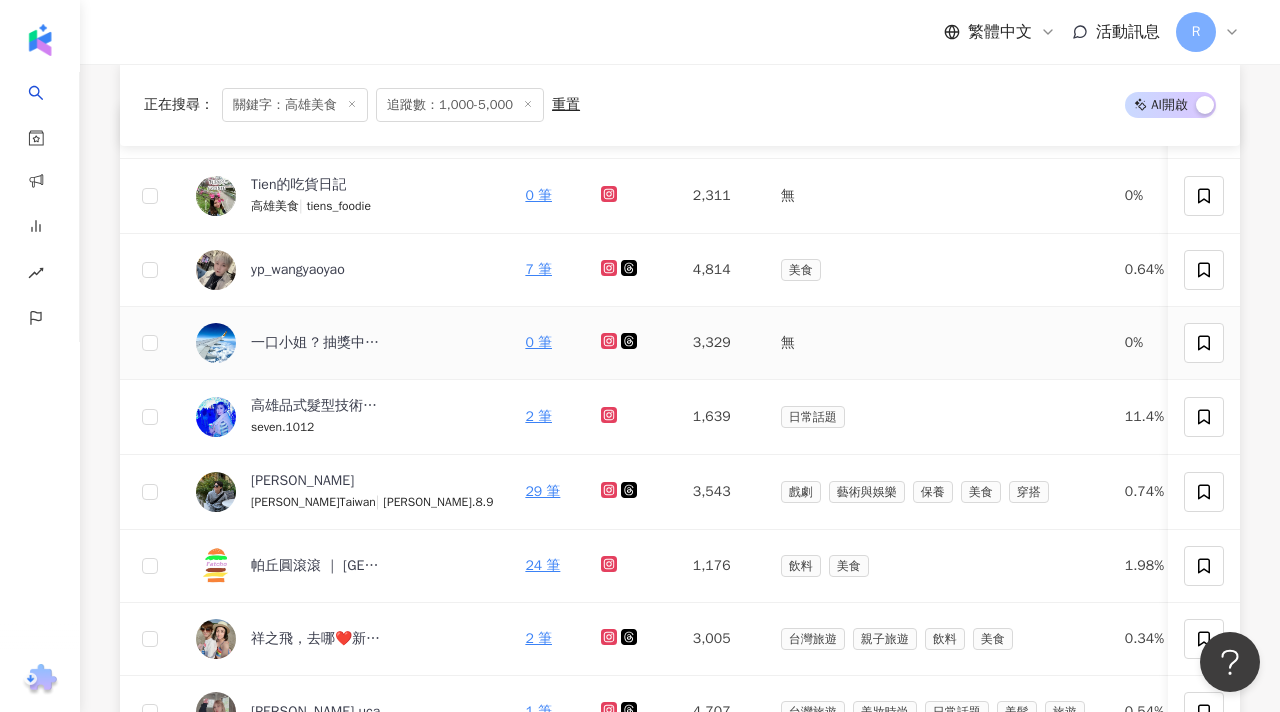 click 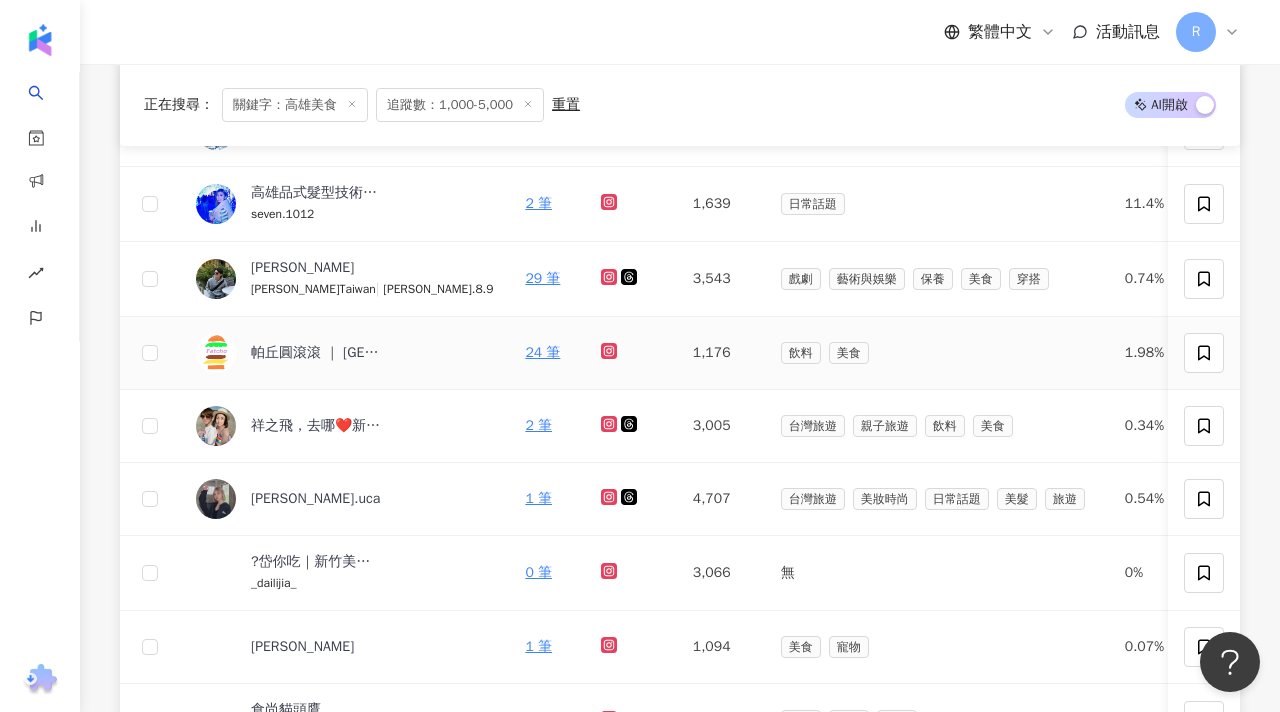 scroll, scrollTop: 551, scrollLeft: 0, axis: vertical 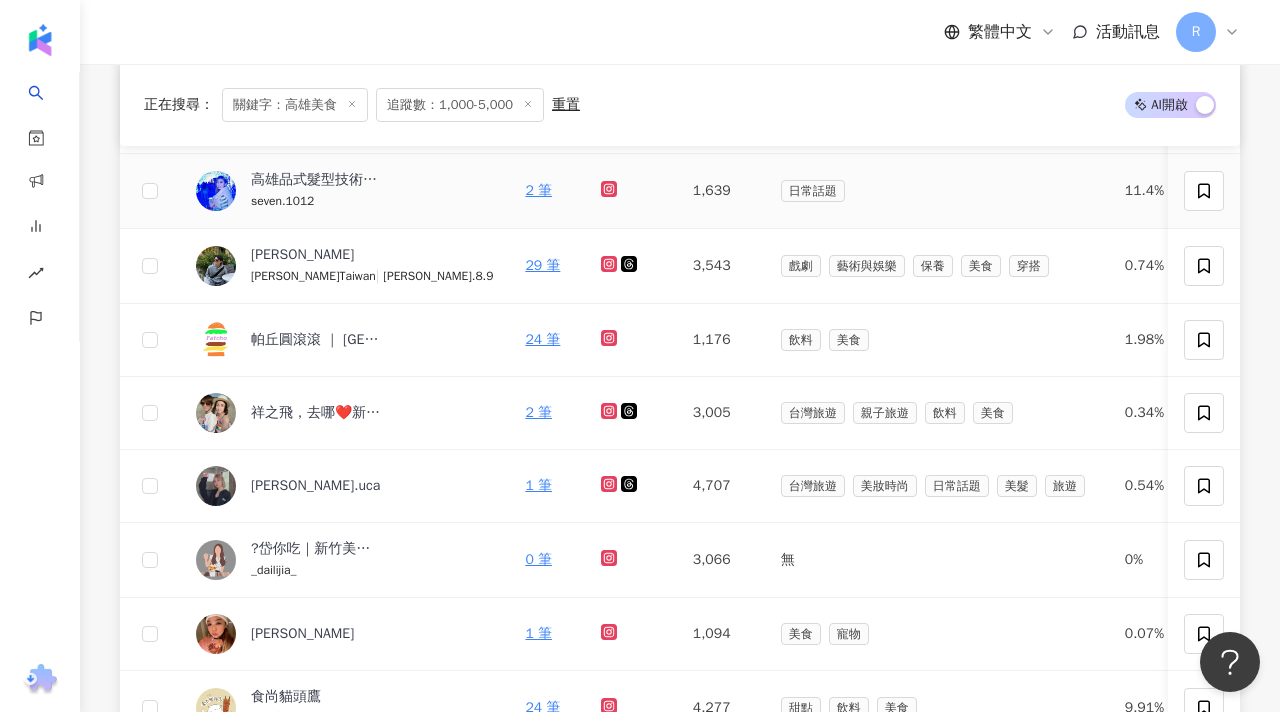 click 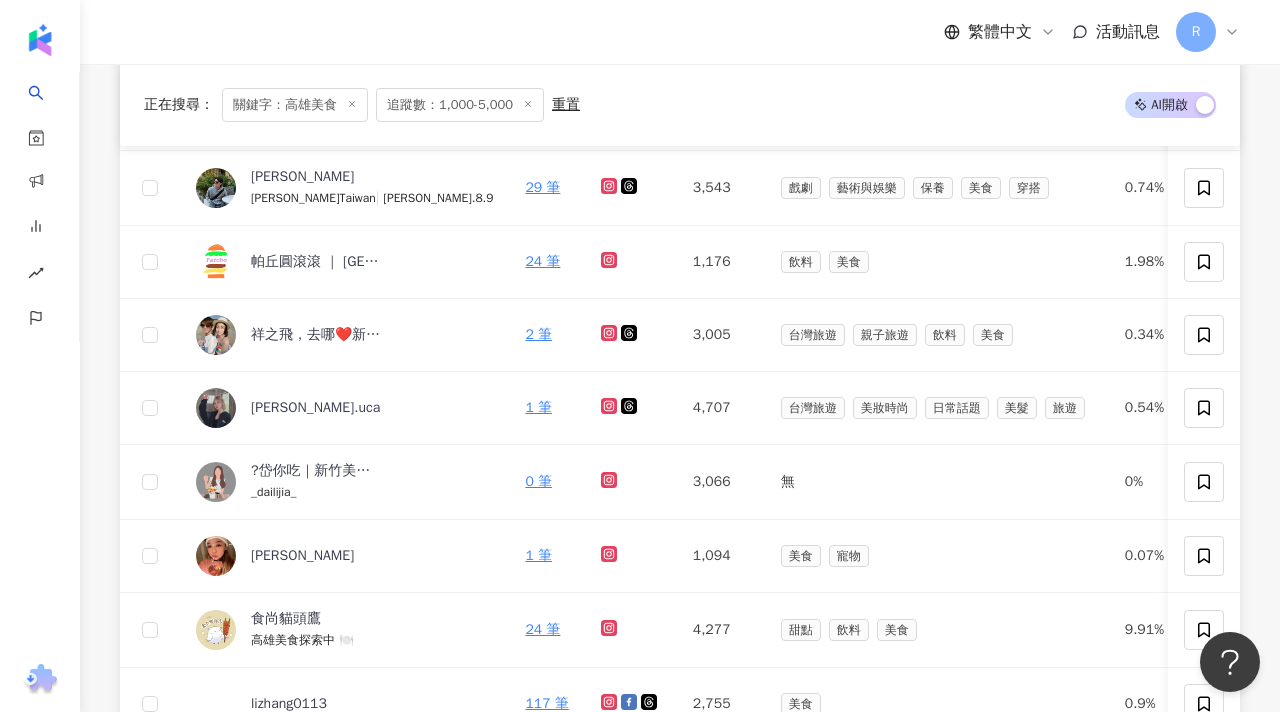 scroll, scrollTop: 633, scrollLeft: 0, axis: vertical 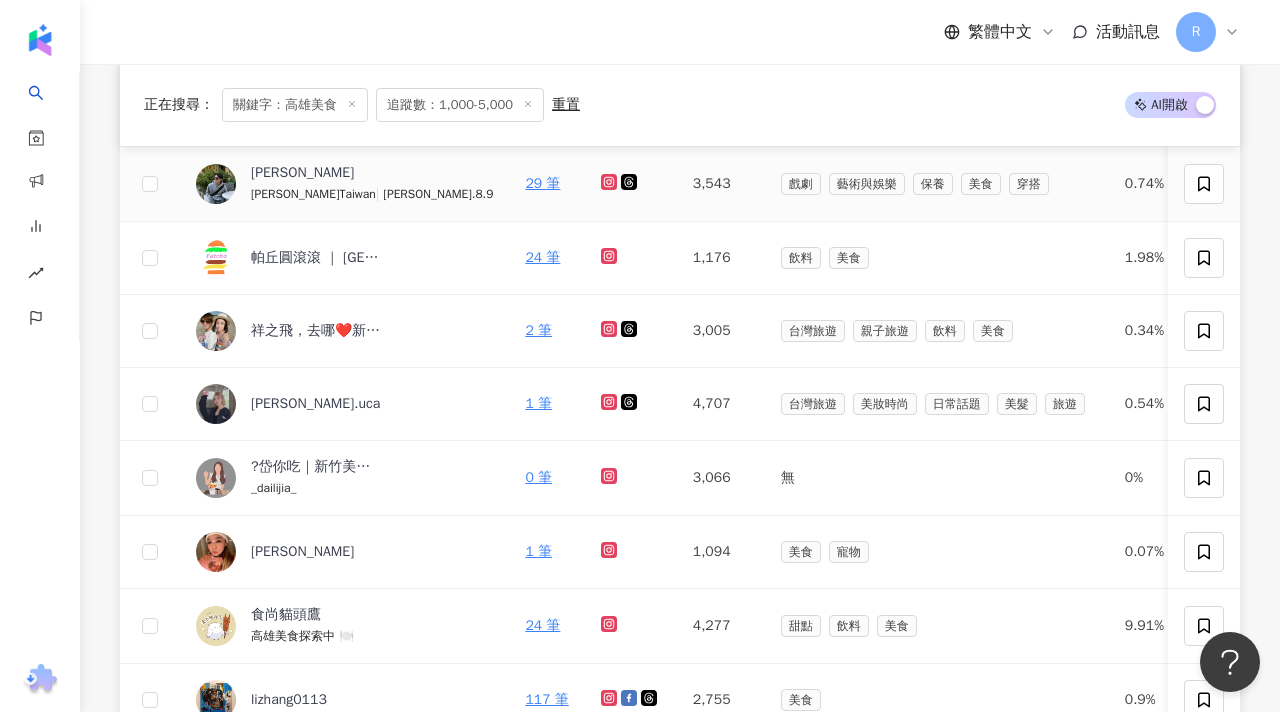 click 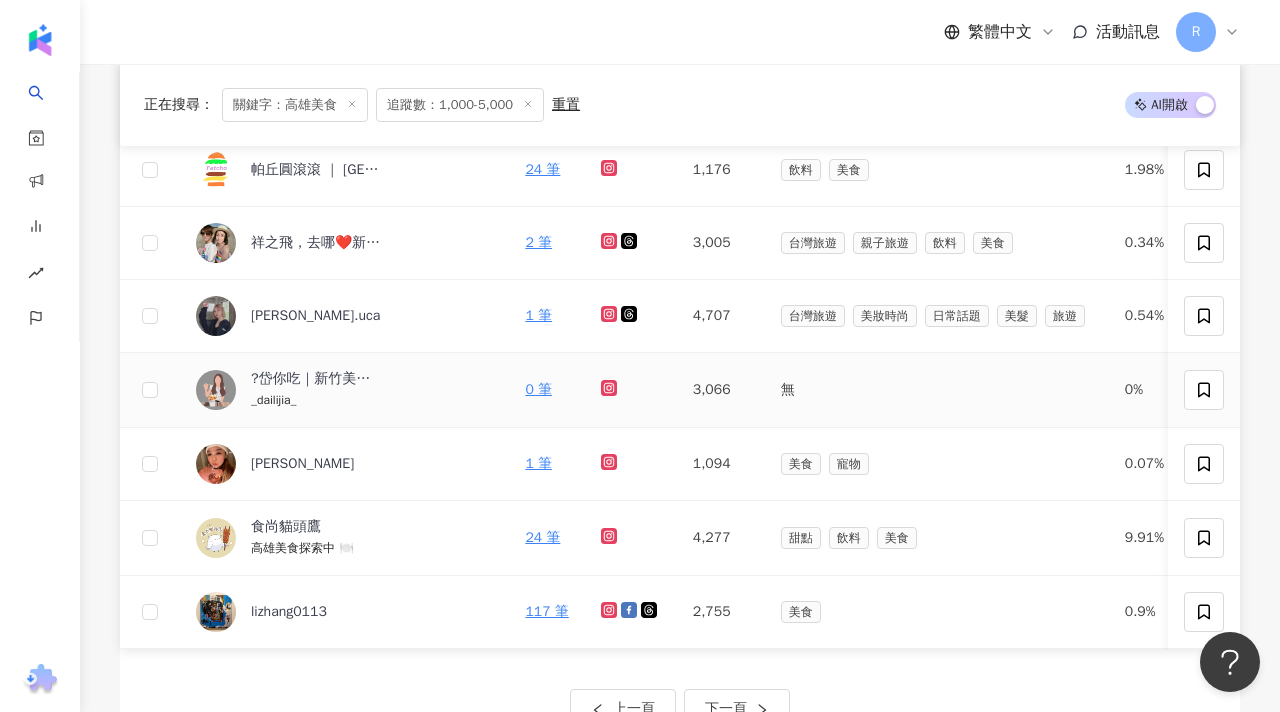scroll, scrollTop: 720, scrollLeft: 0, axis: vertical 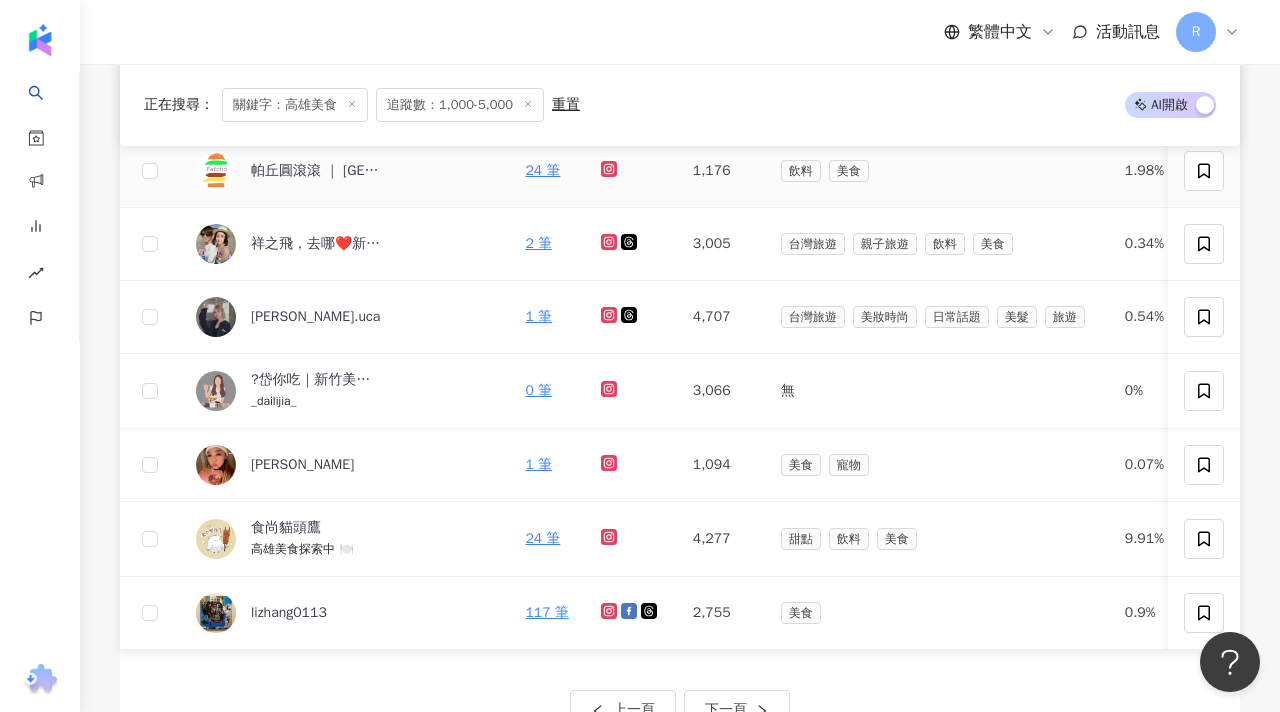click 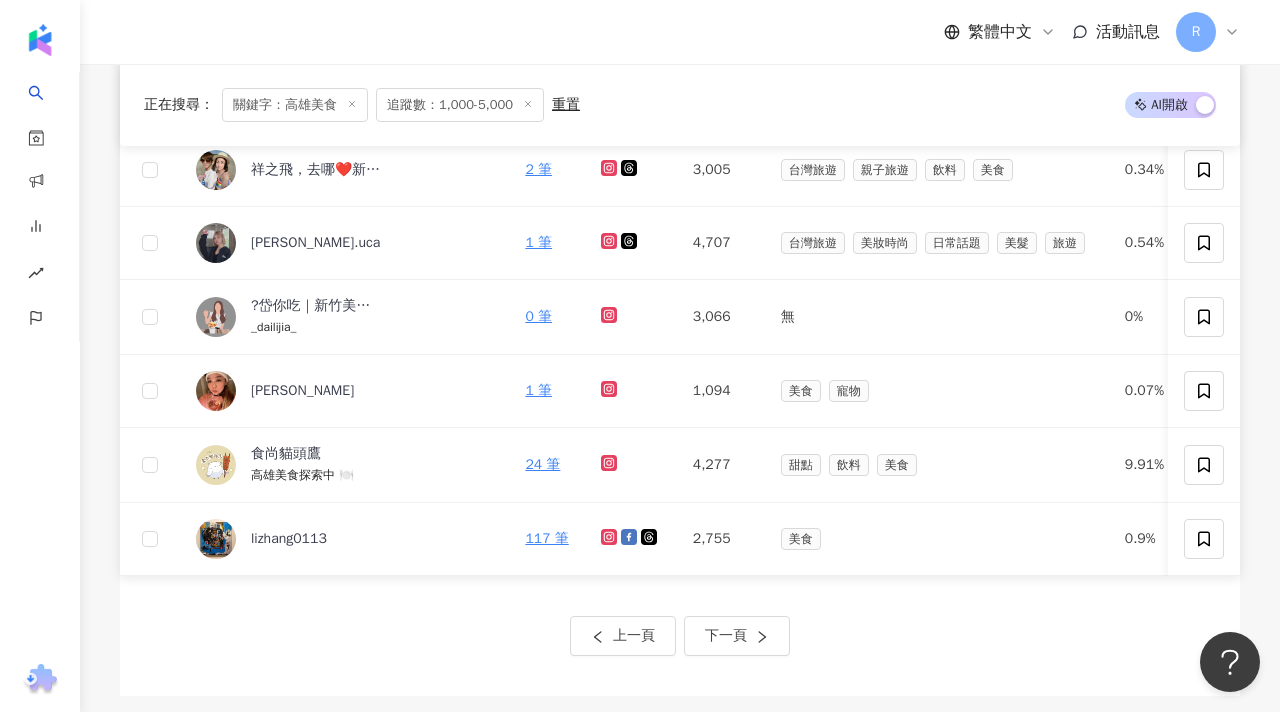 scroll, scrollTop: 793, scrollLeft: 0, axis: vertical 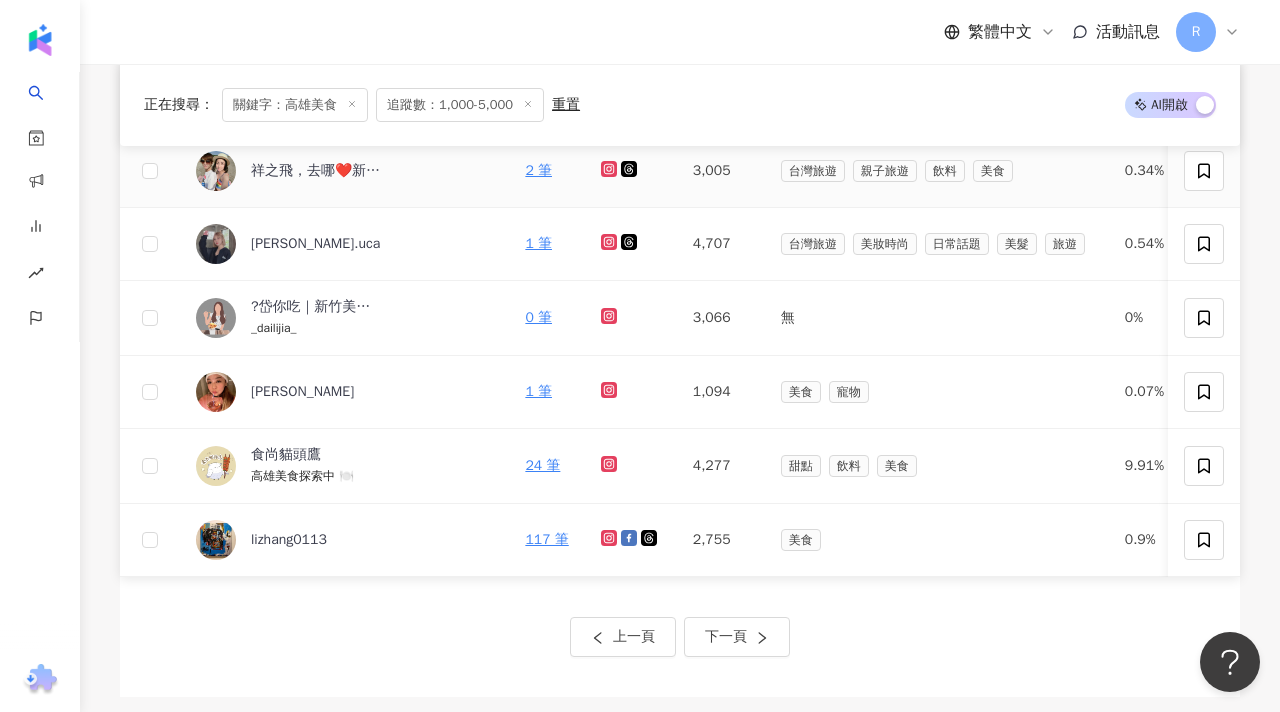 click 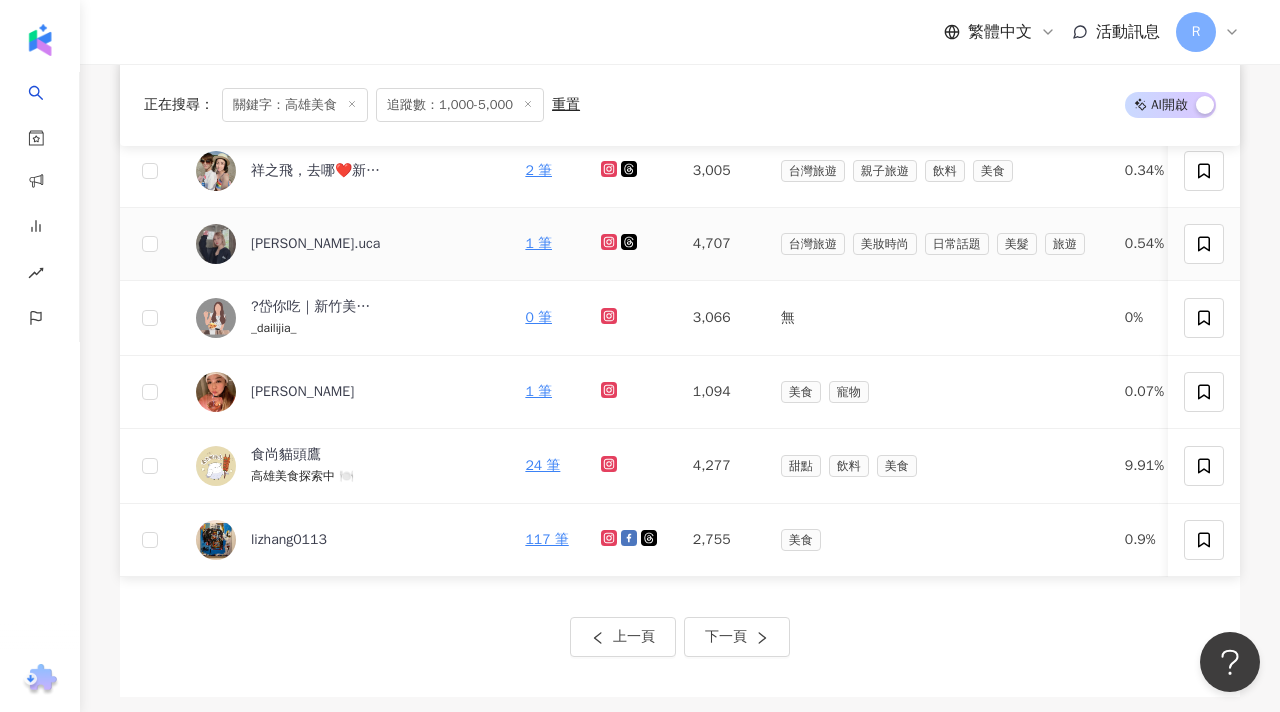 click 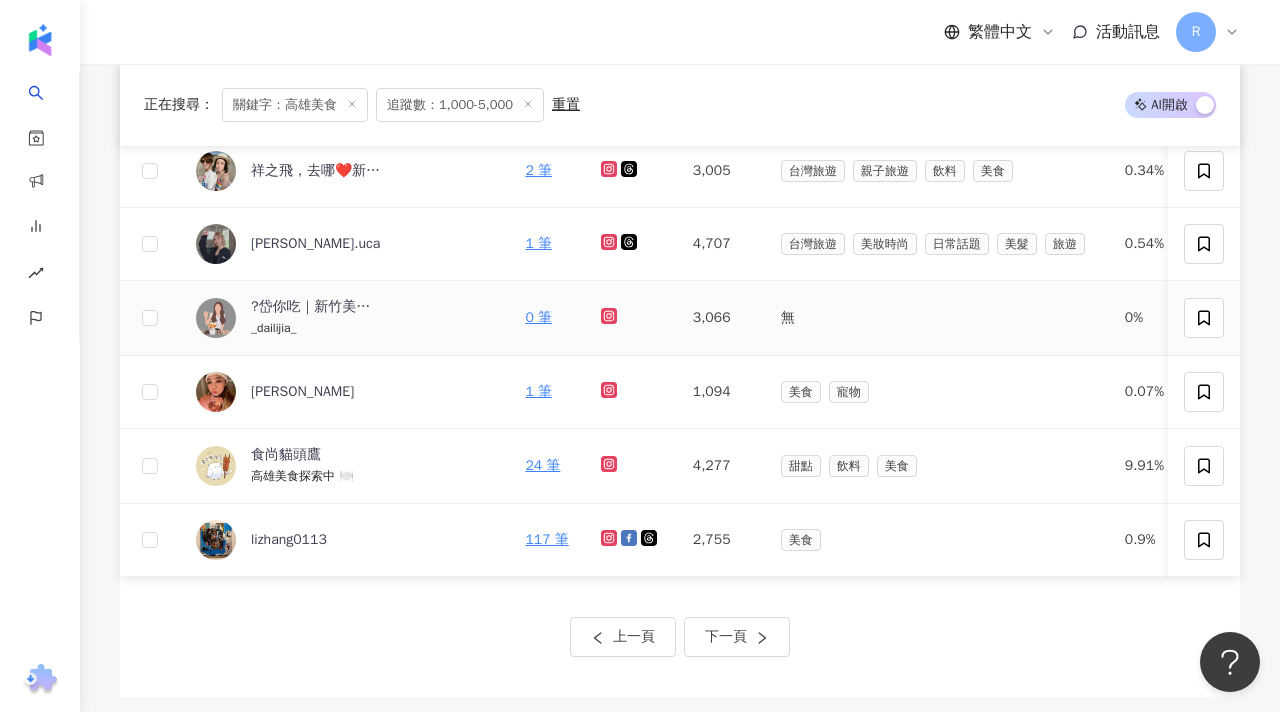 click 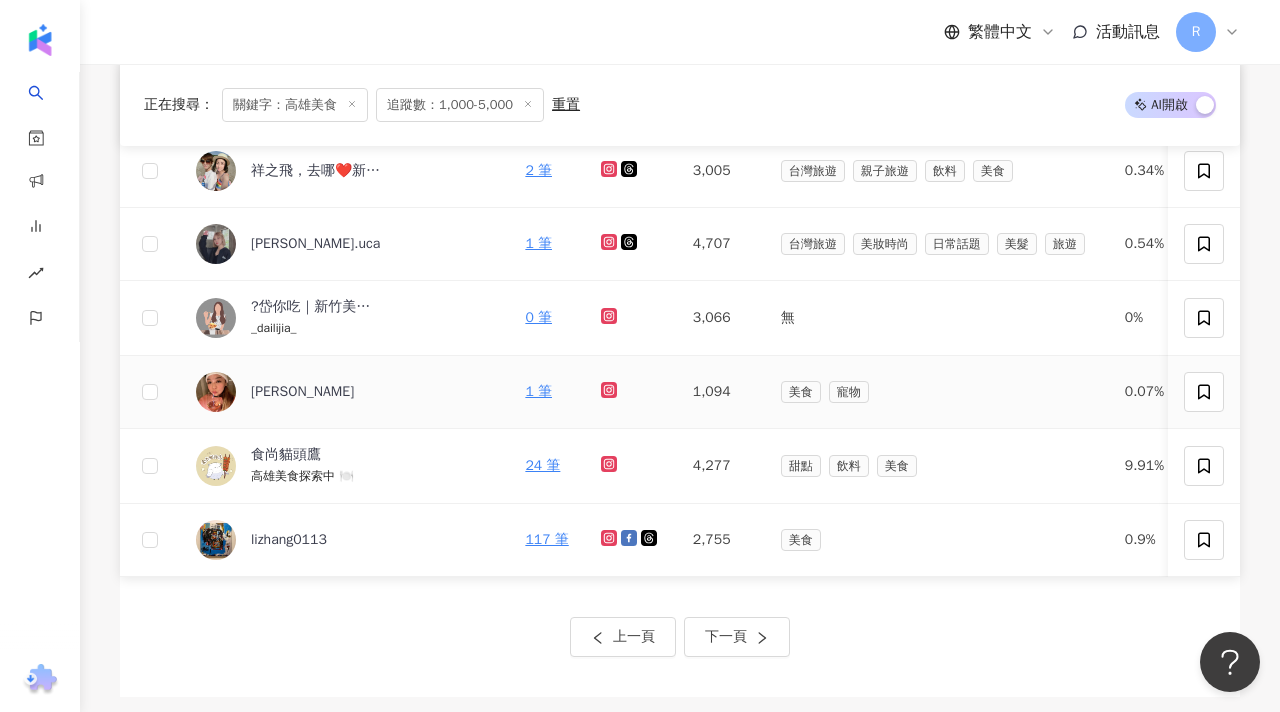 click 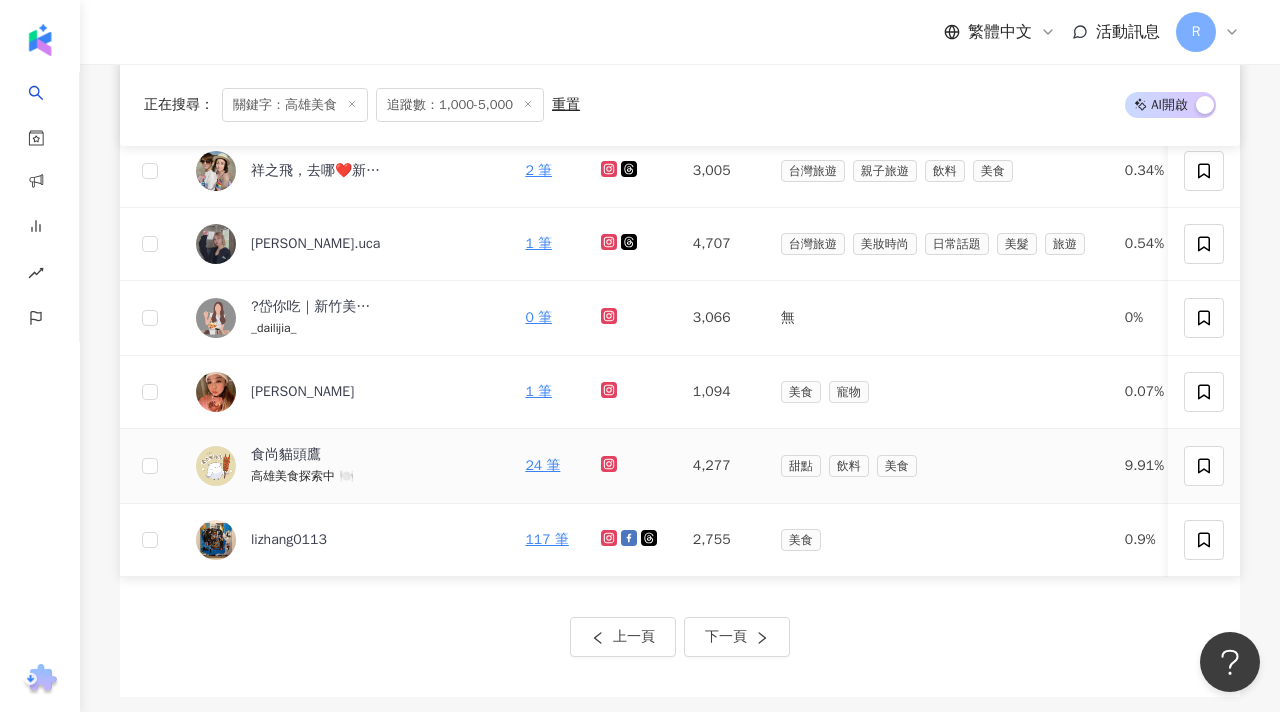 click 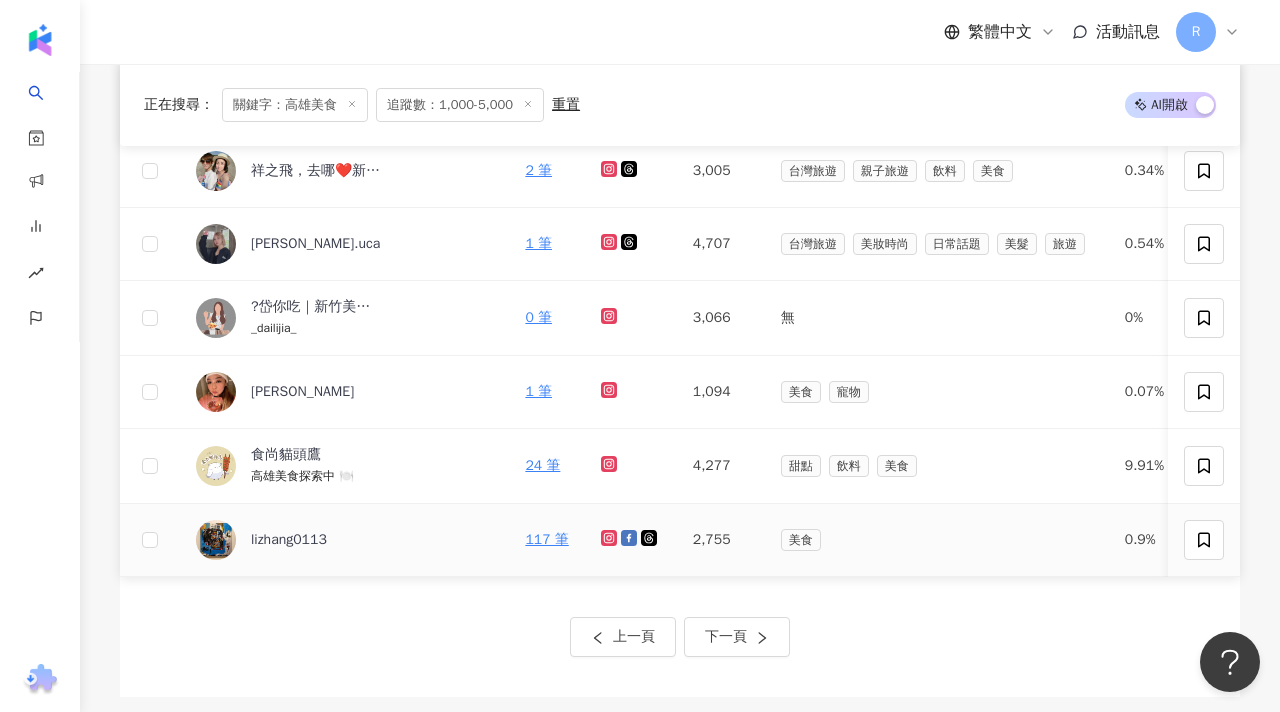 click 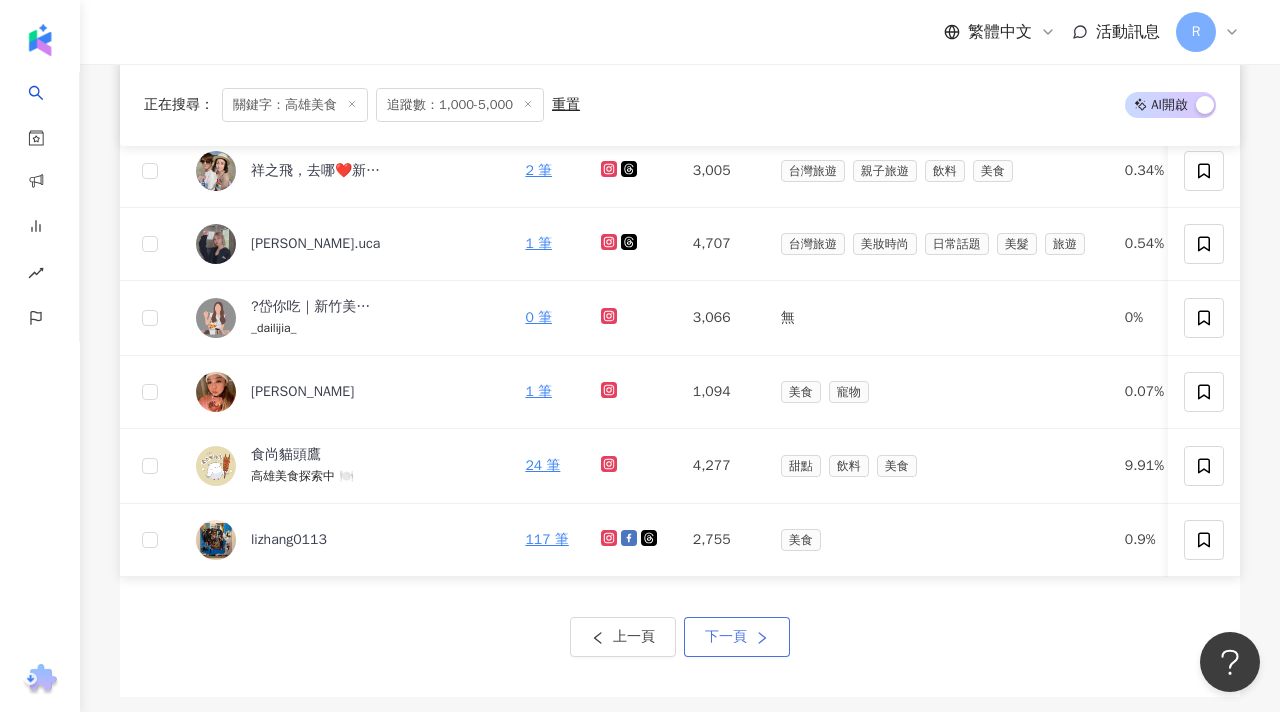 click on "下一頁" at bounding box center (737, 637) 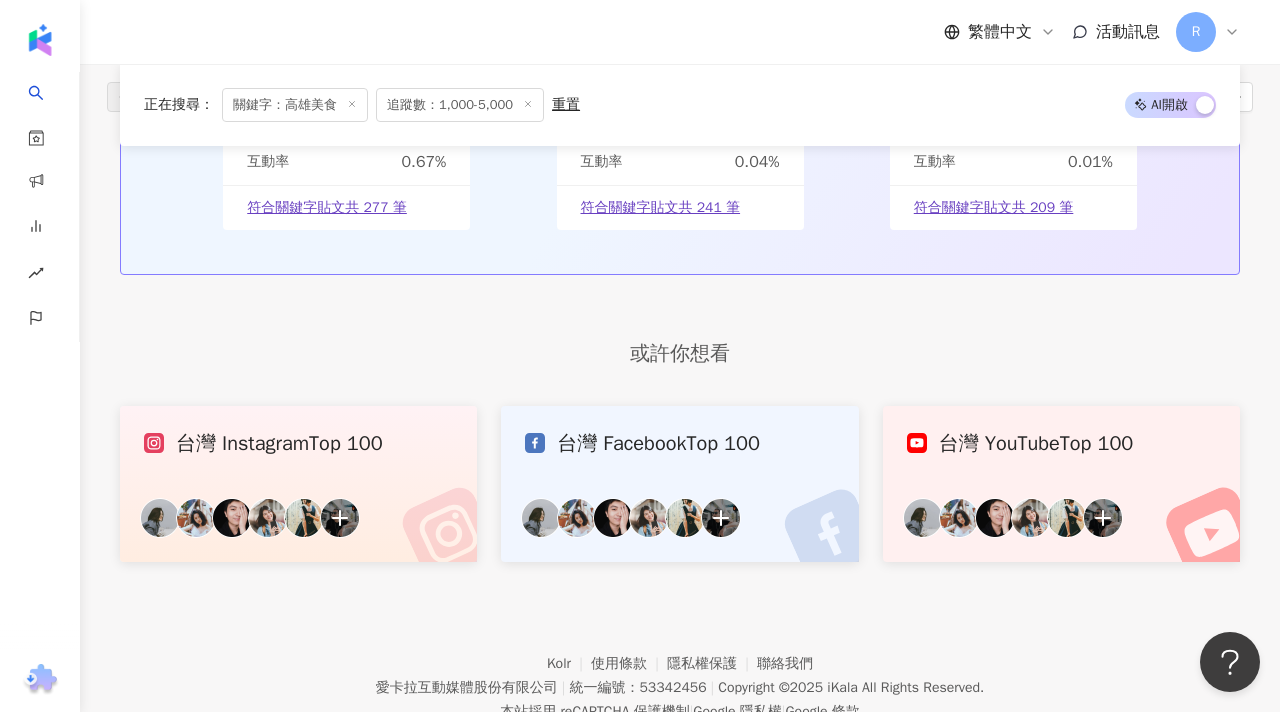 scroll, scrollTop: 865, scrollLeft: 0, axis: vertical 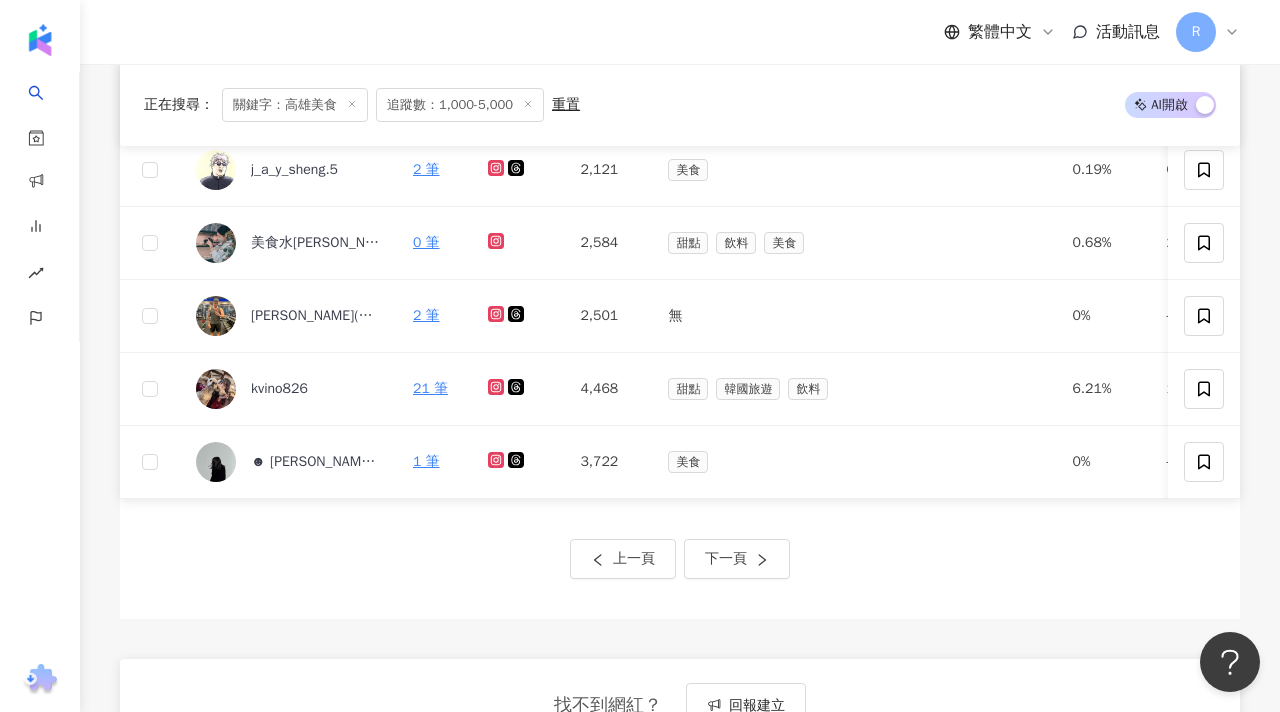 click on "Kolr 使用條款 隱私權保護 聯絡我們 愛[PERSON_NAME]互動媒體股份有限公司  |  統一編號：53342456  |  Copyright ©  2025   iKala   All Rights Reserved. 本站採用 reCAPTCHA 保護機制  |  Google 隱私權  |  Google 條款" at bounding box center (680, 1547) 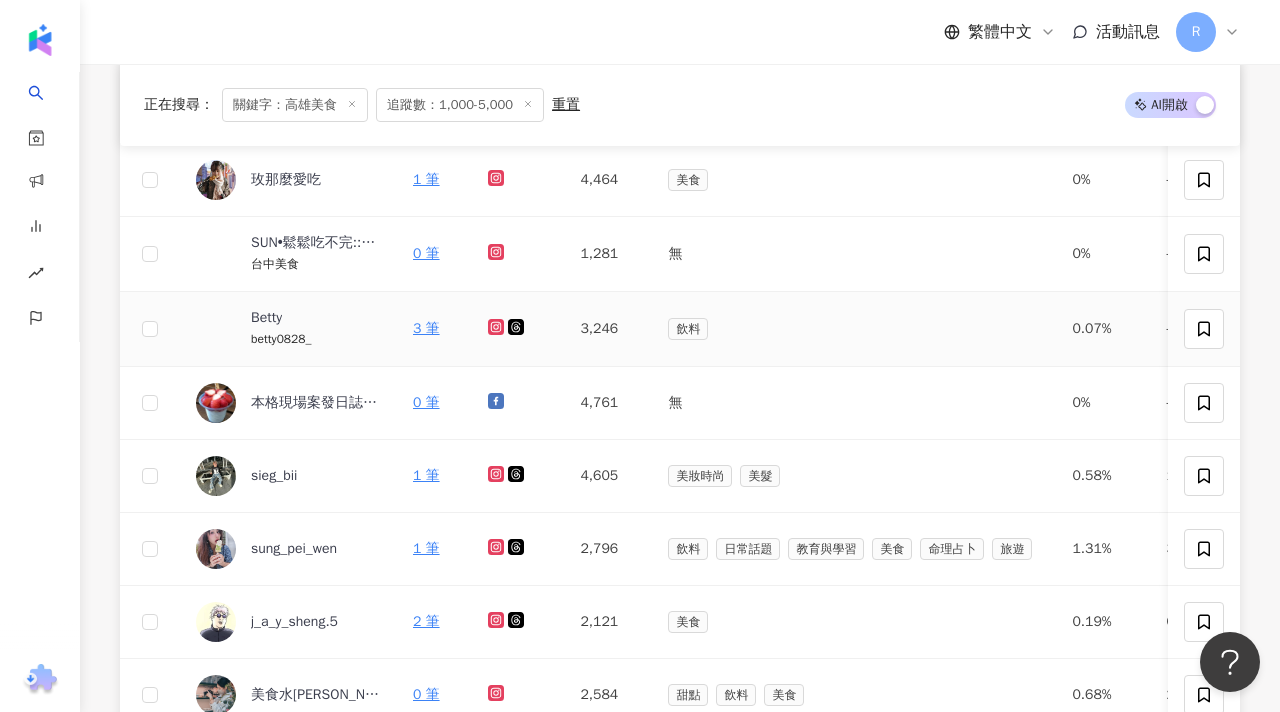 scroll, scrollTop: 414, scrollLeft: 0, axis: vertical 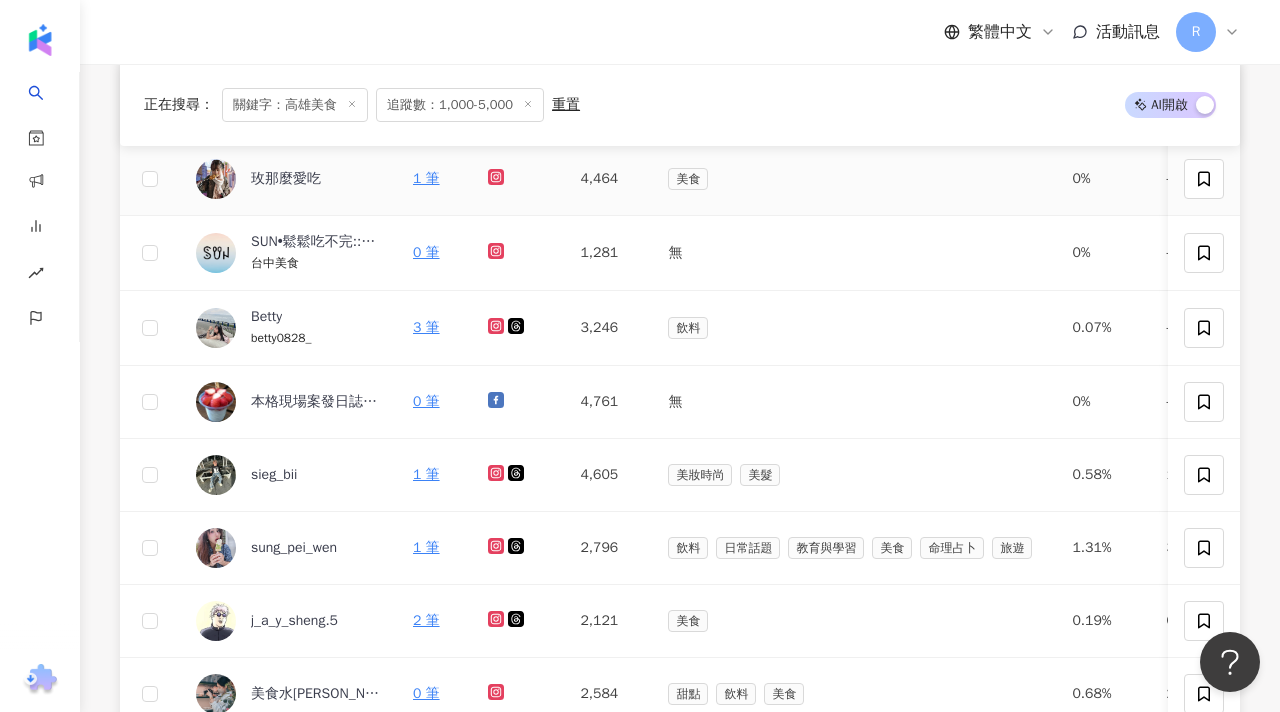 click 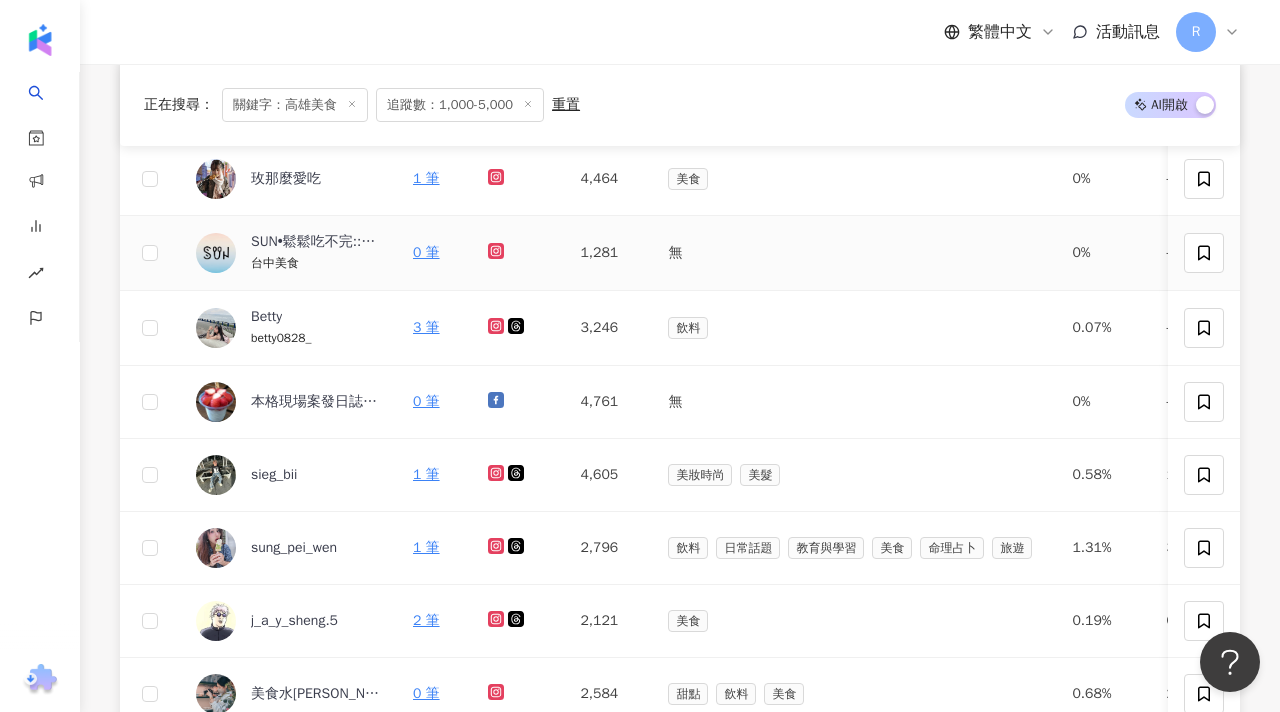 click at bounding box center [498, 252] 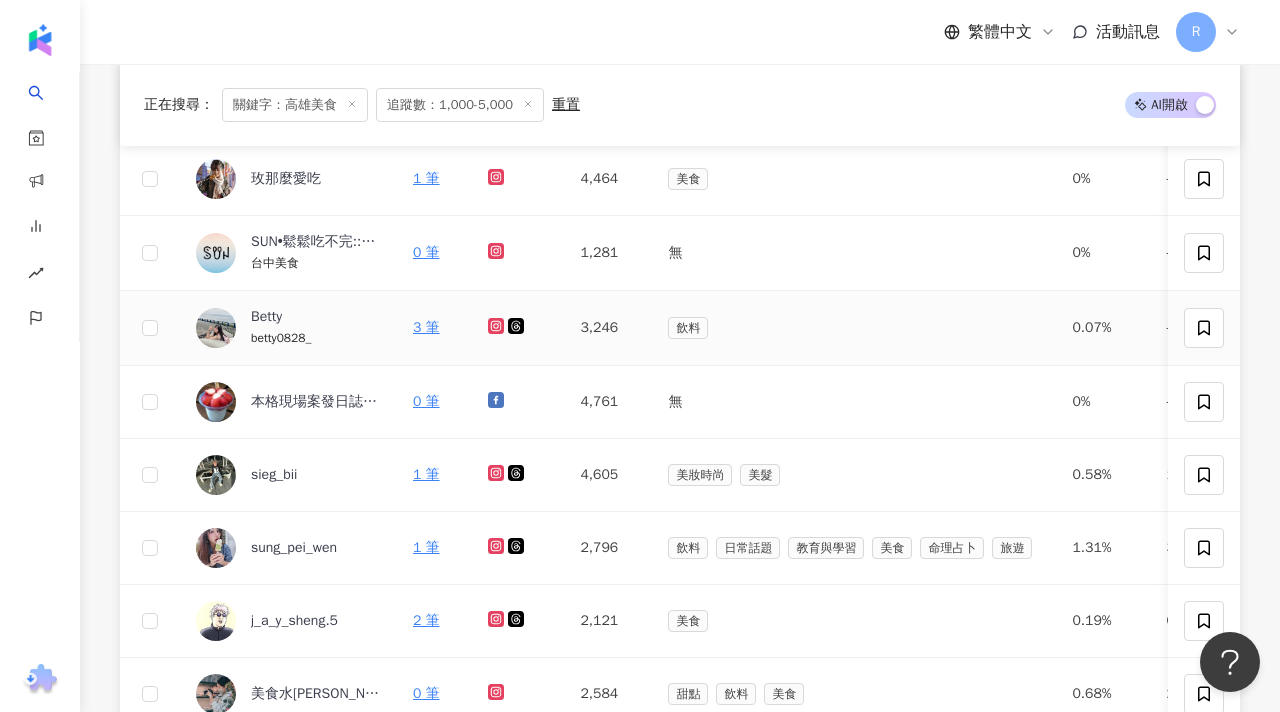 click at bounding box center (498, 327) 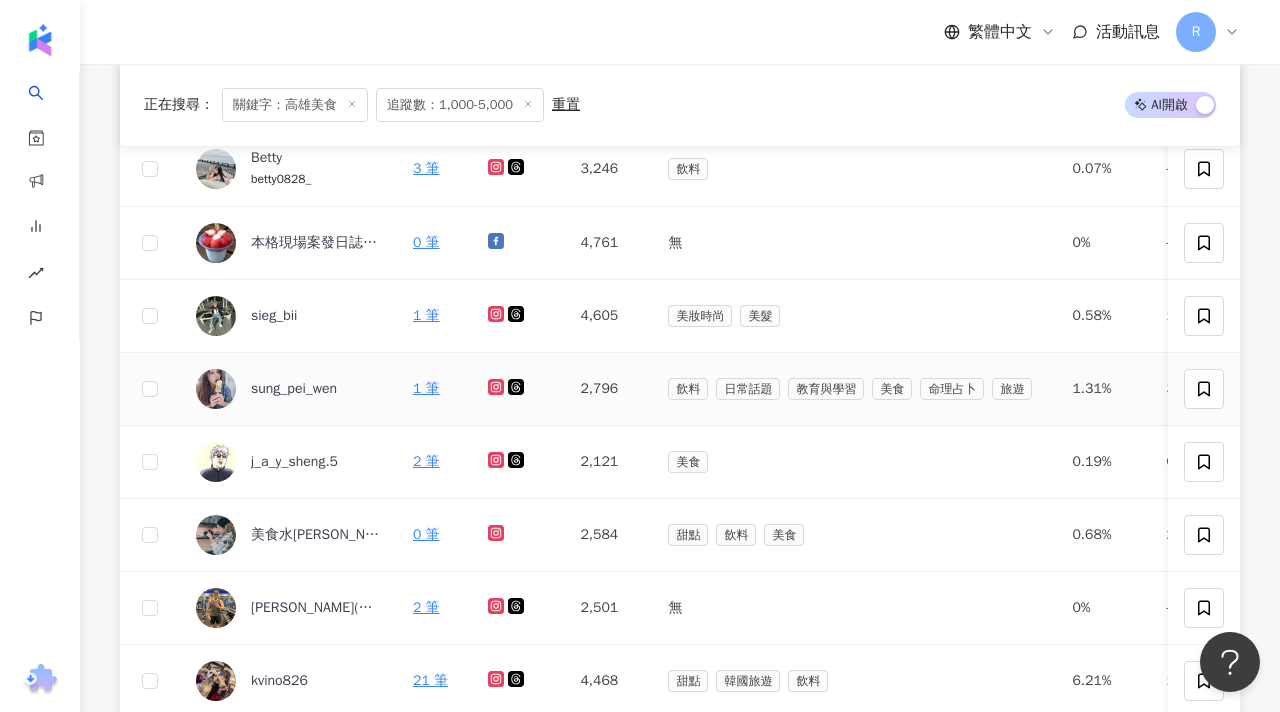 scroll, scrollTop: 695, scrollLeft: 0, axis: vertical 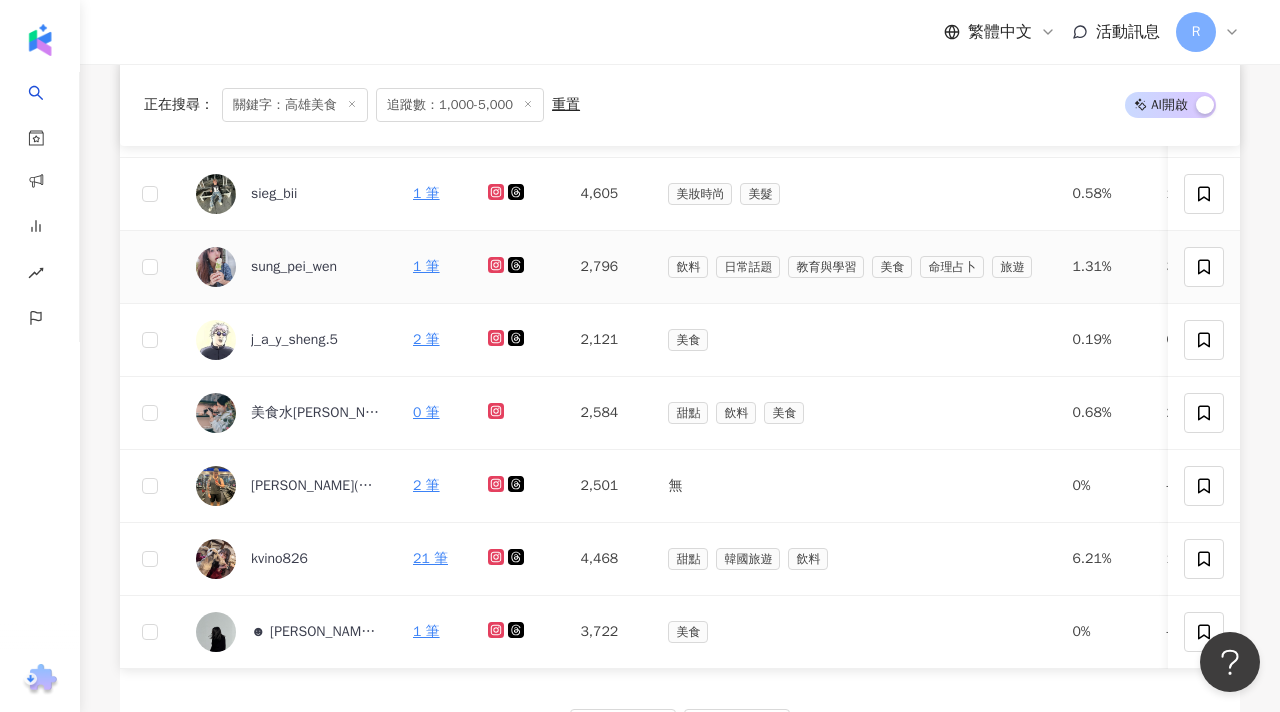 click 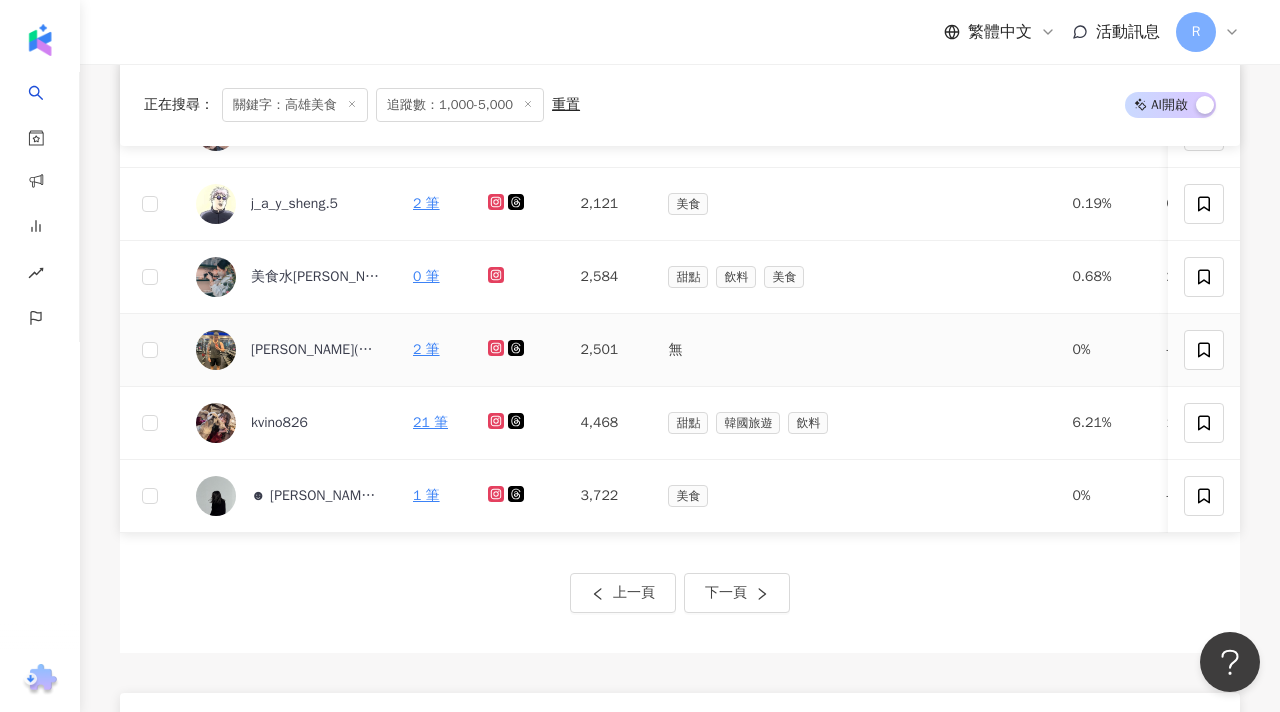 scroll, scrollTop: 829, scrollLeft: 0, axis: vertical 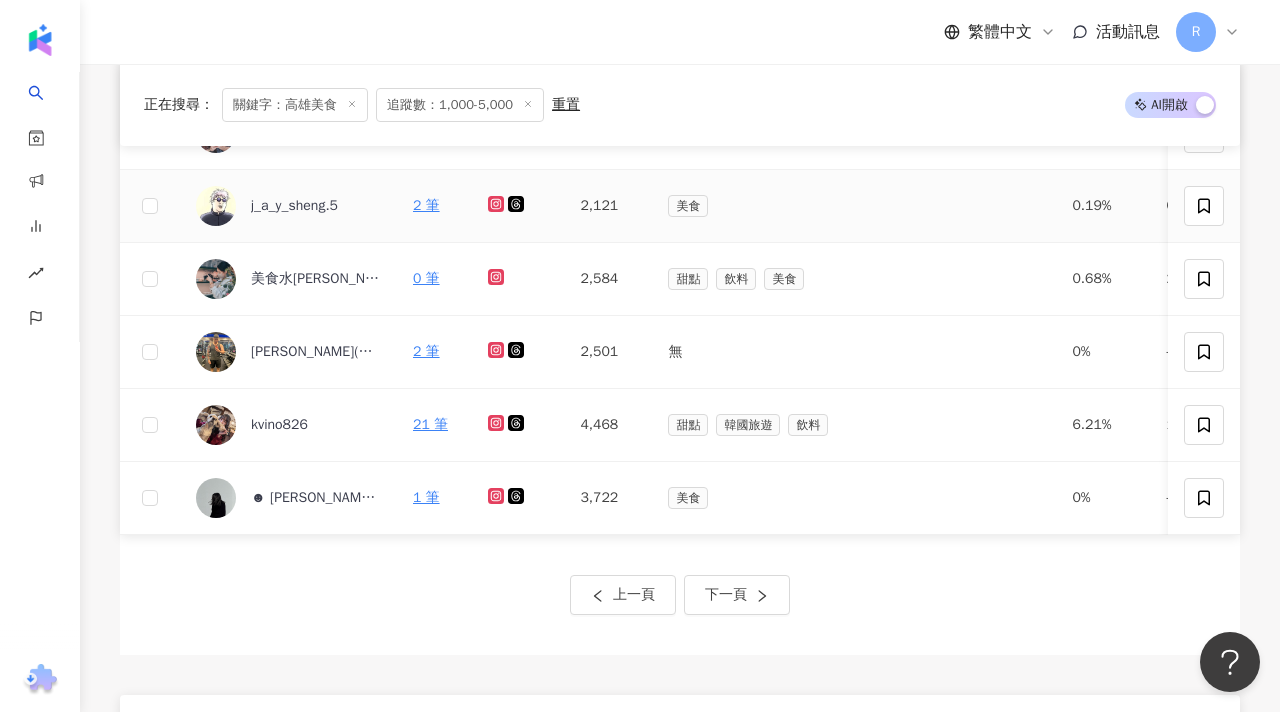 click 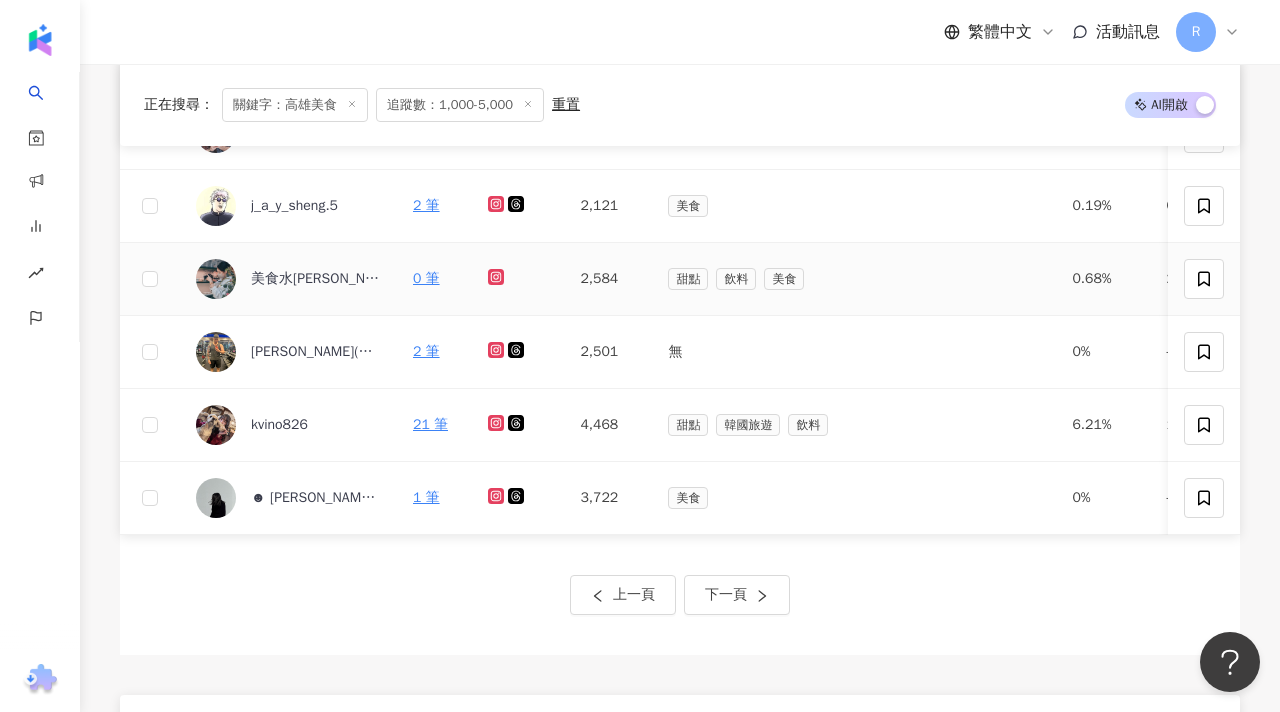click 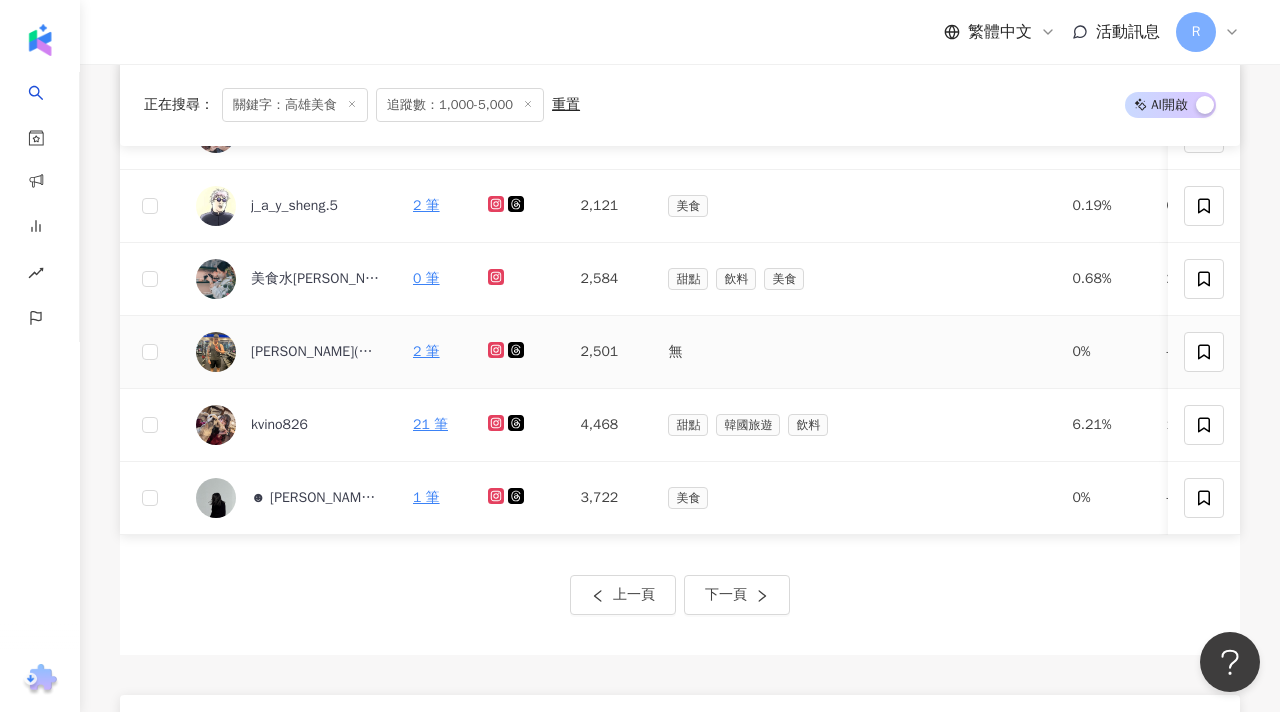 click 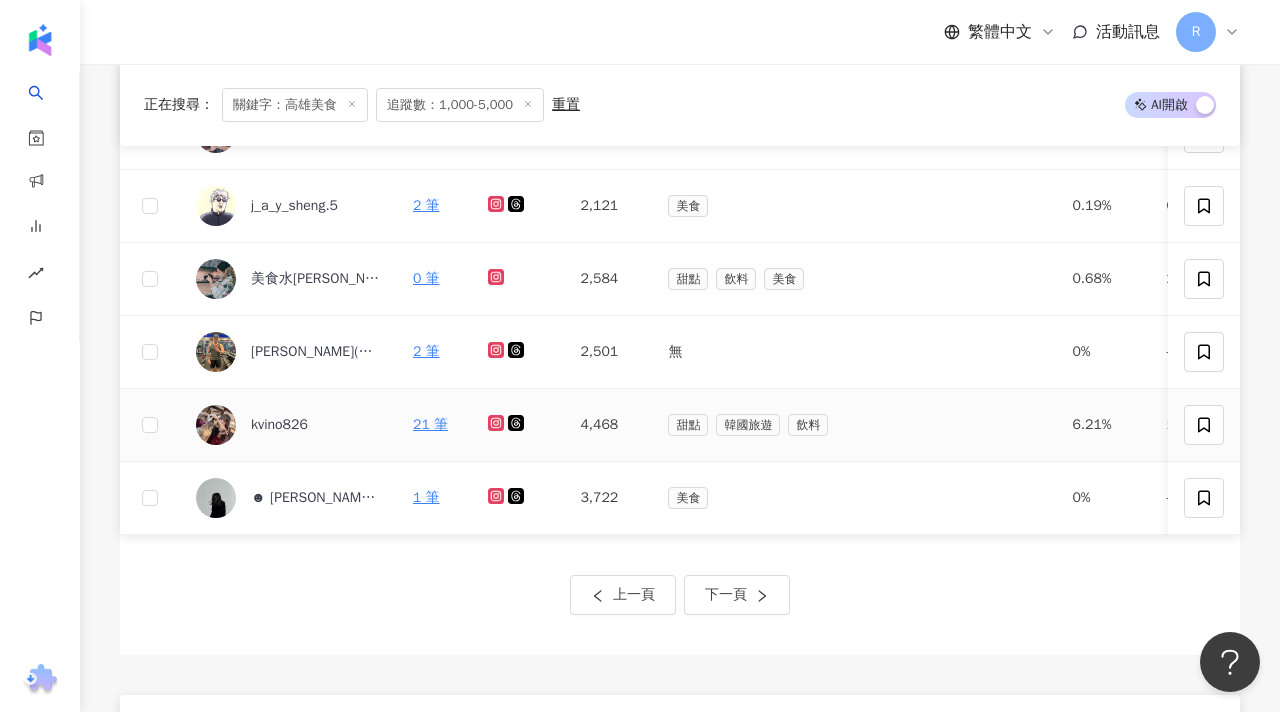 click 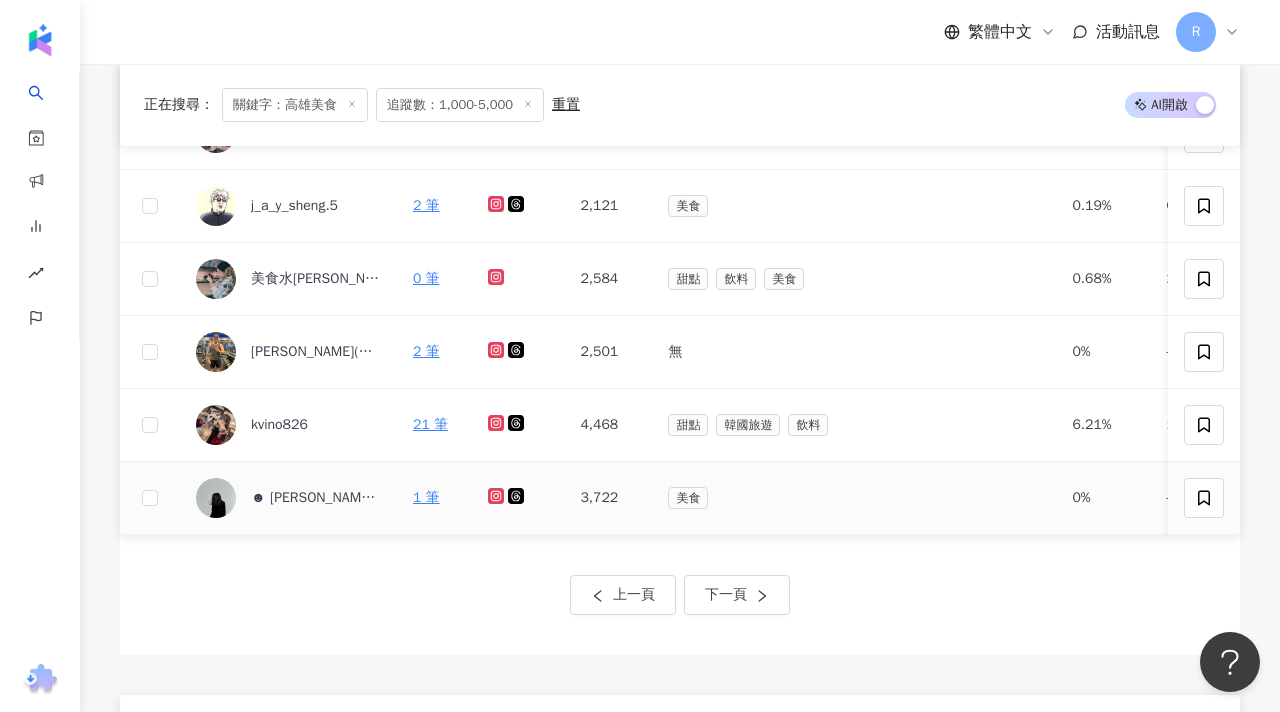 click 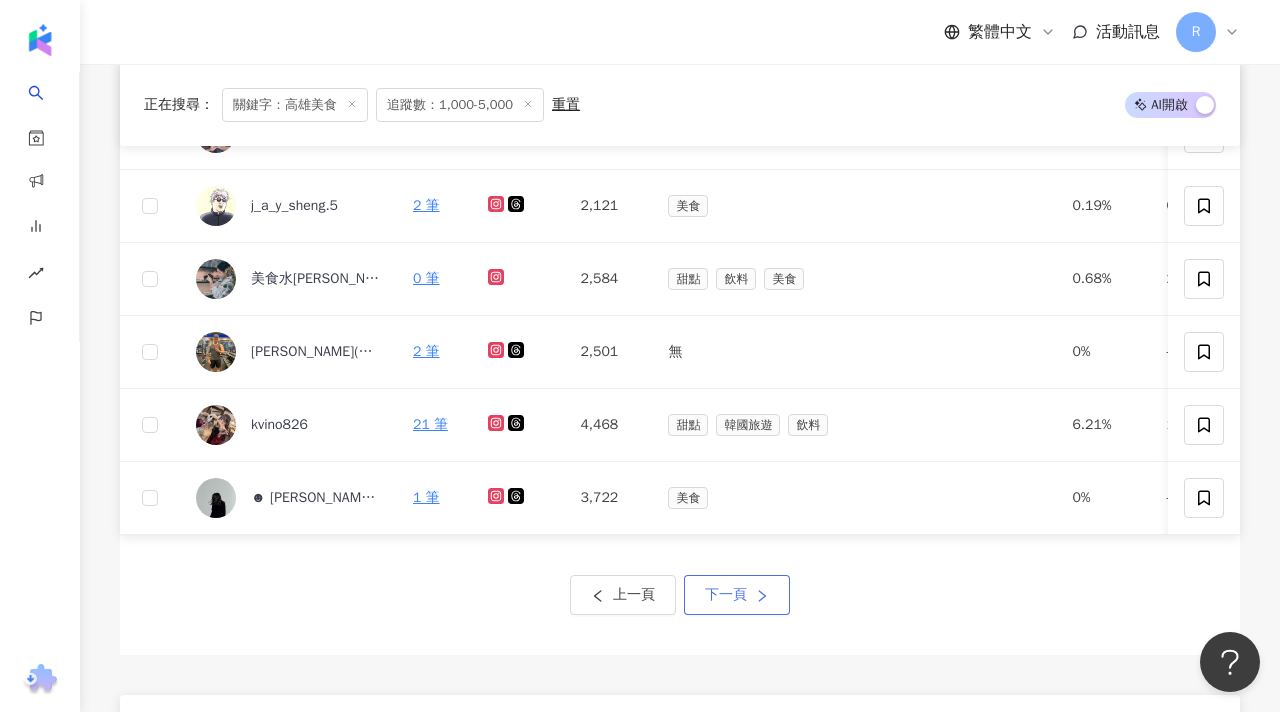 click on "下一頁" at bounding box center (737, 595) 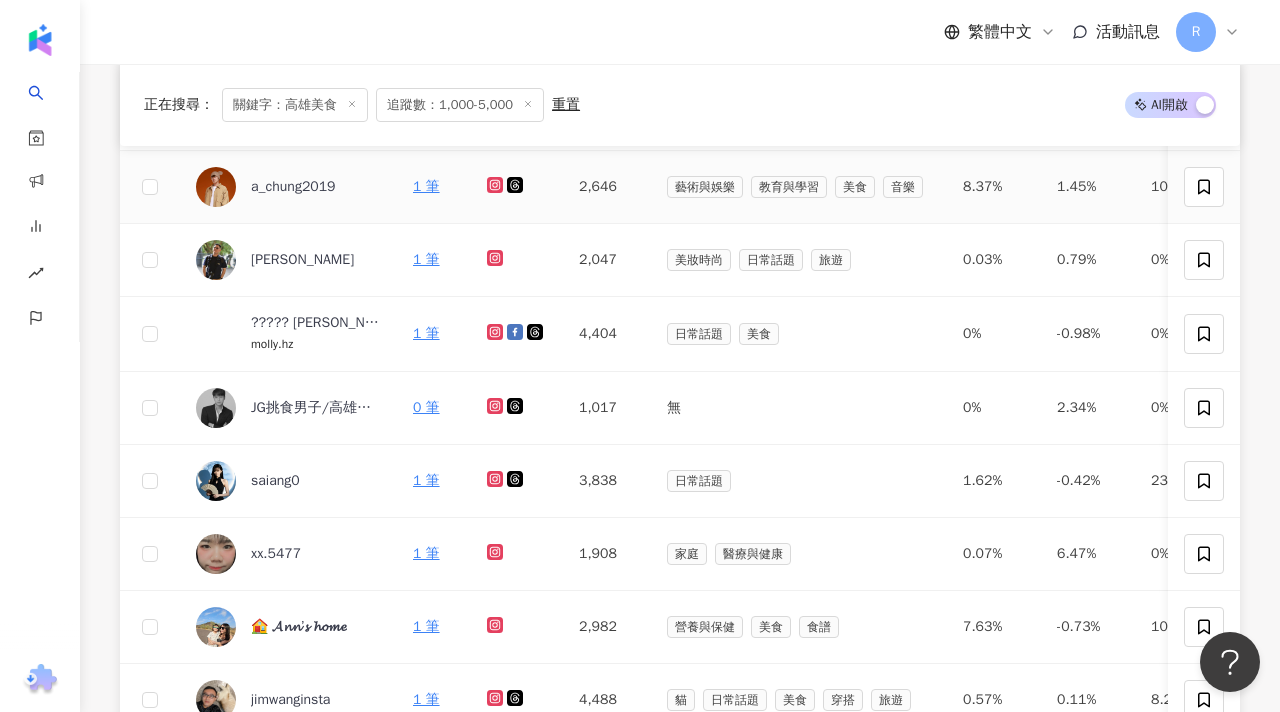 scroll, scrollTop: 409, scrollLeft: 0, axis: vertical 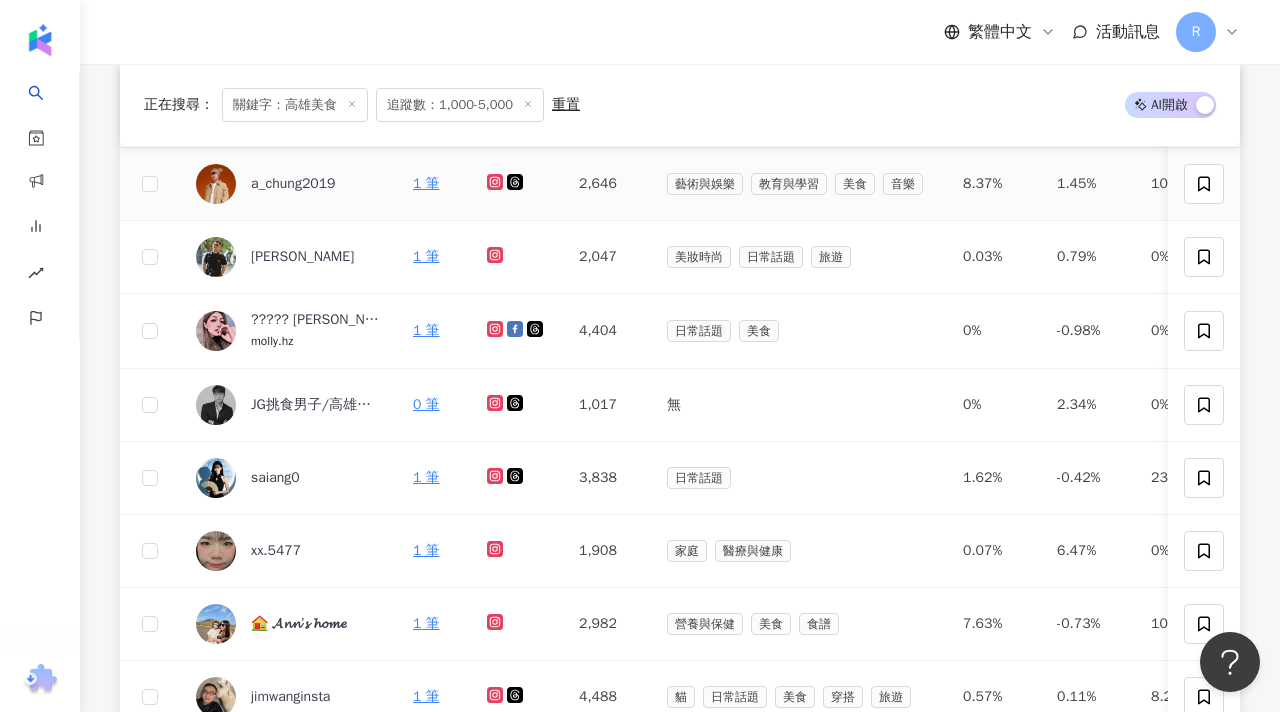 click 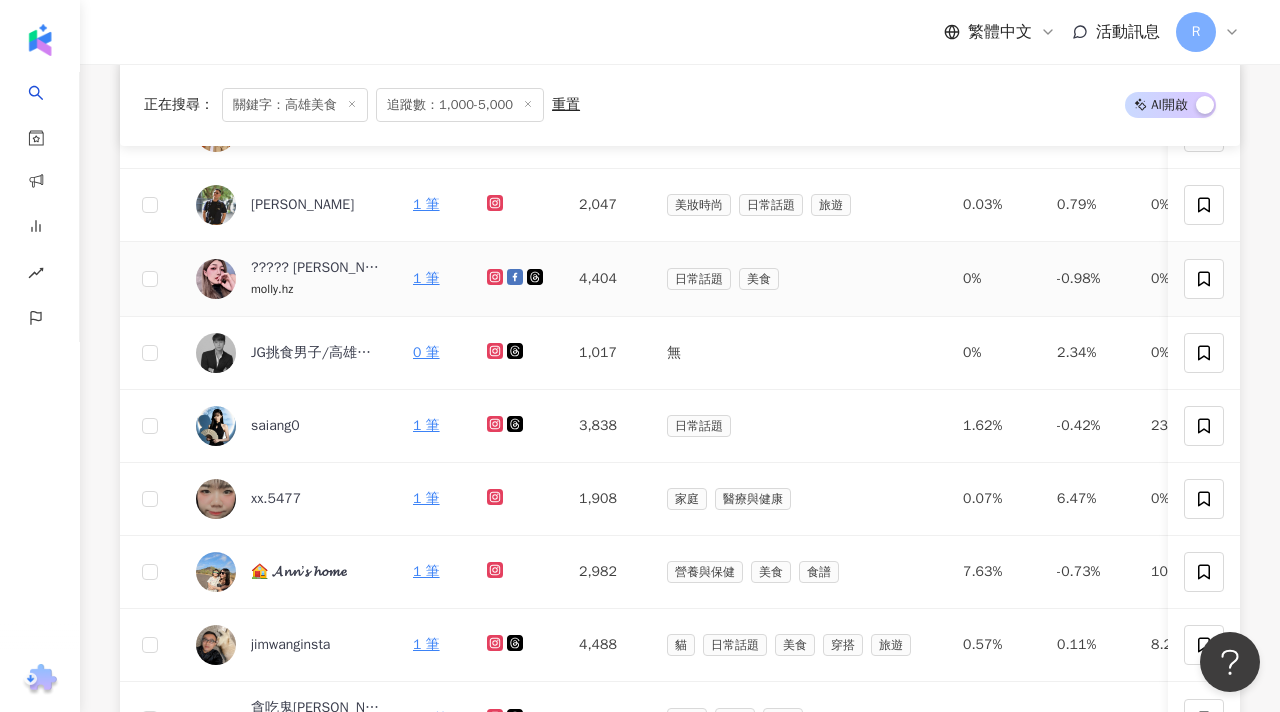 scroll, scrollTop: 462, scrollLeft: 0, axis: vertical 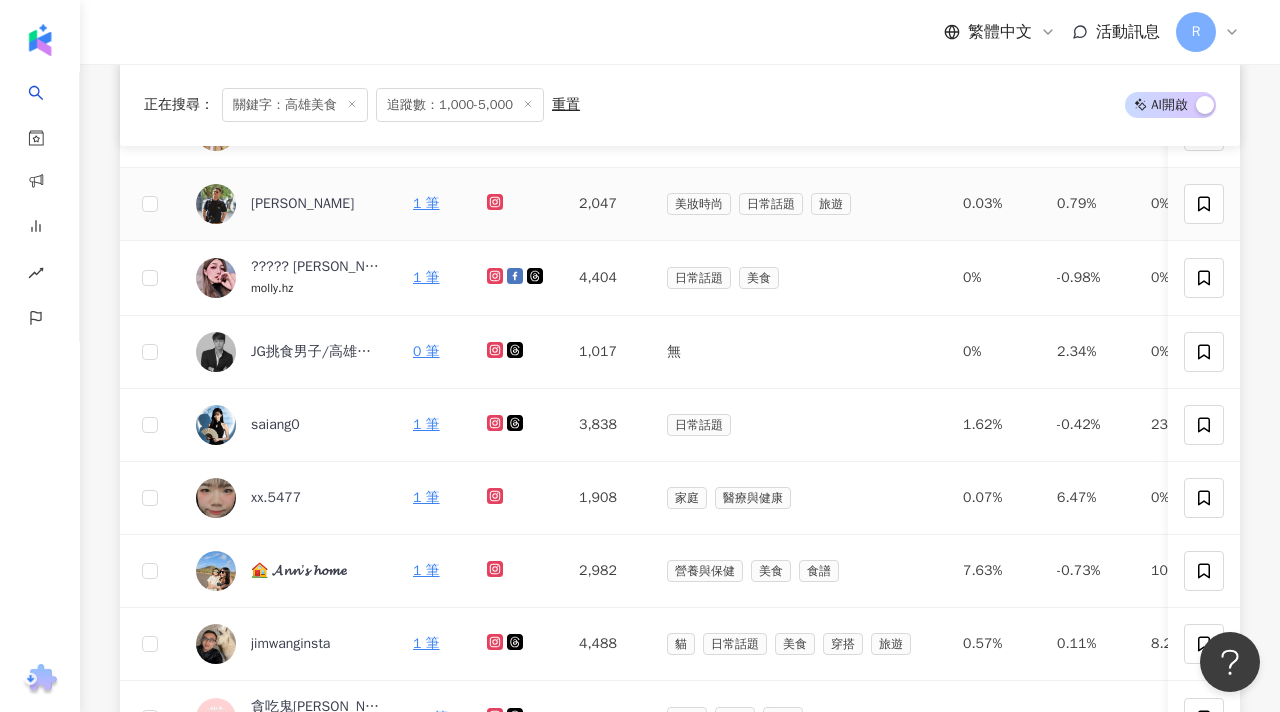 click 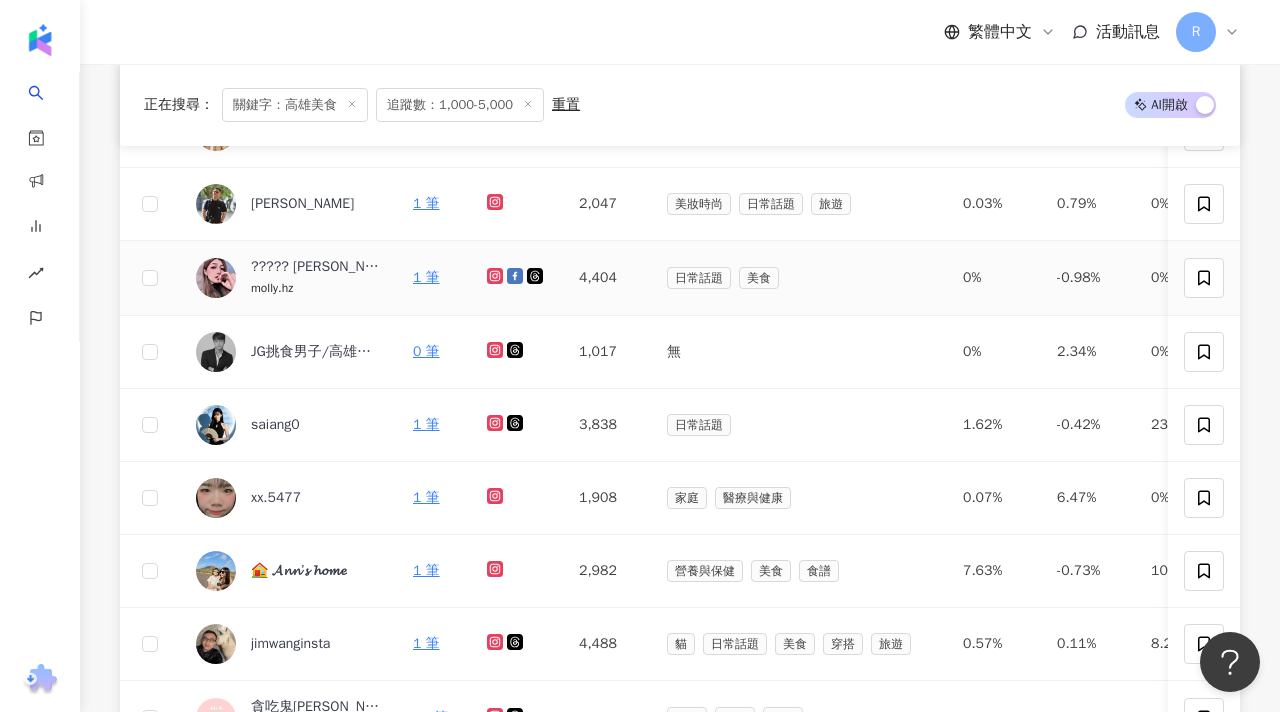 click 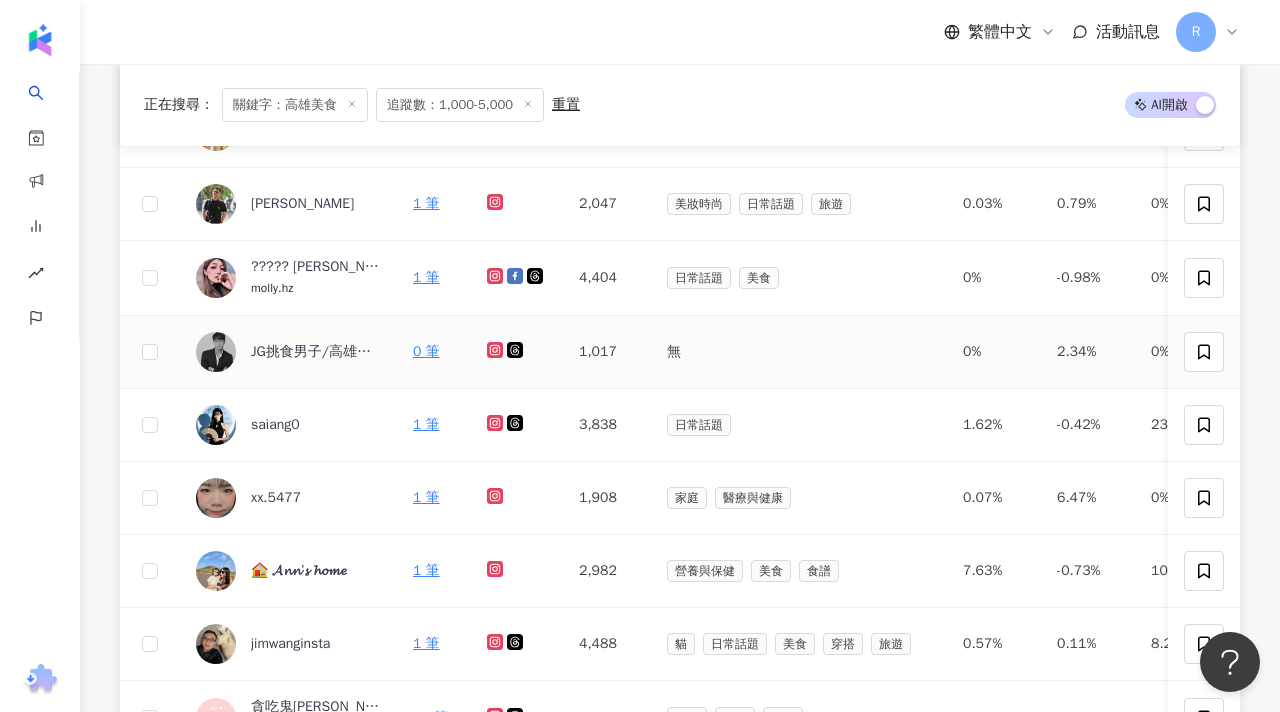click 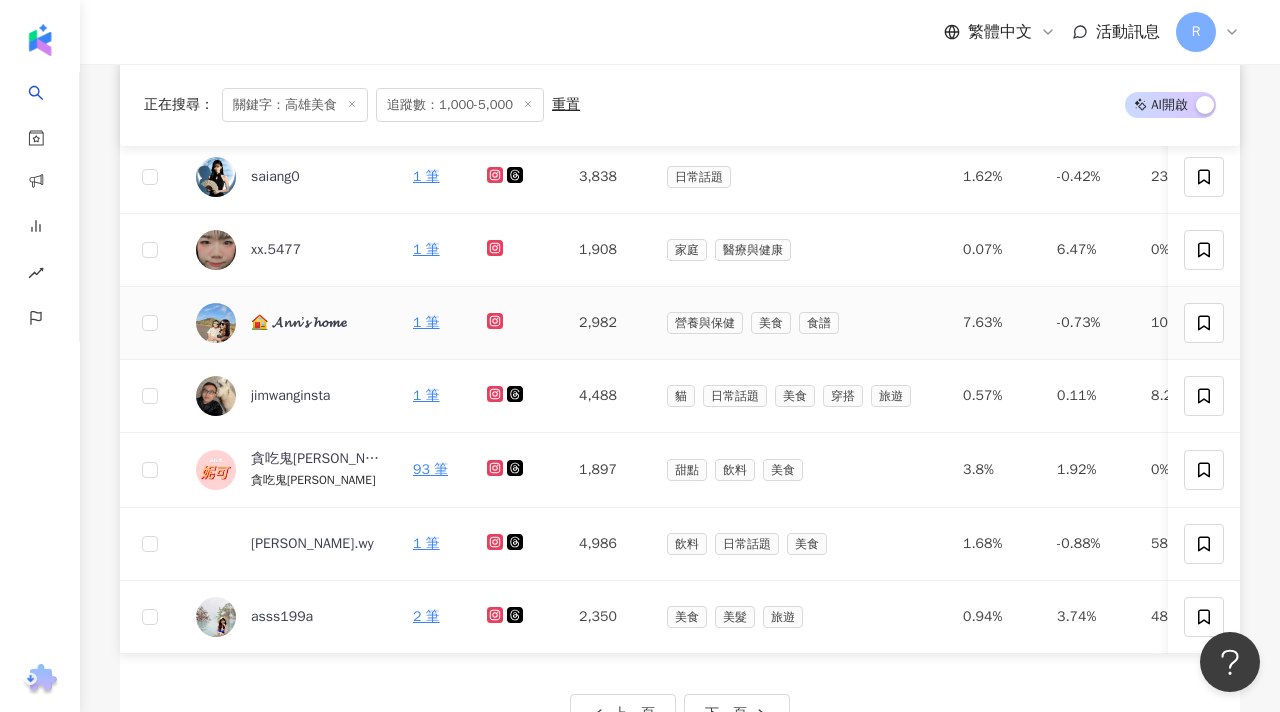 scroll, scrollTop: 712, scrollLeft: 0, axis: vertical 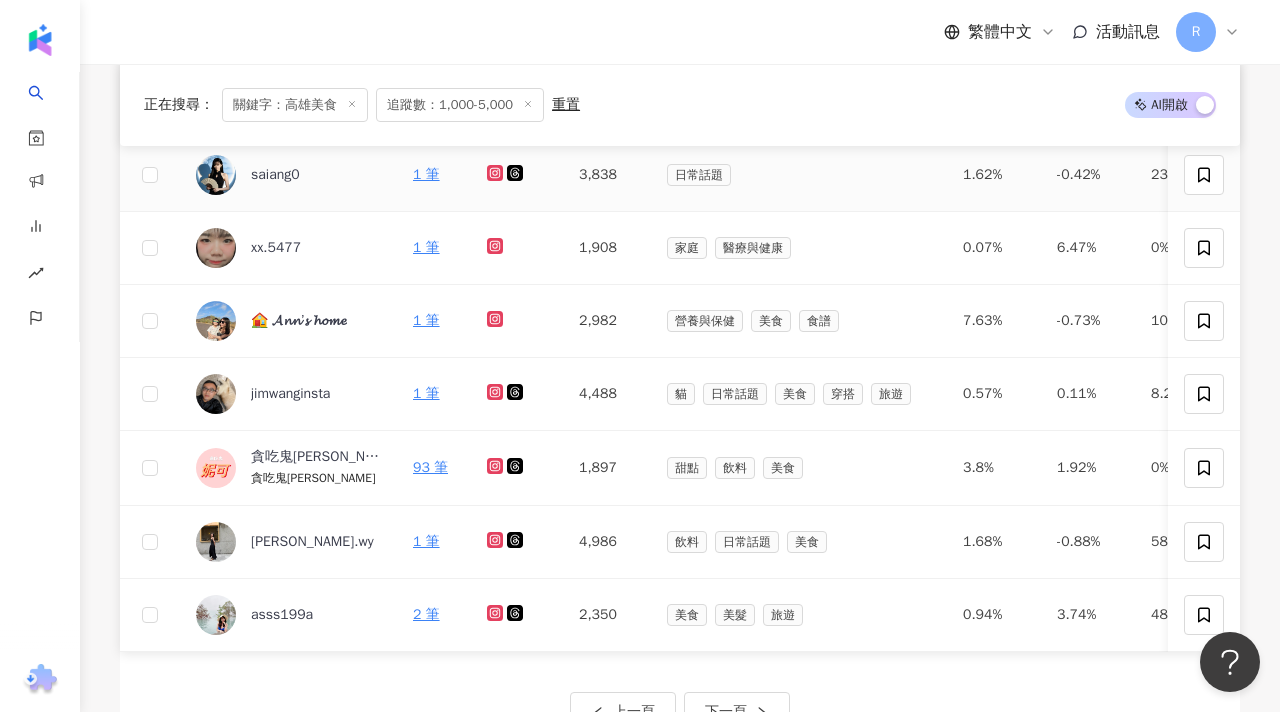 click 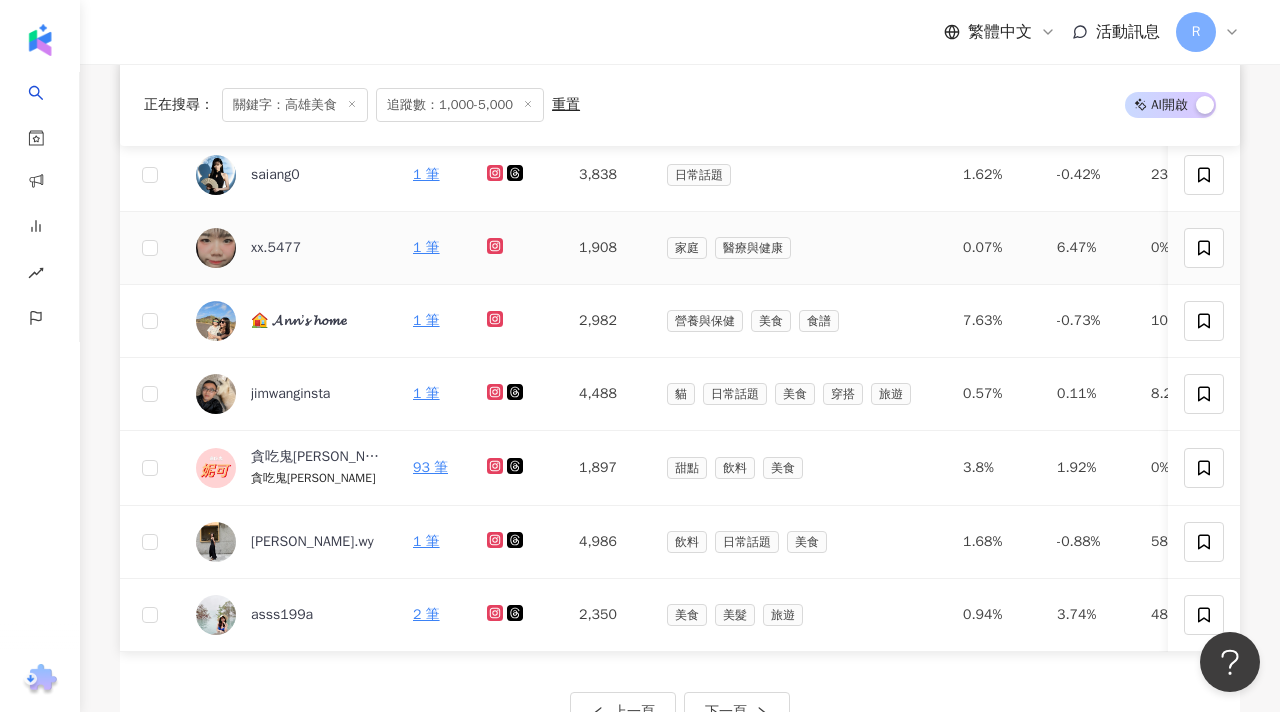 click at bounding box center [517, 248] 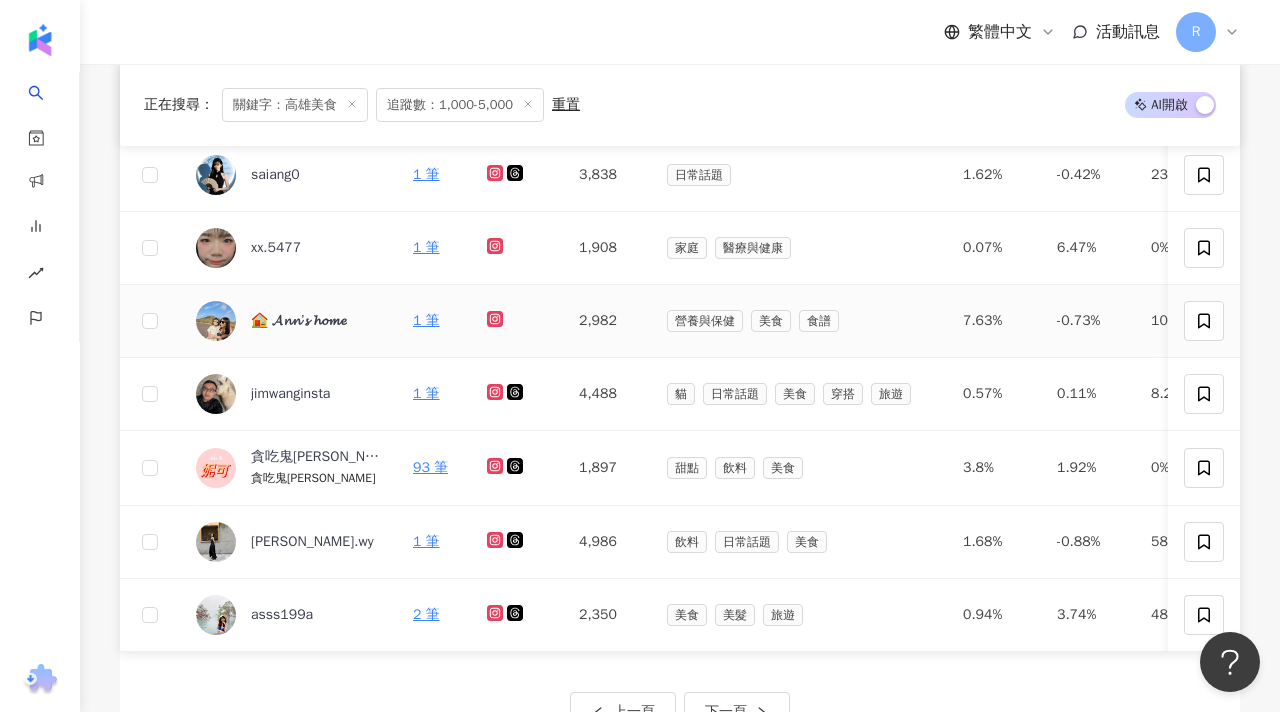 click 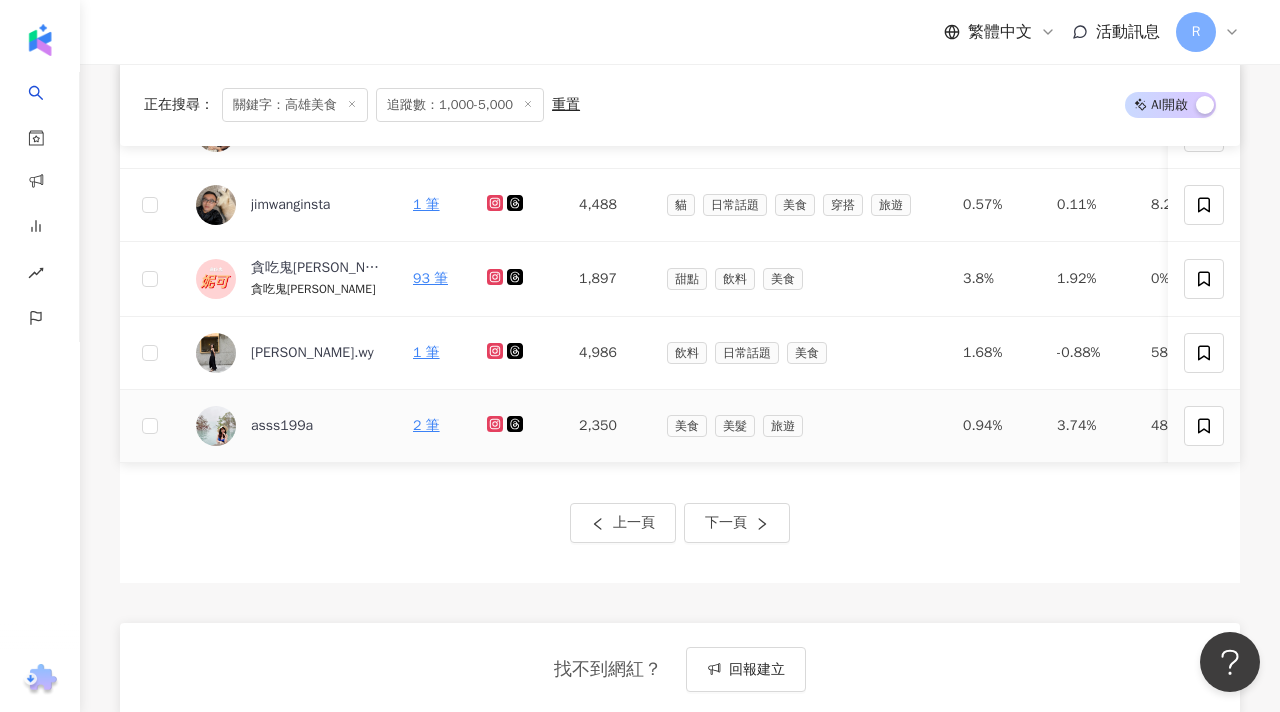 scroll, scrollTop: 902, scrollLeft: 0, axis: vertical 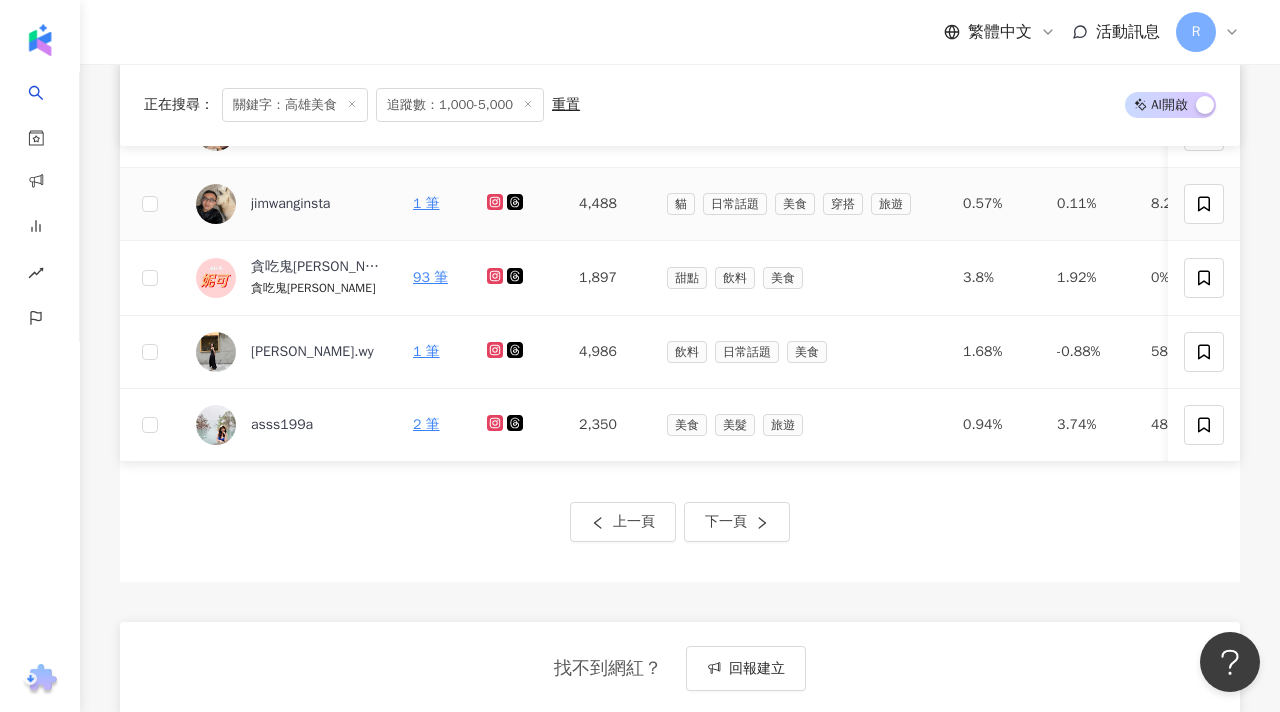 click 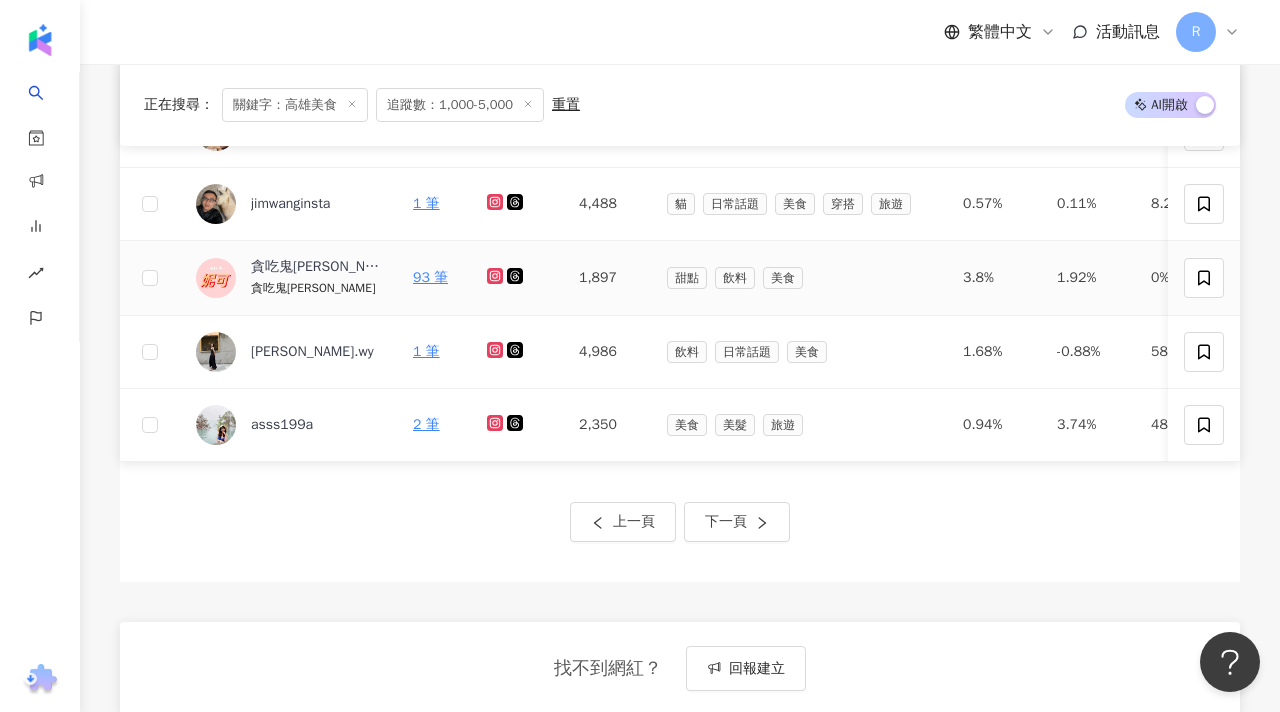 click 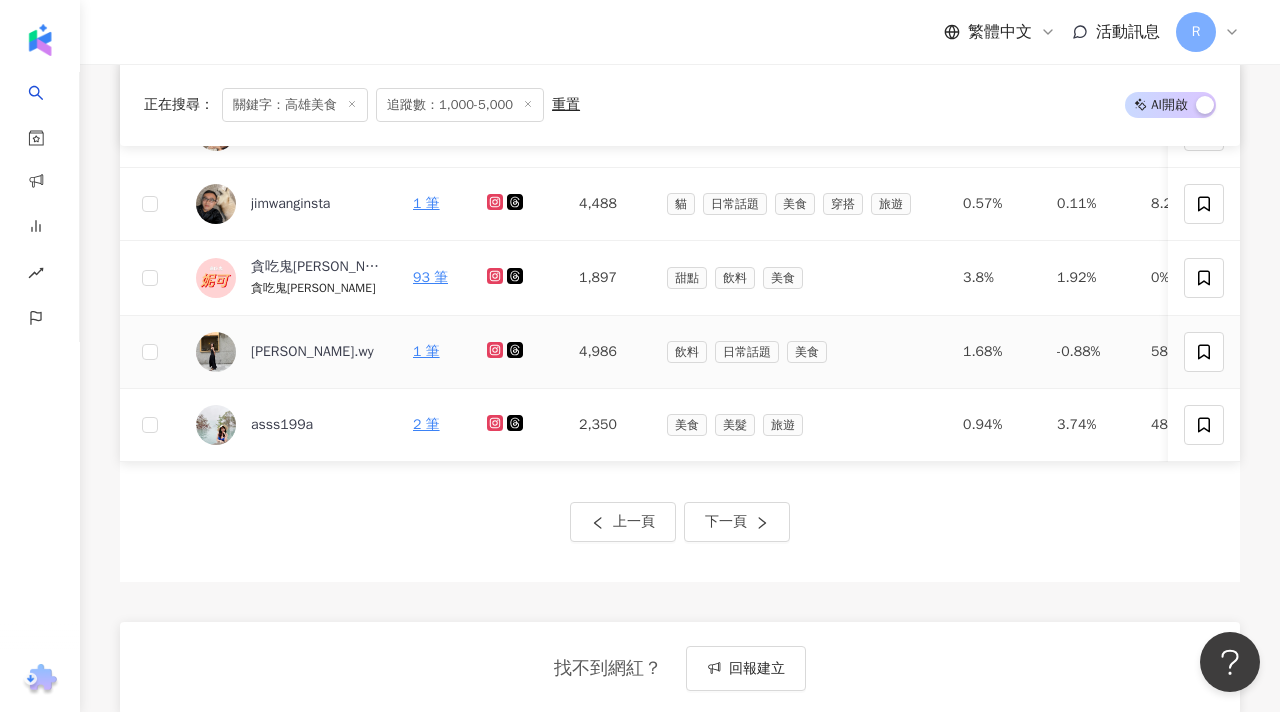 click 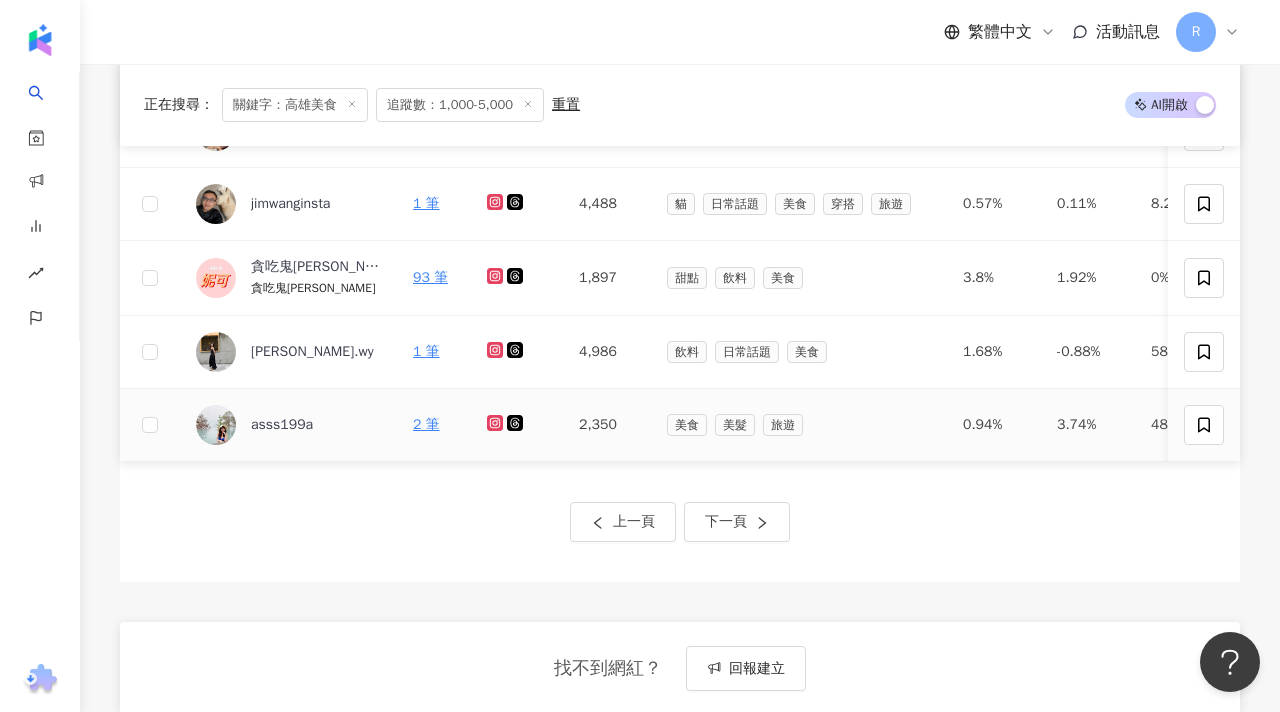 click at bounding box center (517, 425) 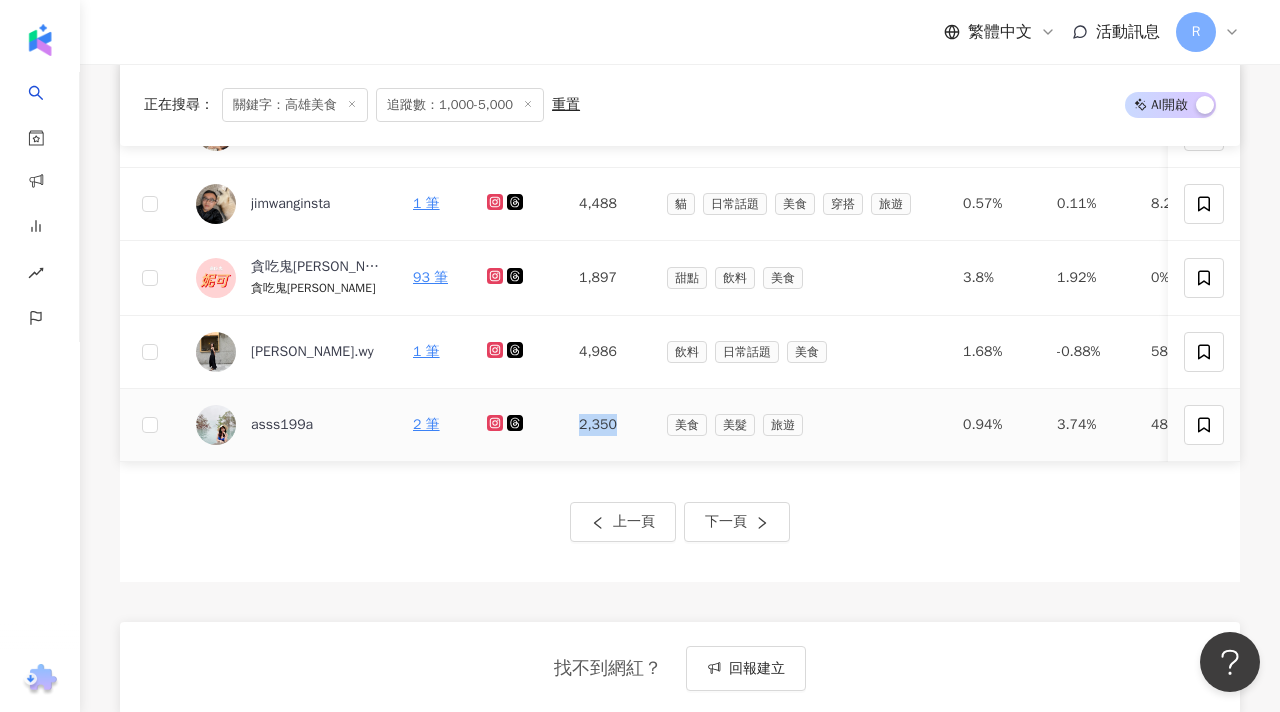 click 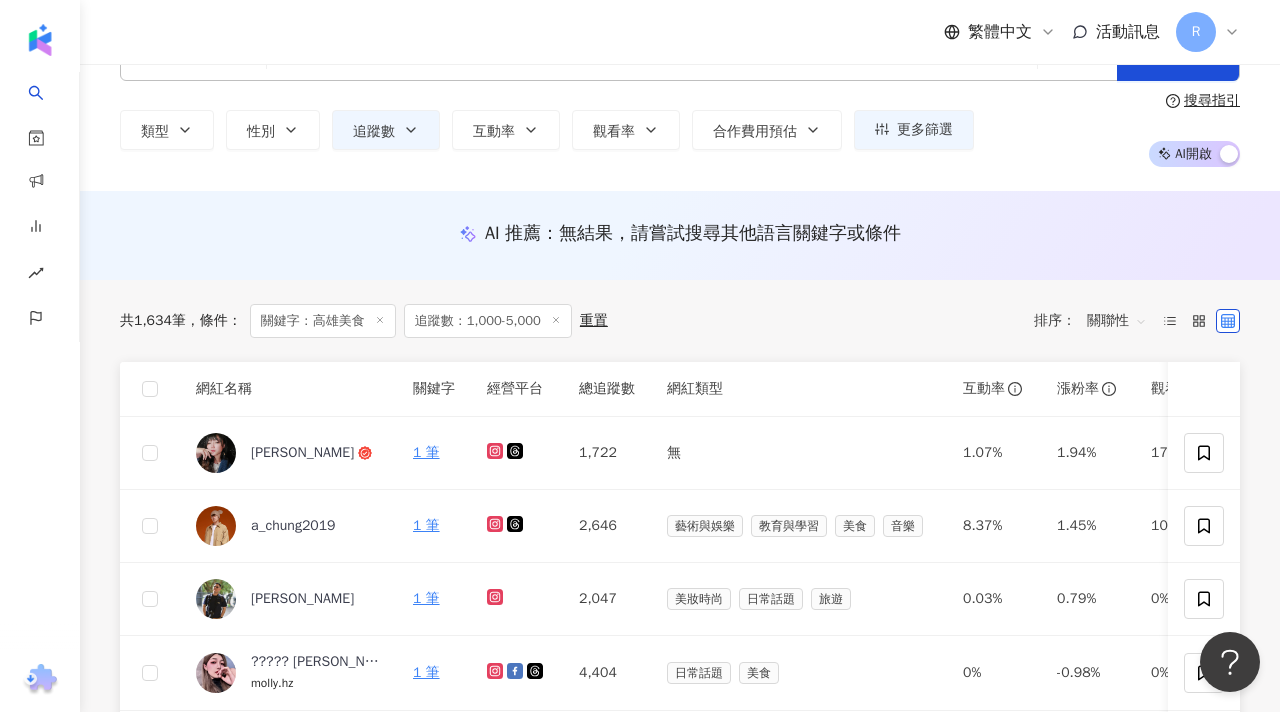 scroll, scrollTop: 0, scrollLeft: 0, axis: both 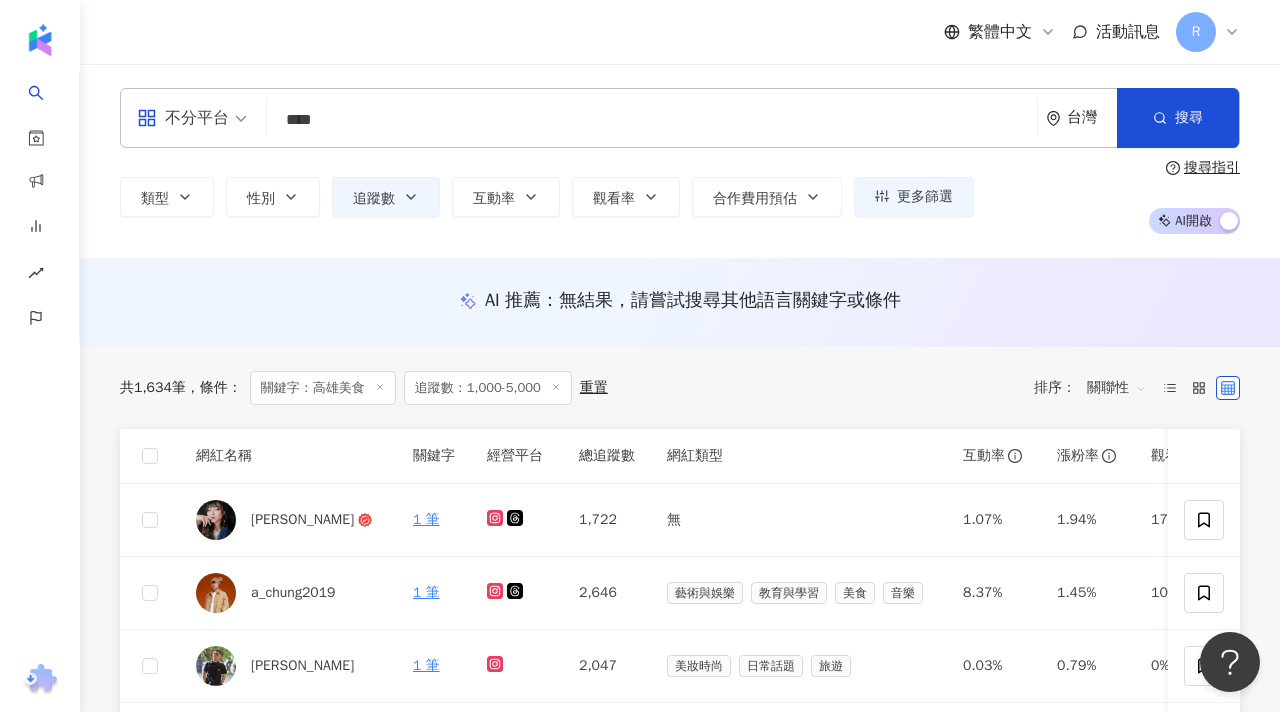 click on "****" at bounding box center [652, 120] 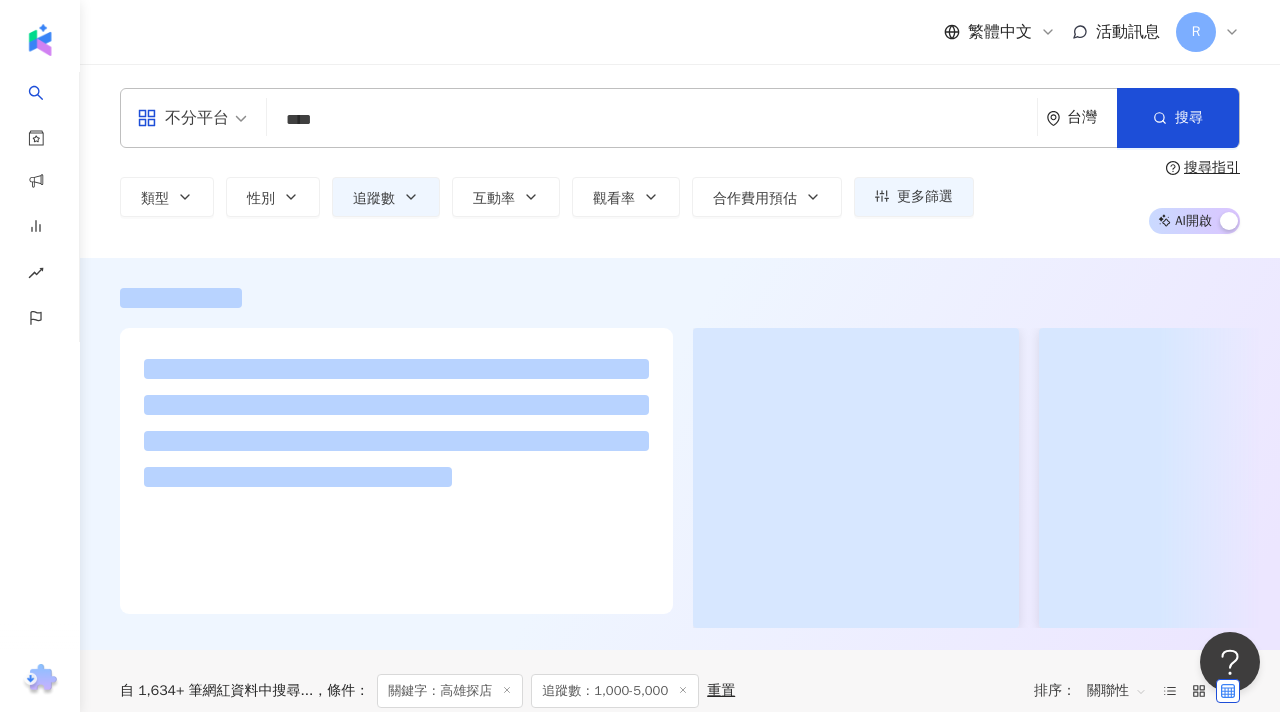 type on "****" 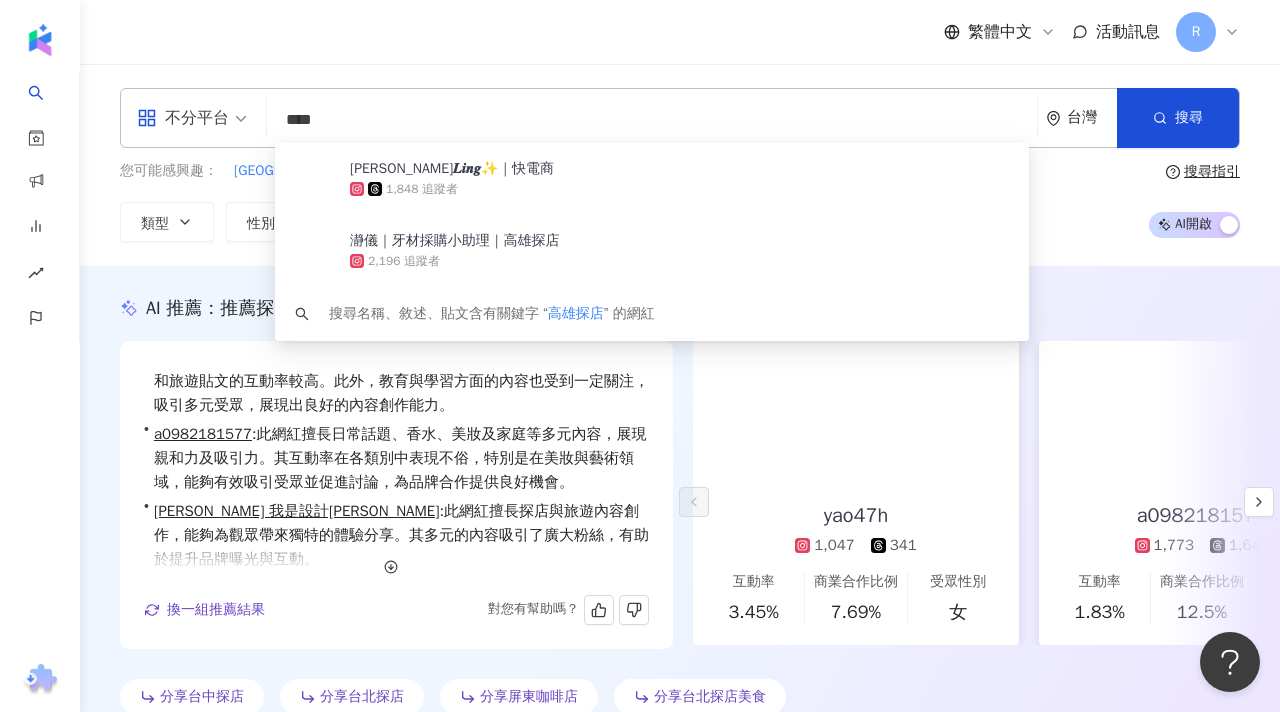 scroll, scrollTop: 23, scrollLeft: 0, axis: vertical 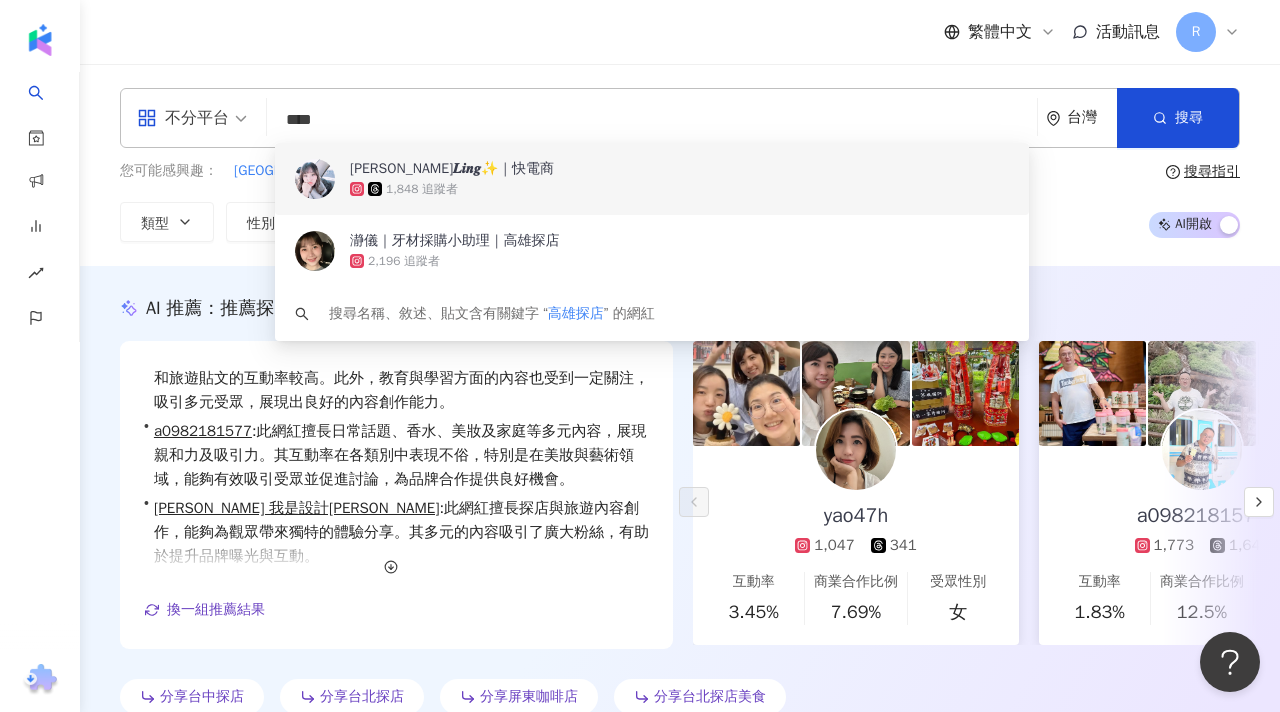 click on "繁體中文 活動訊息 R" at bounding box center [680, 32] 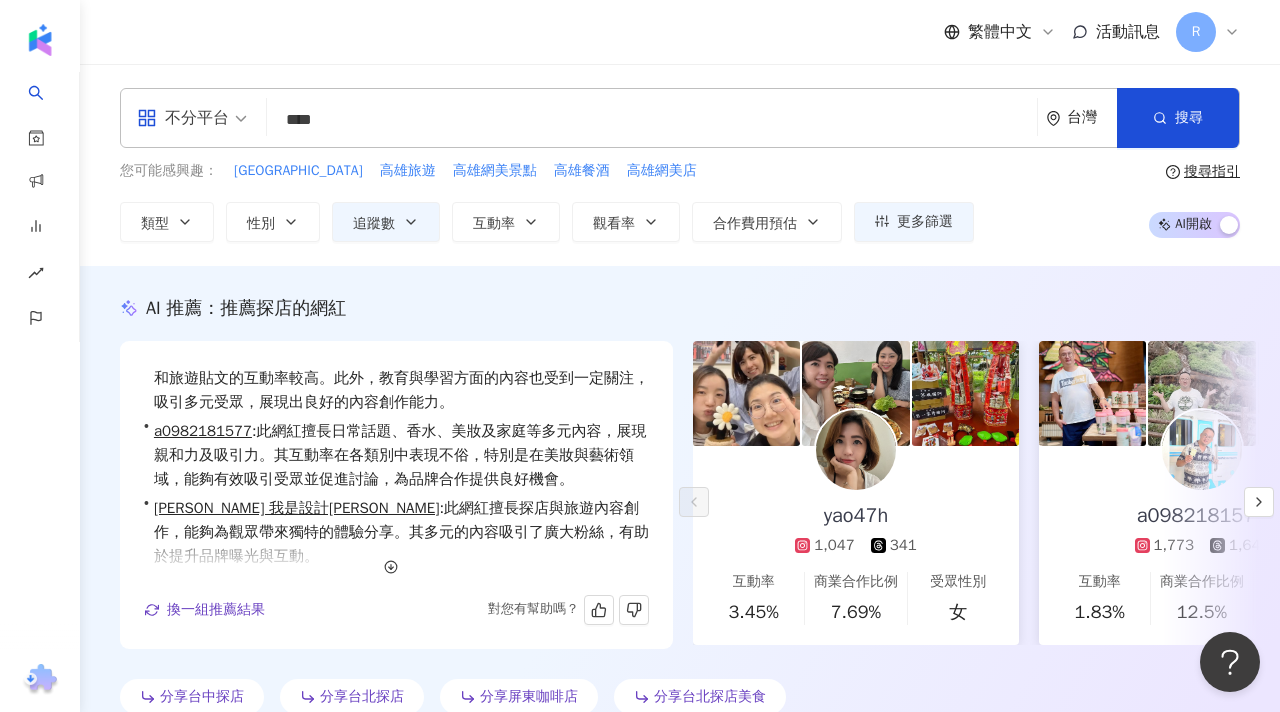 scroll, scrollTop: 49, scrollLeft: 0, axis: vertical 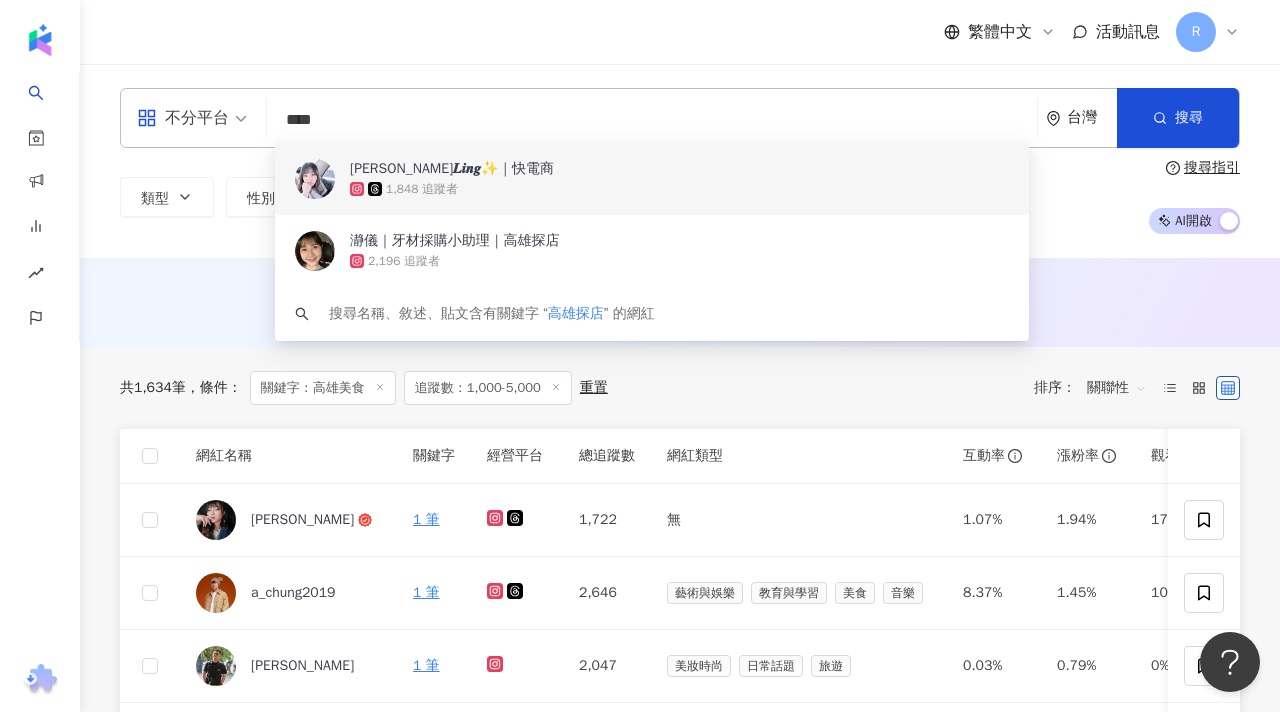 click on "****" at bounding box center [652, 120] 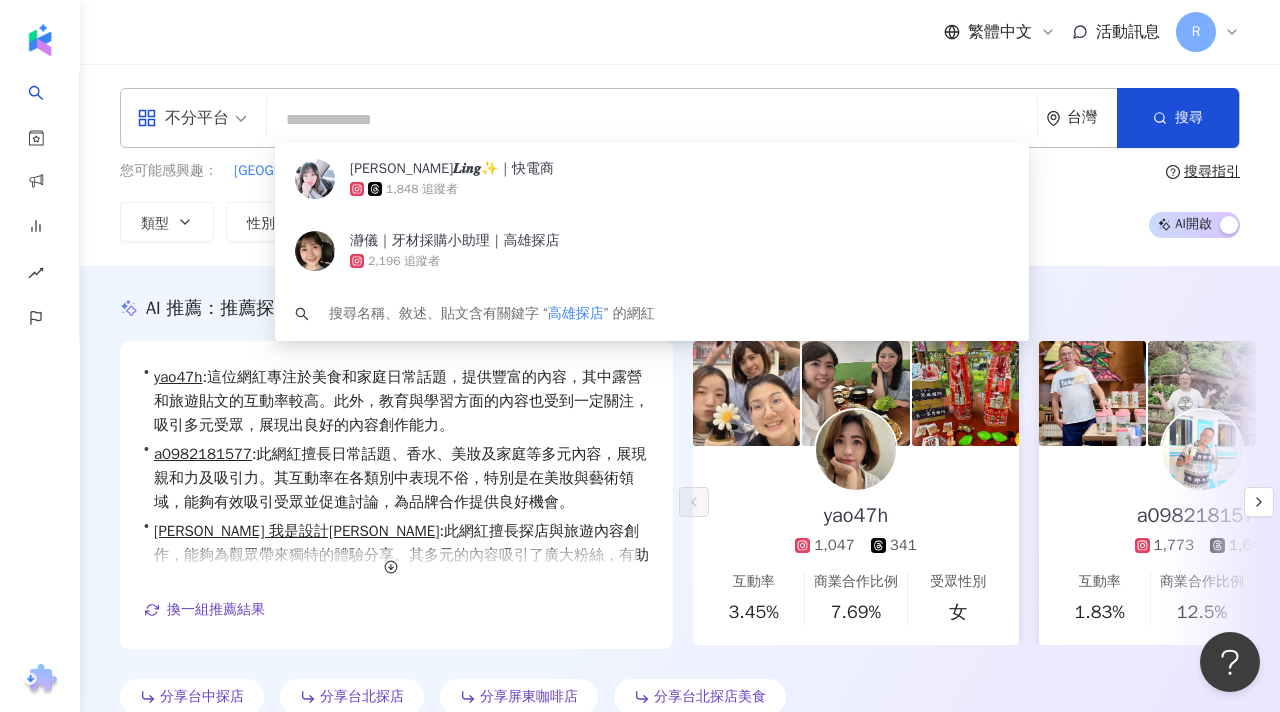 click on "不分平台 台灣 搜尋 7ae6c4d9-acf9-4313-9ddc-e82b63caaaf9 [PERSON_NAME]𝑳𝒊𝒏𝒈✨｜快電商 1,848   追蹤者 瀞儀｜牙材採購小助理｜高雄探店 2,196   追蹤者 搜尋名稱、敘述、貼文含有關鍵字 “ 高雄探店 ” 的網紅" at bounding box center [680, 118] 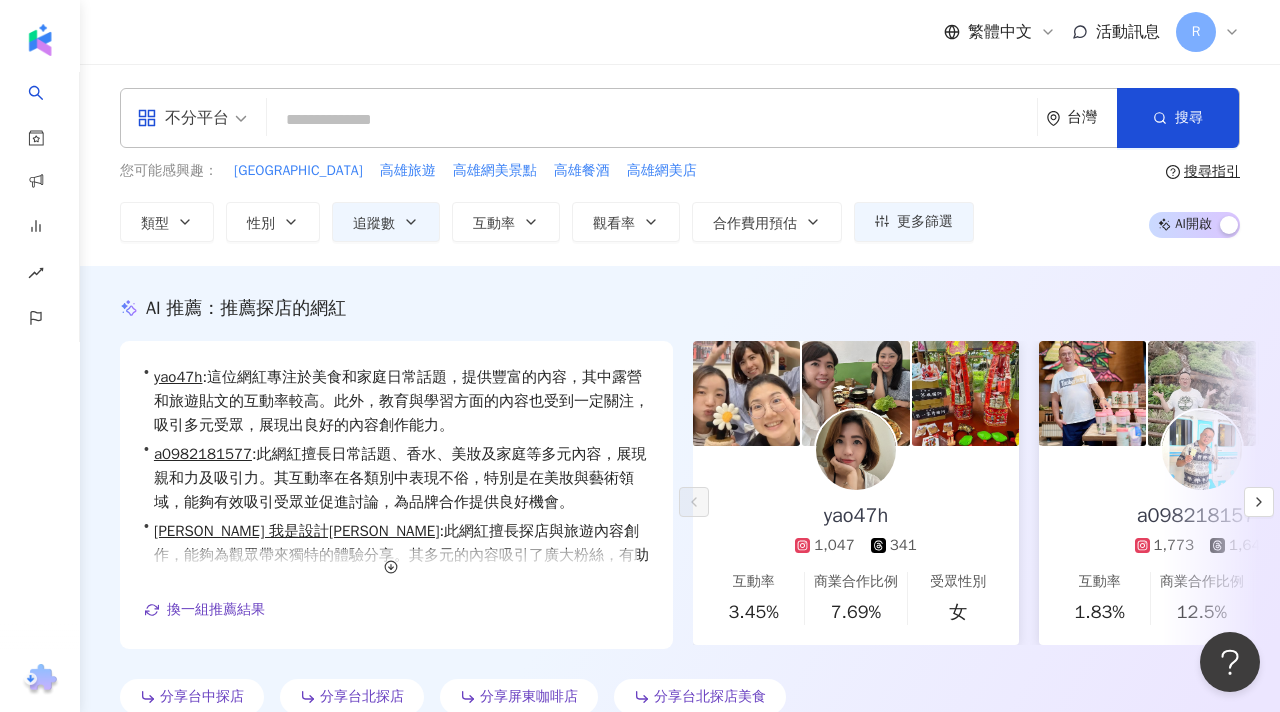 click at bounding box center [652, 120] 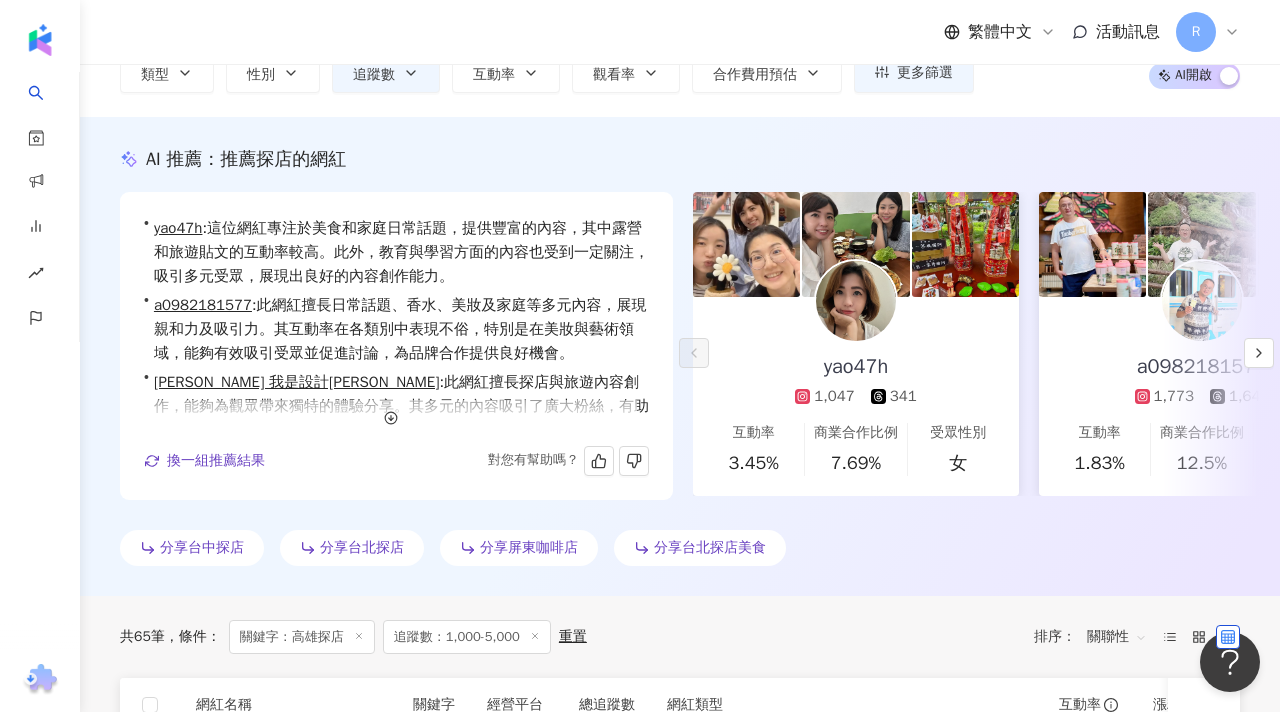 scroll, scrollTop: 177, scrollLeft: 0, axis: vertical 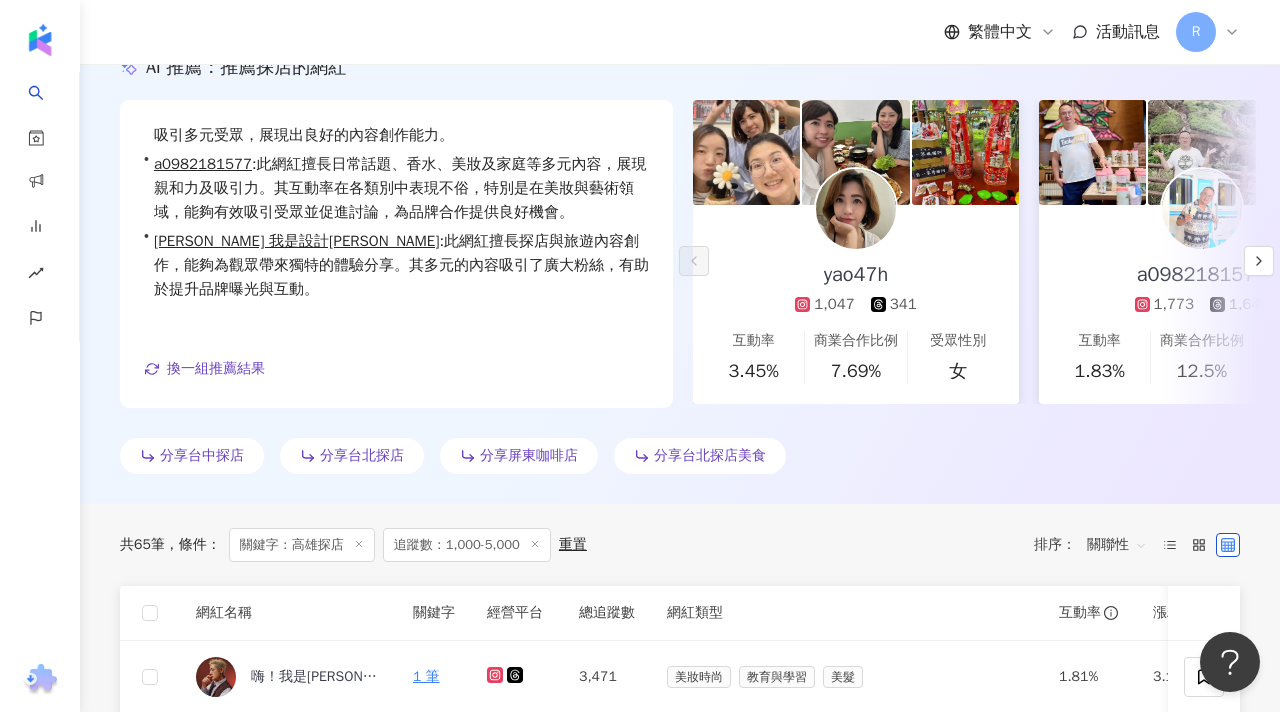 click on "關鍵字：高雄探店" at bounding box center (302, 545) 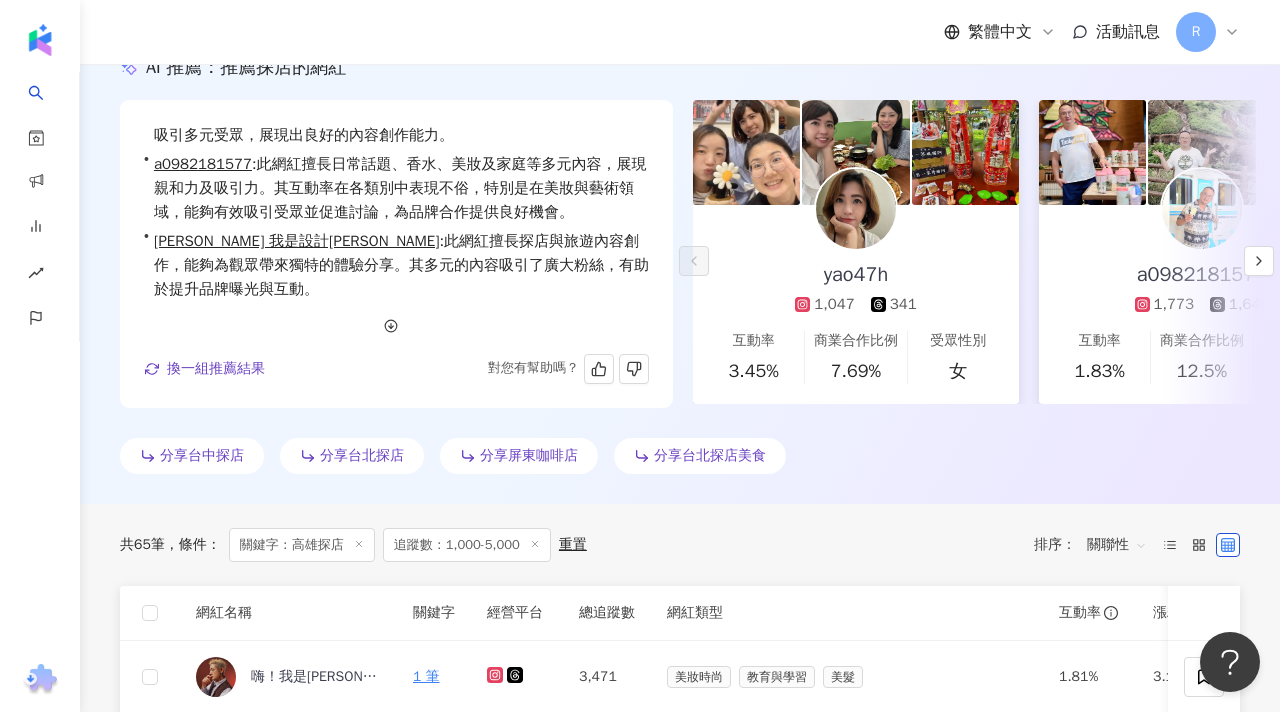 scroll, scrollTop: 0, scrollLeft: 0, axis: both 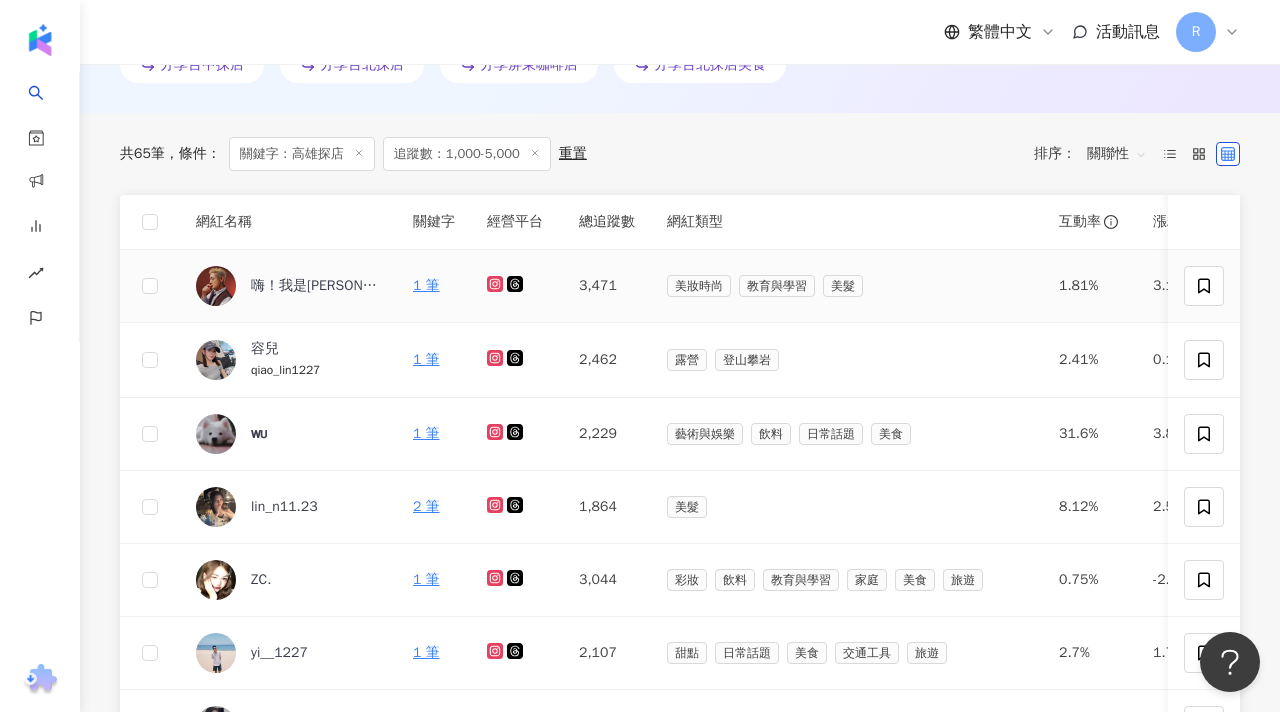 click 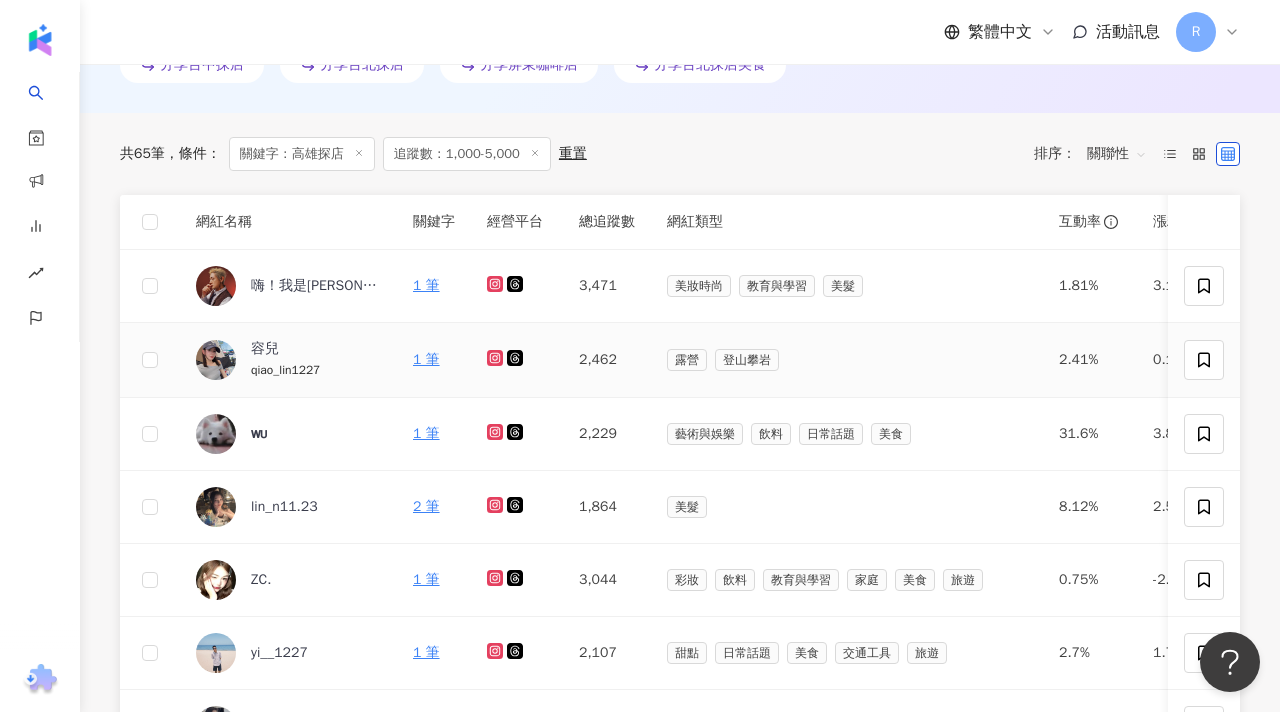 click 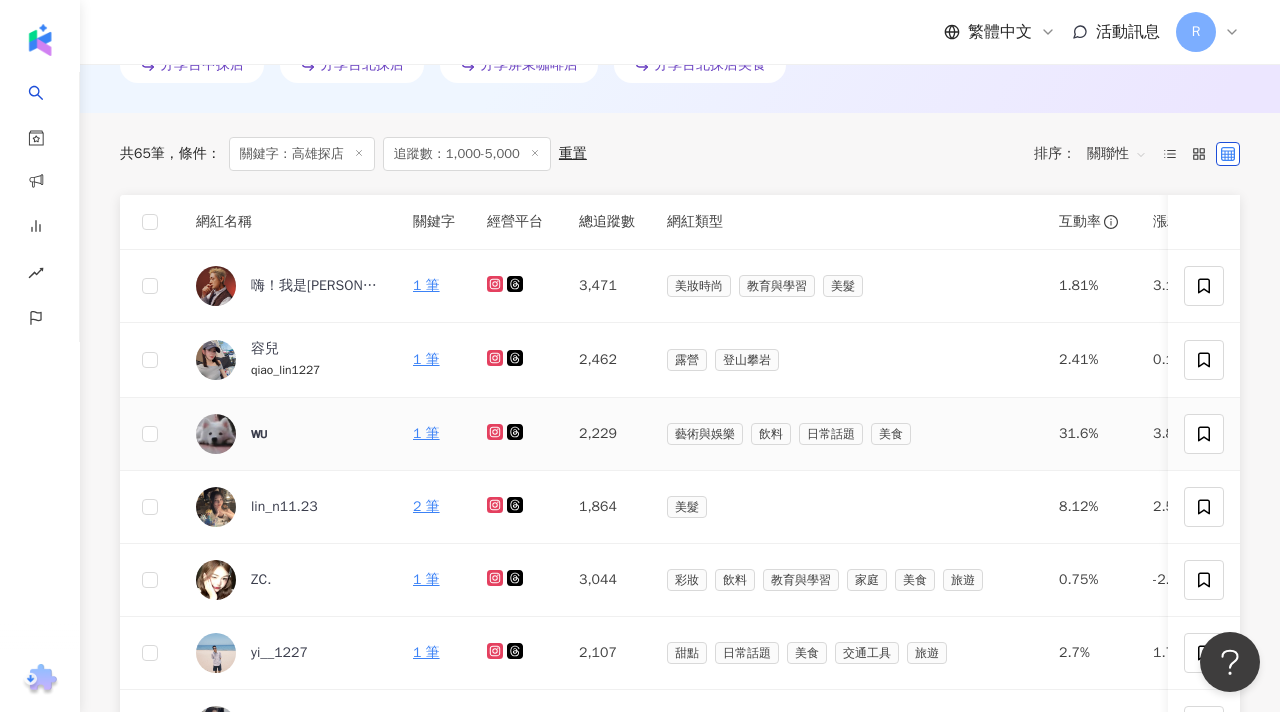 click 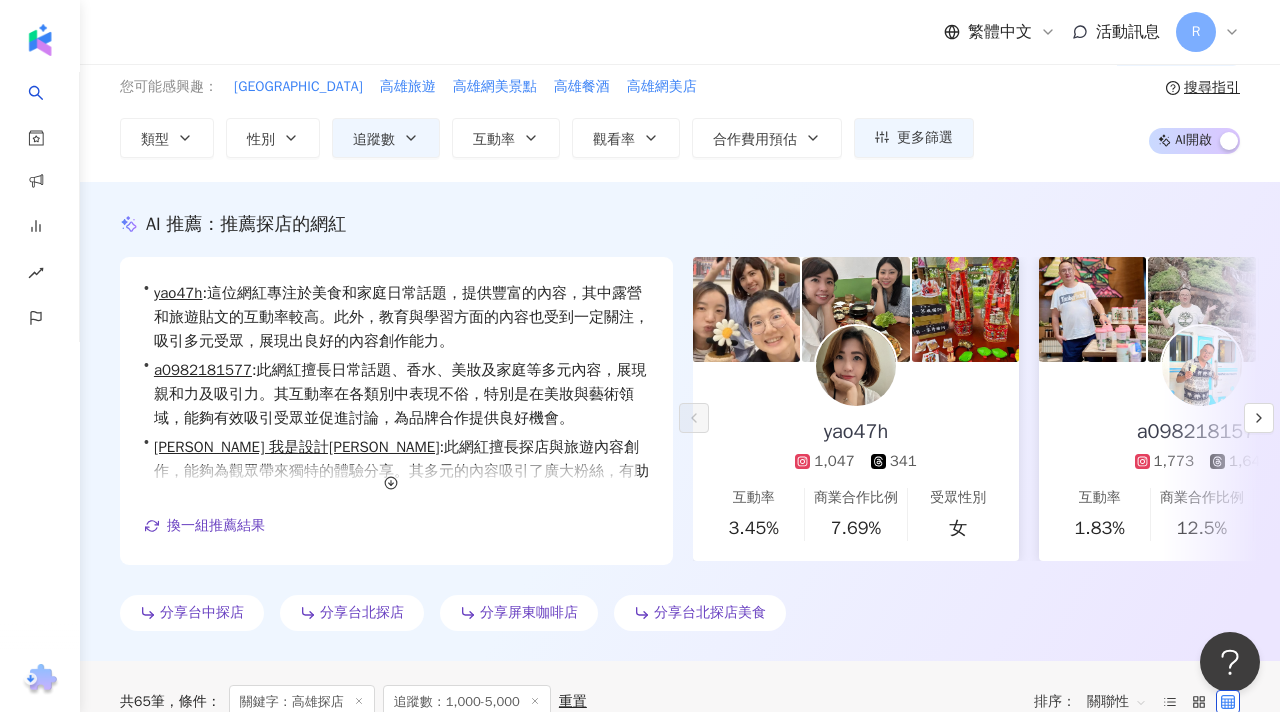 scroll, scrollTop: 0, scrollLeft: 0, axis: both 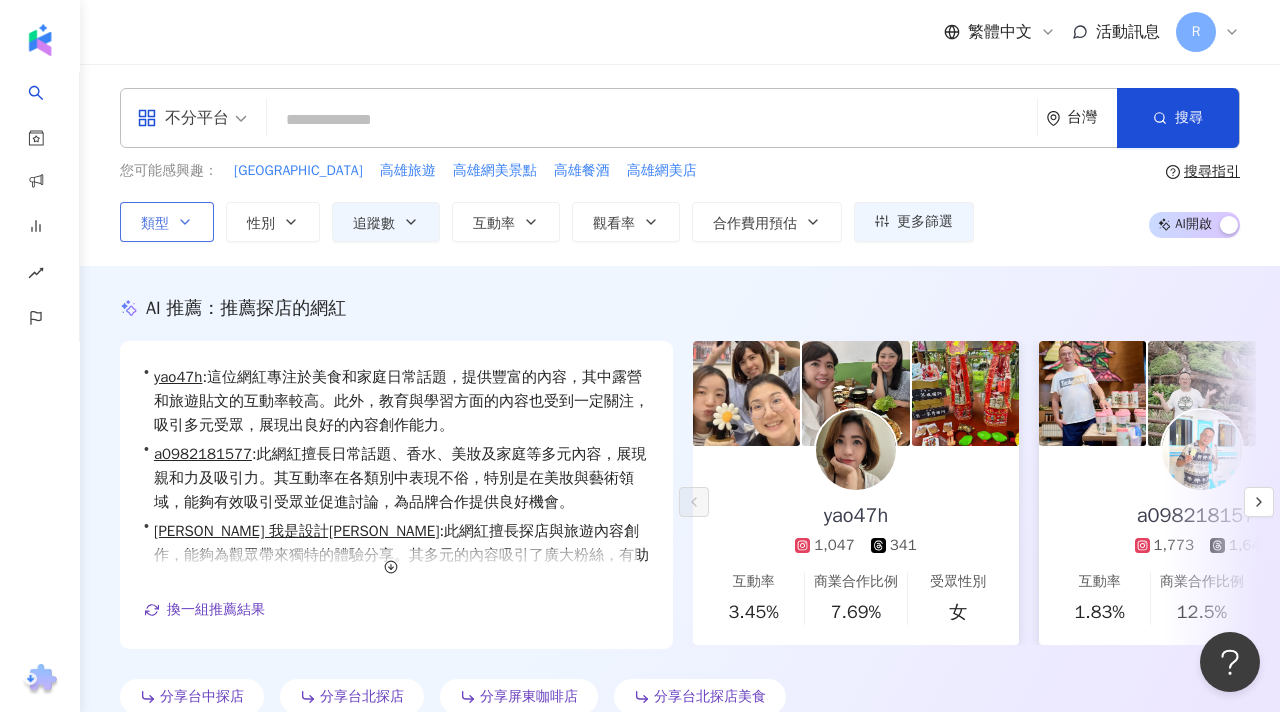 click on "類型" at bounding box center (167, 222) 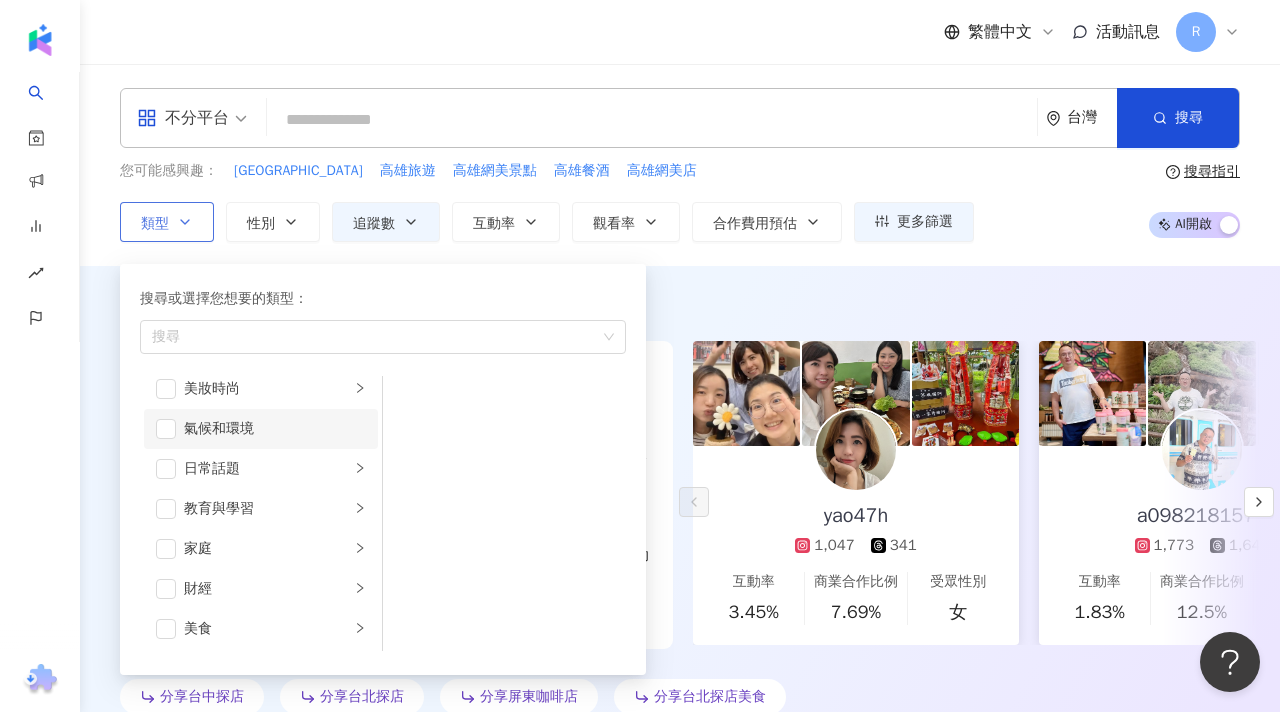 scroll, scrollTop: 0, scrollLeft: 0, axis: both 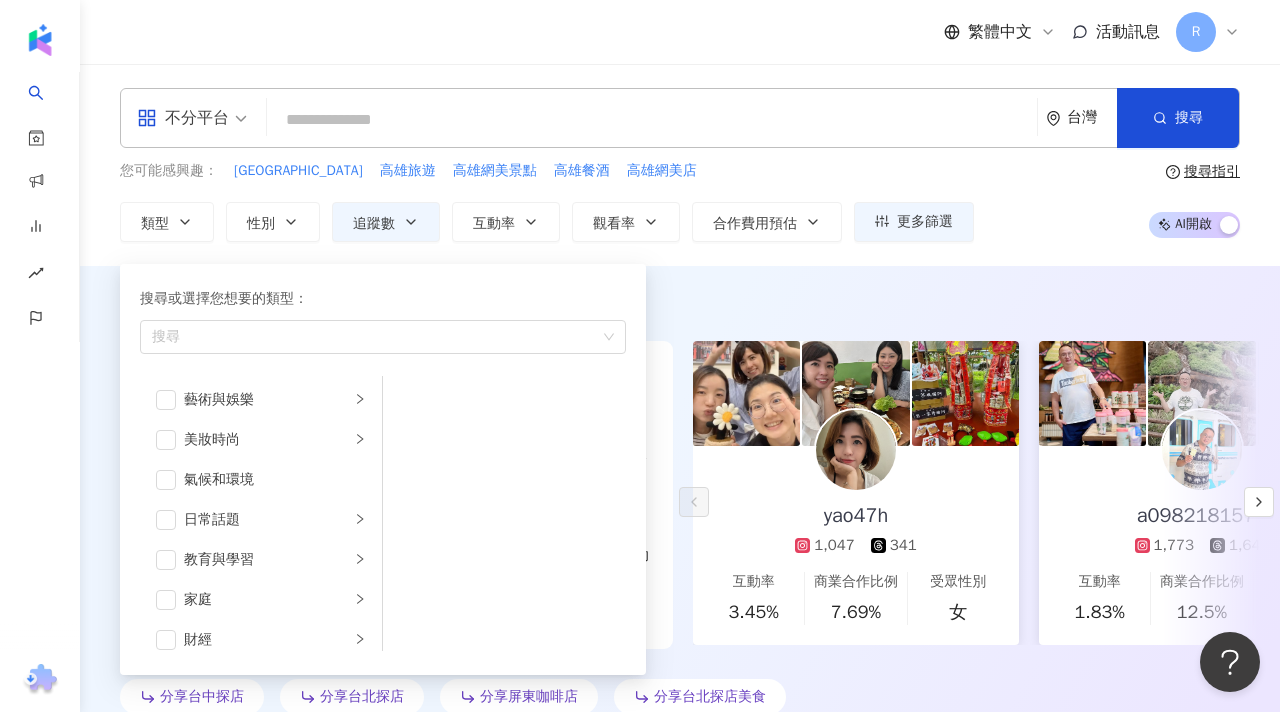 click at bounding box center [652, 120] 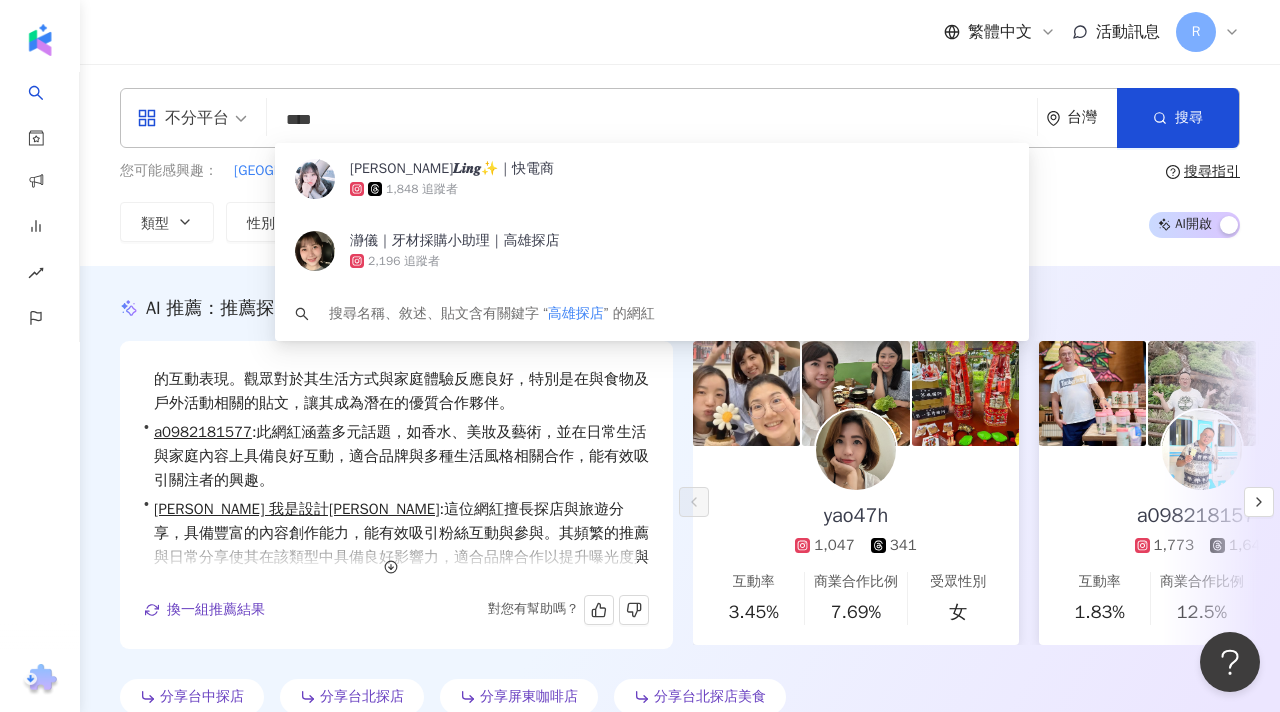 scroll, scrollTop: 49, scrollLeft: 0, axis: vertical 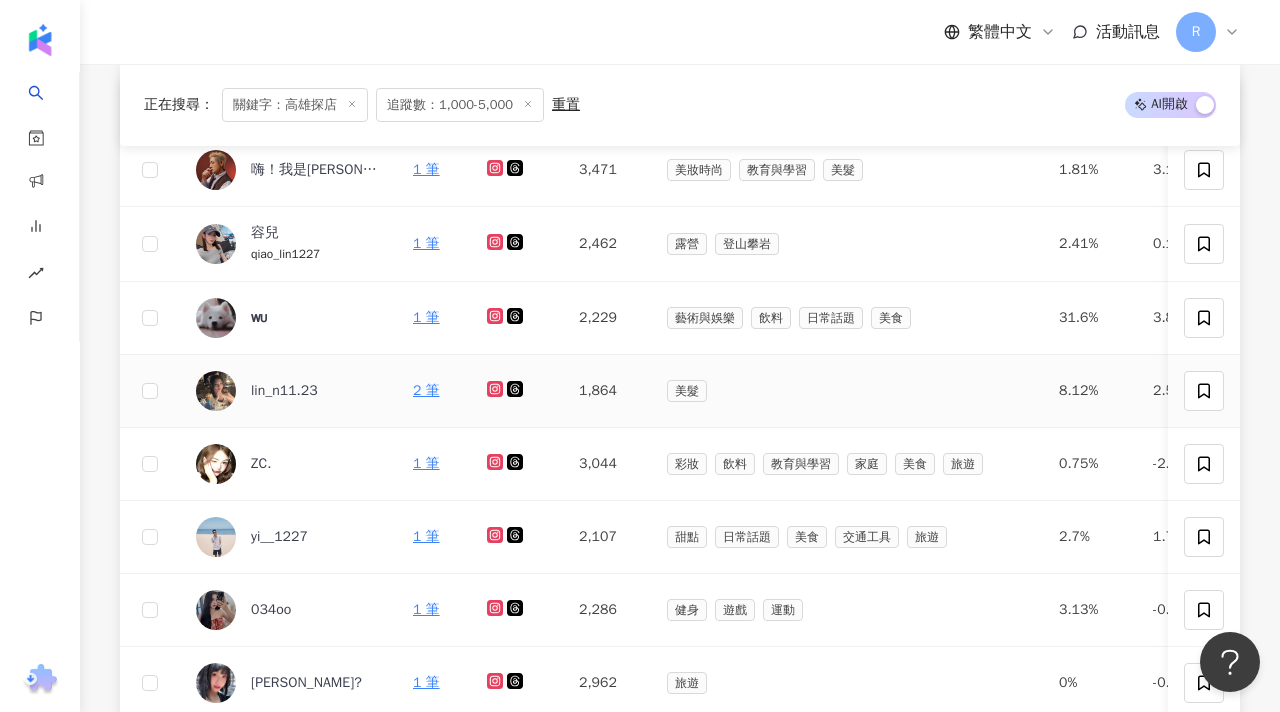 click 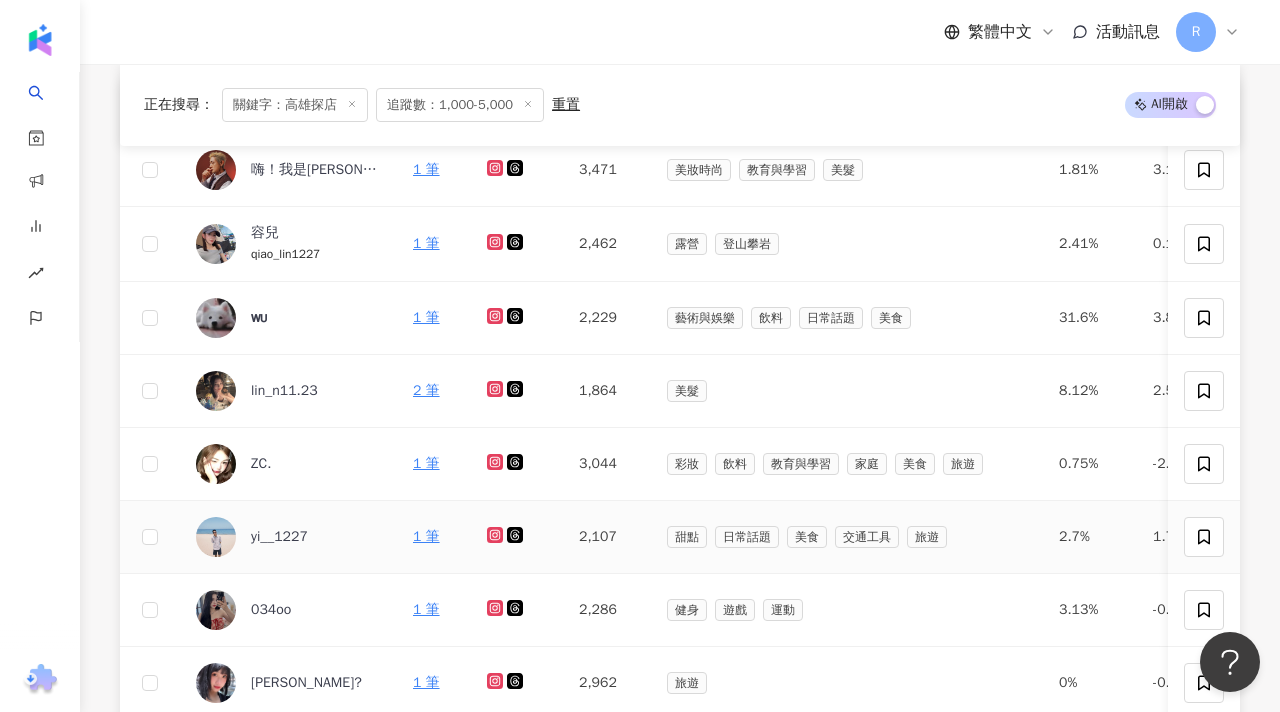click 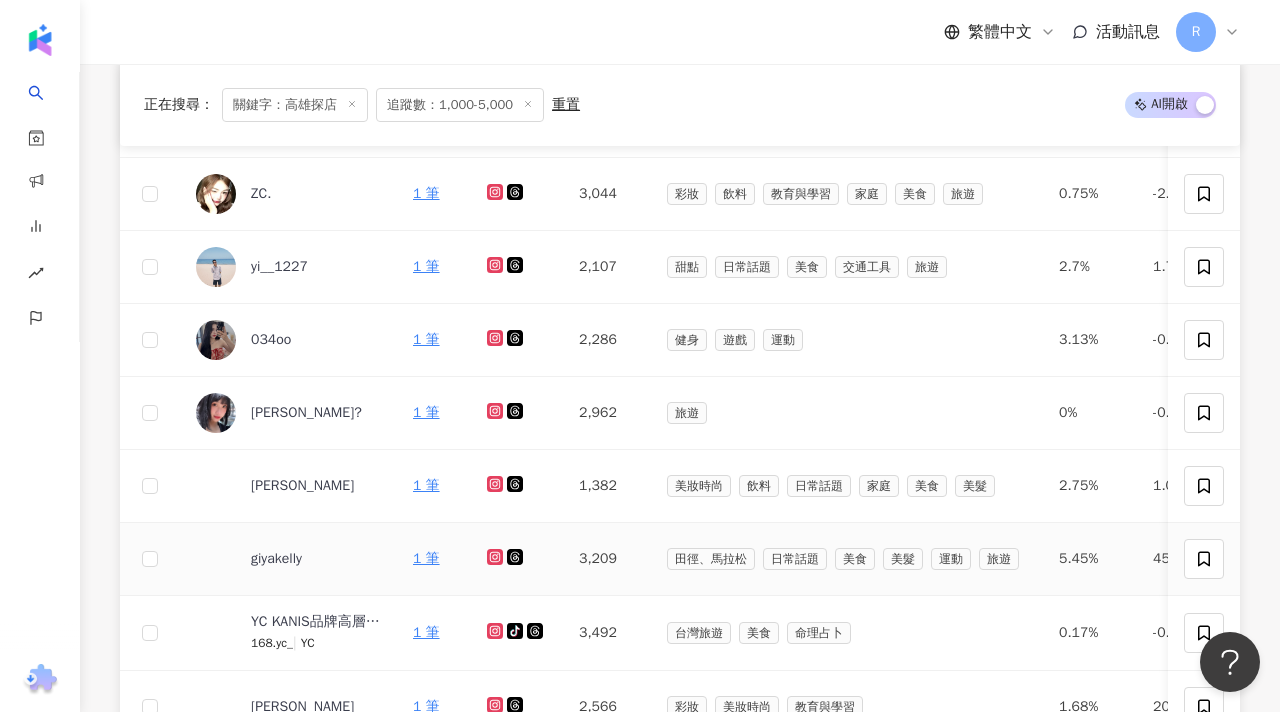 scroll, scrollTop: 1061, scrollLeft: 0, axis: vertical 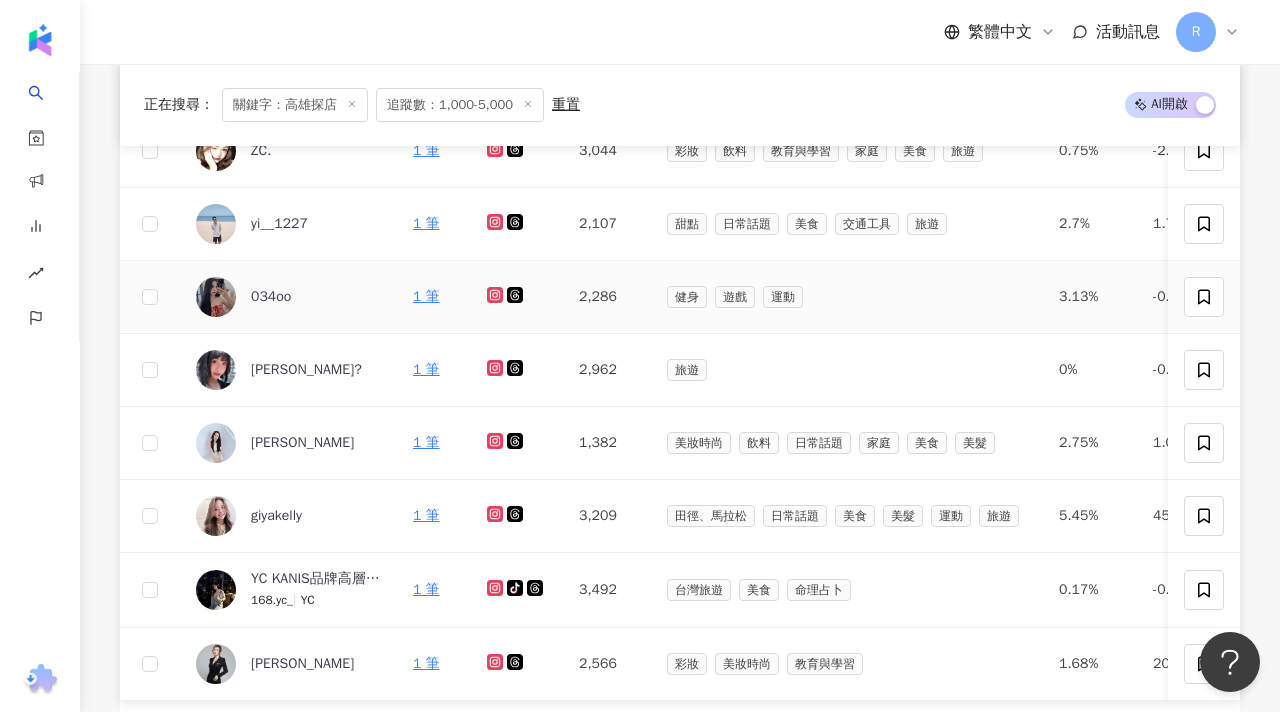 click 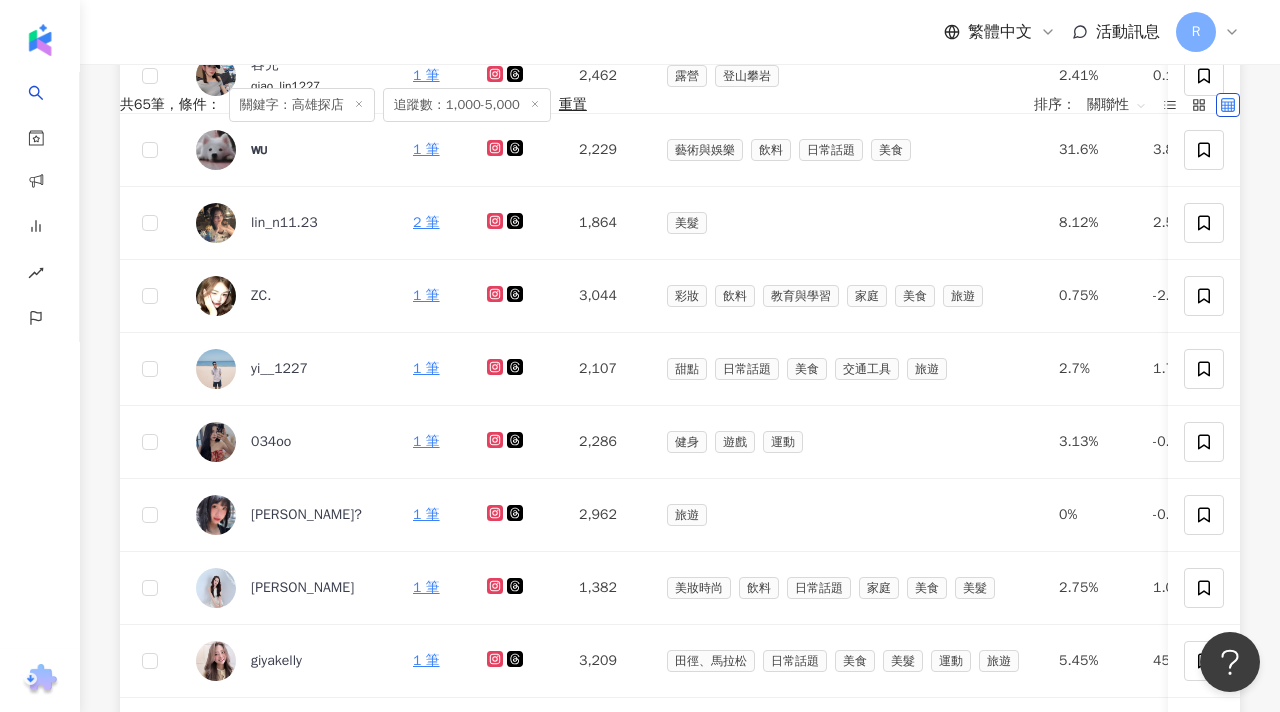 scroll, scrollTop: 0, scrollLeft: 0, axis: both 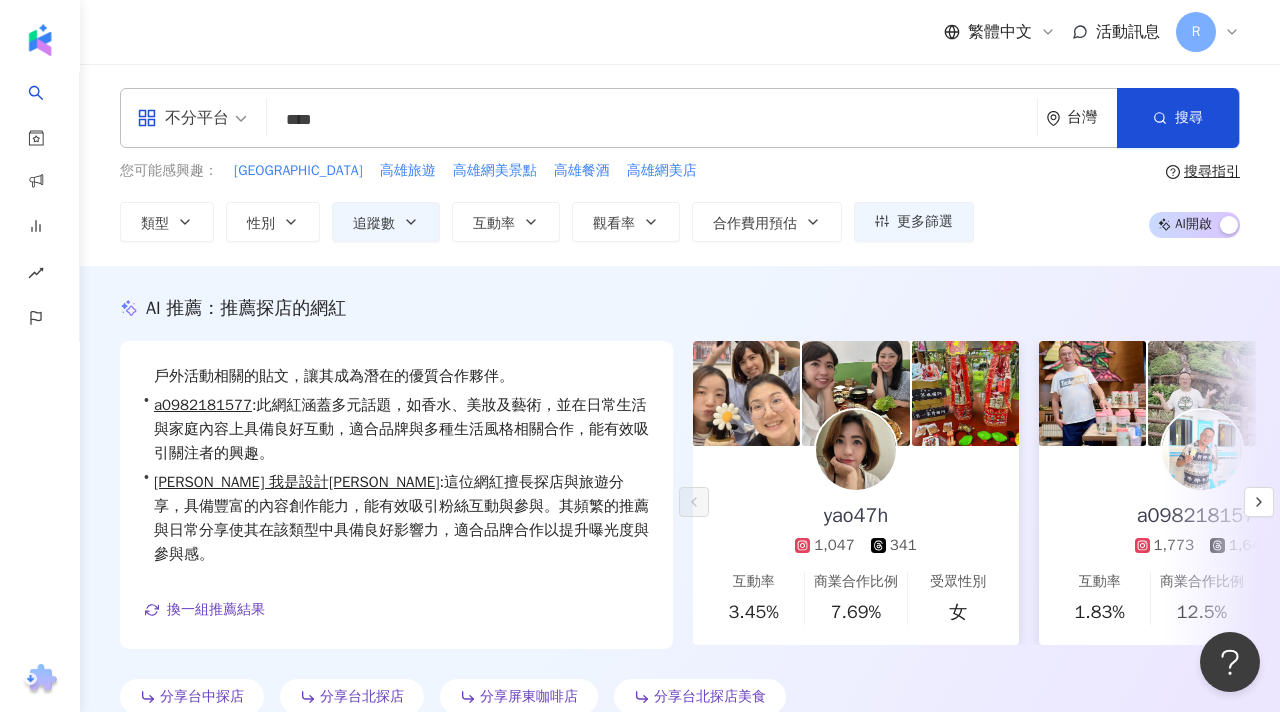 click on "****" at bounding box center [652, 120] 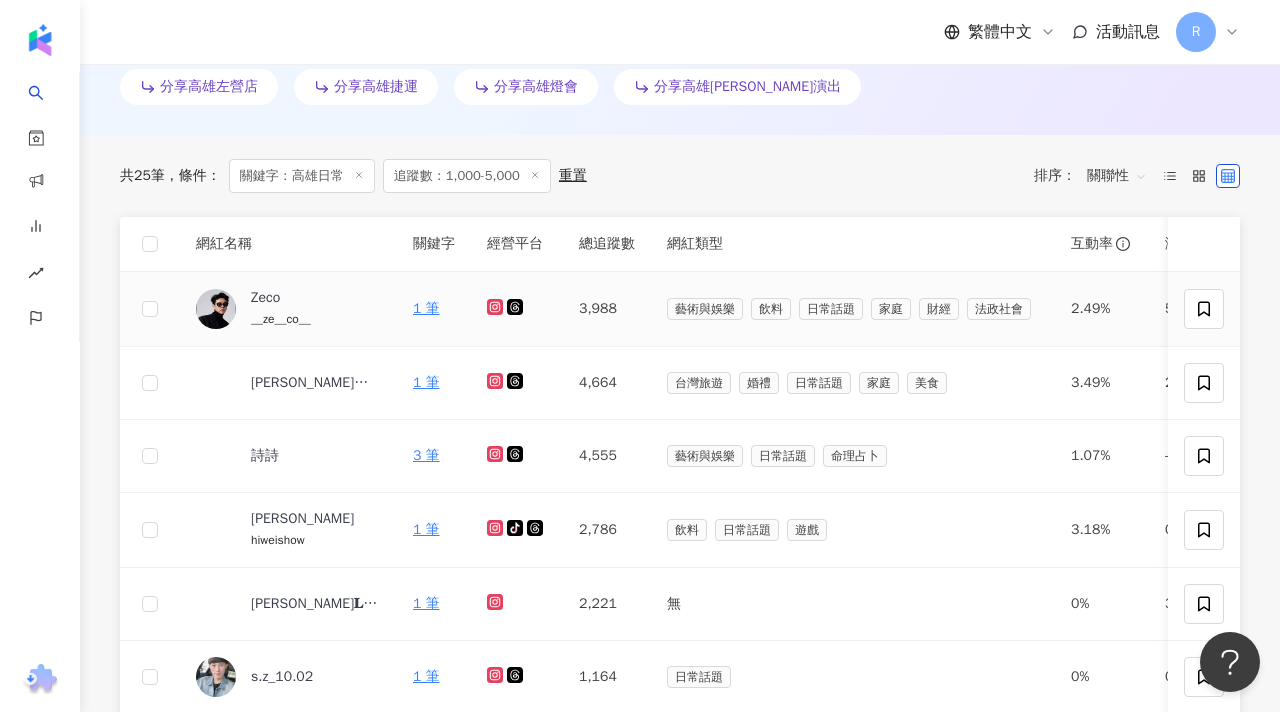 scroll, scrollTop: 583, scrollLeft: 0, axis: vertical 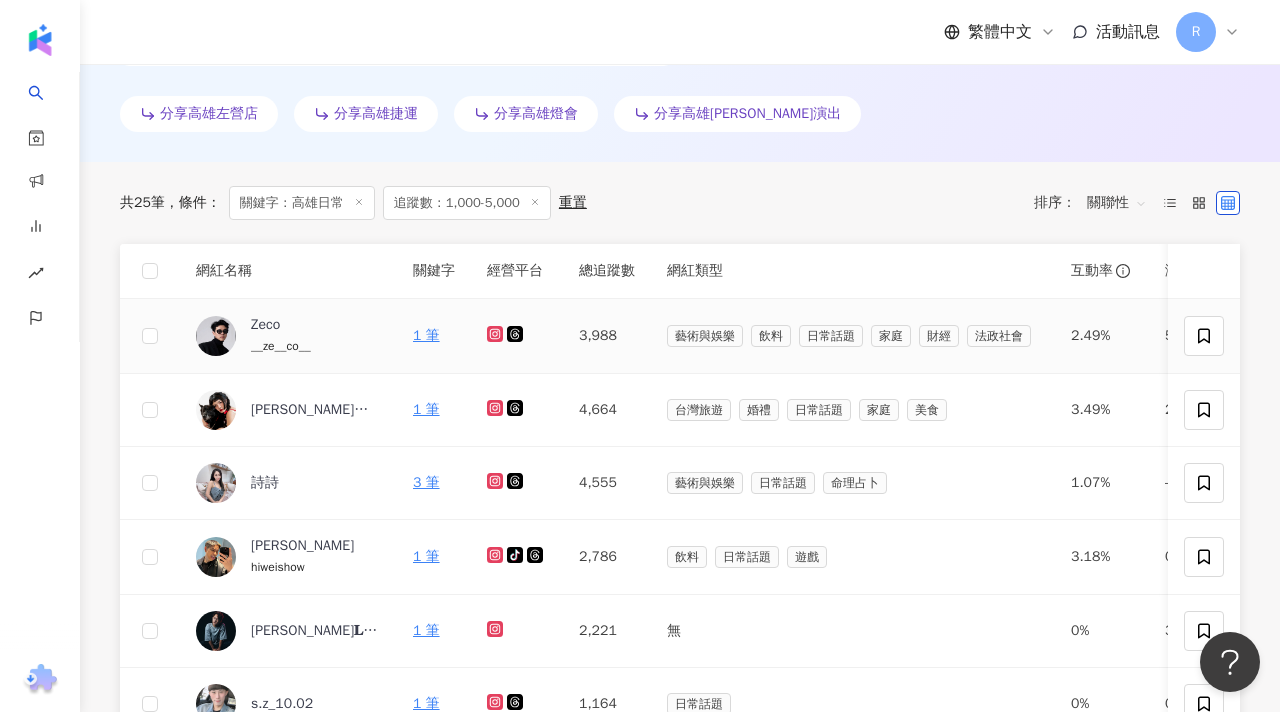 click 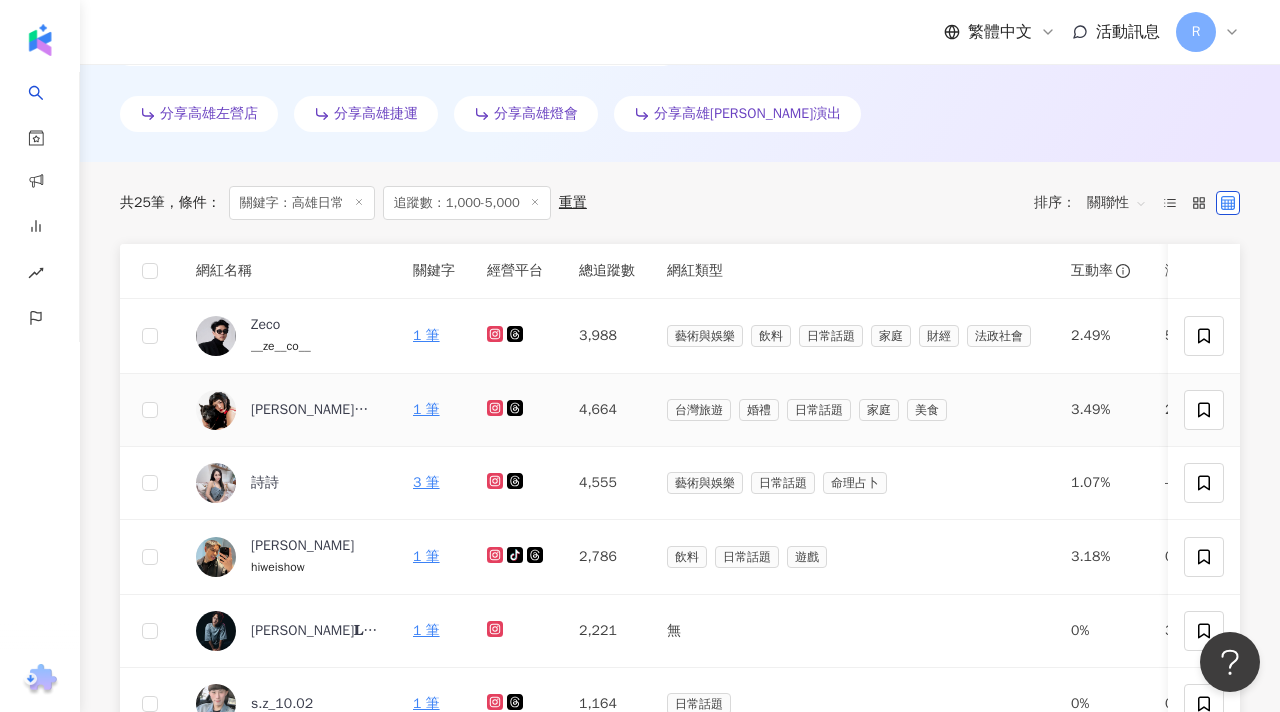 click 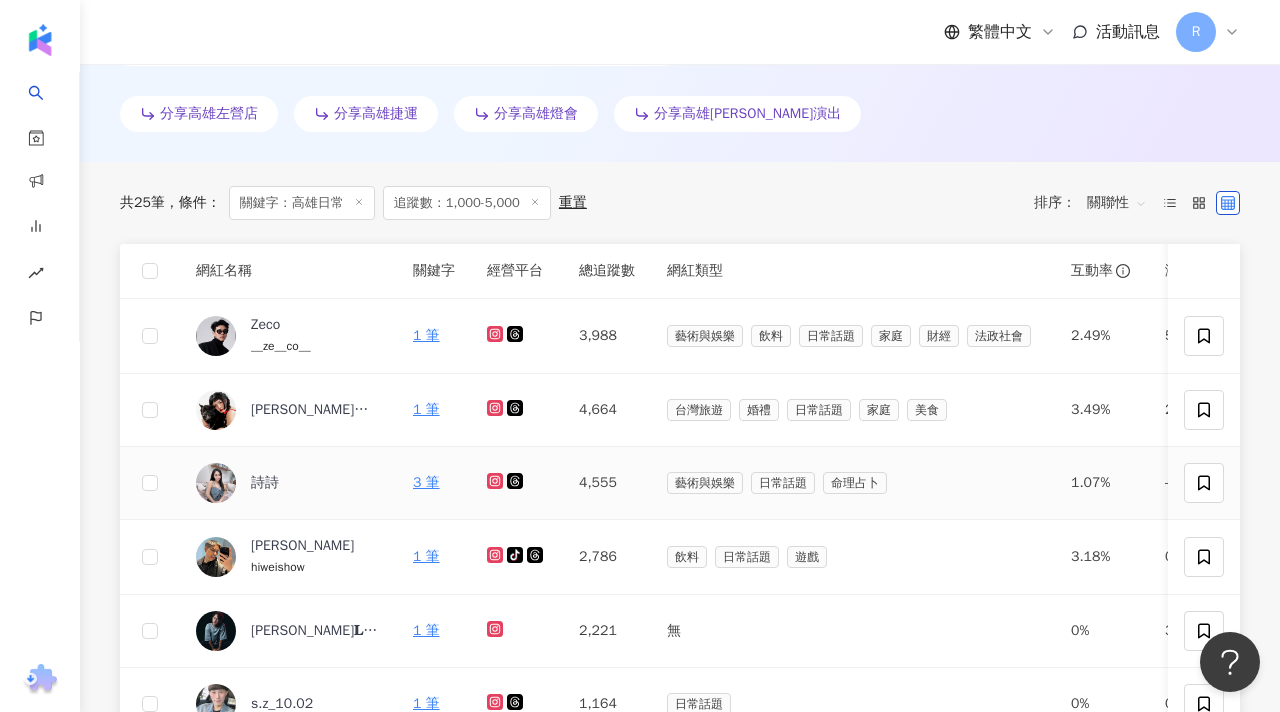 click at bounding box center [517, 483] 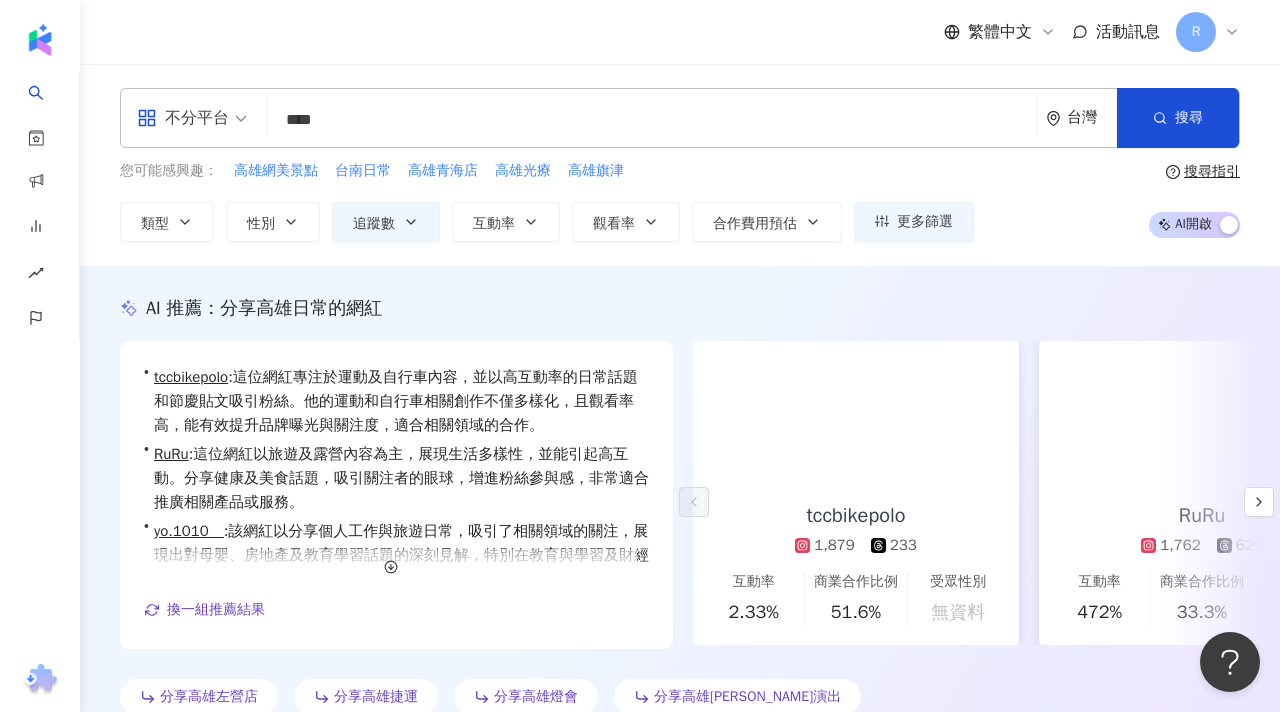 scroll, scrollTop: 0, scrollLeft: 0, axis: both 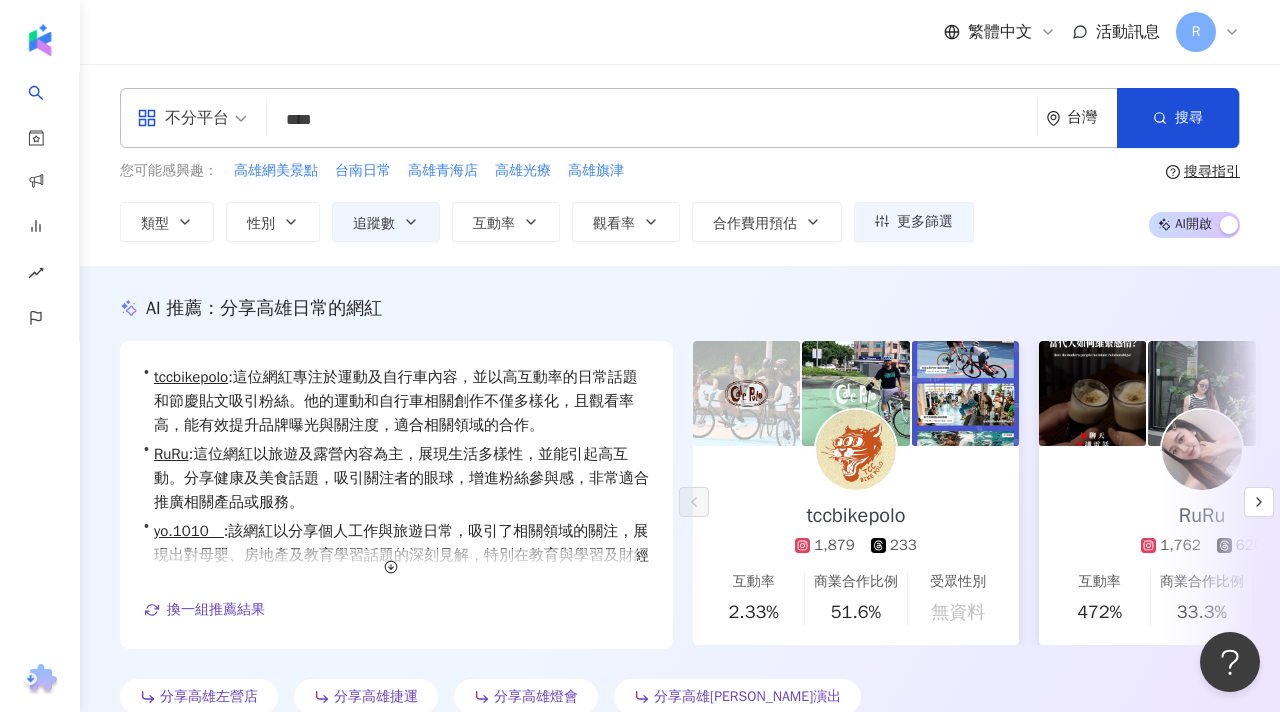 click on "****" at bounding box center [652, 120] 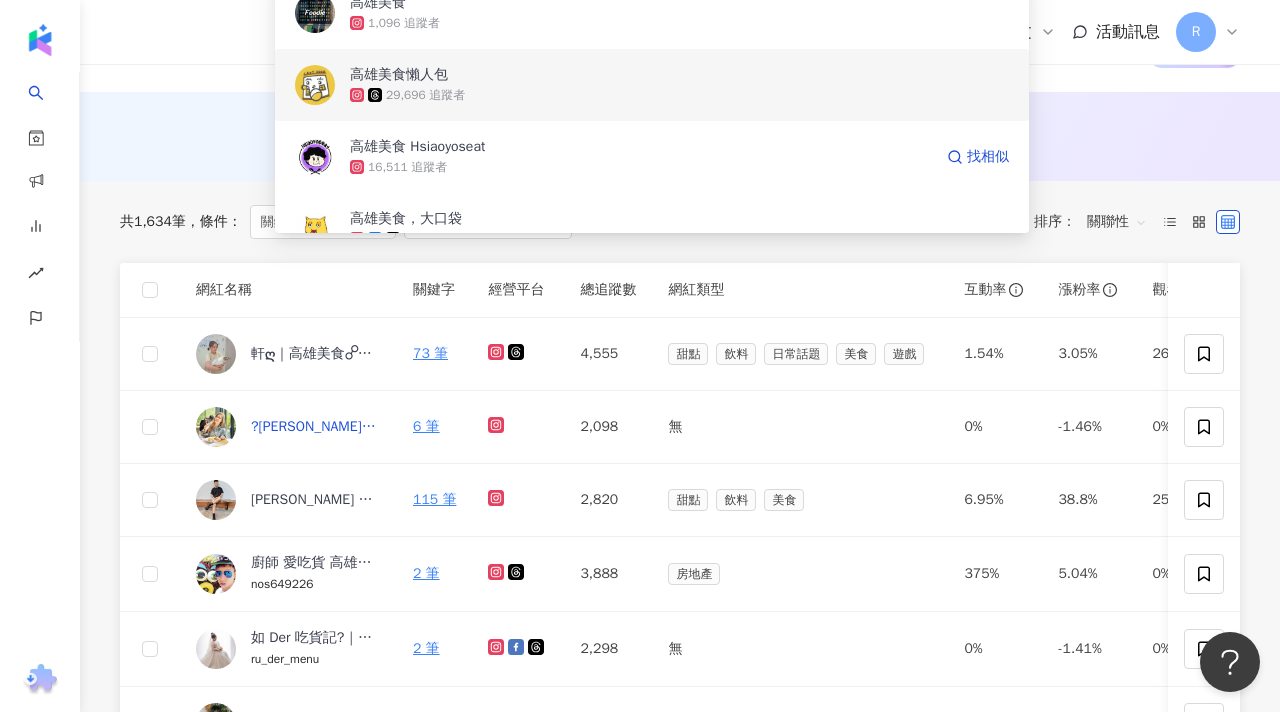 scroll, scrollTop: 0, scrollLeft: 0, axis: both 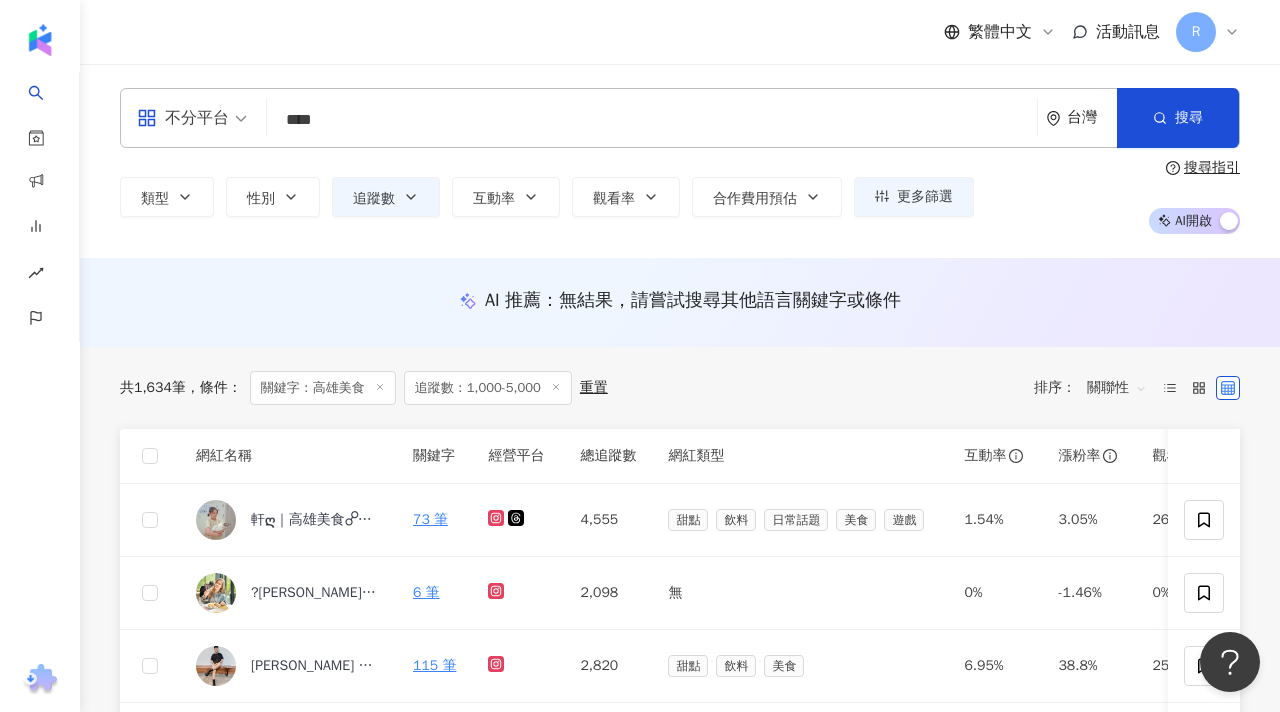 click on "AI 推薦 ： 無結果，請嘗試搜尋其他語言關鍵字或條件" at bounding box center [680, 302] 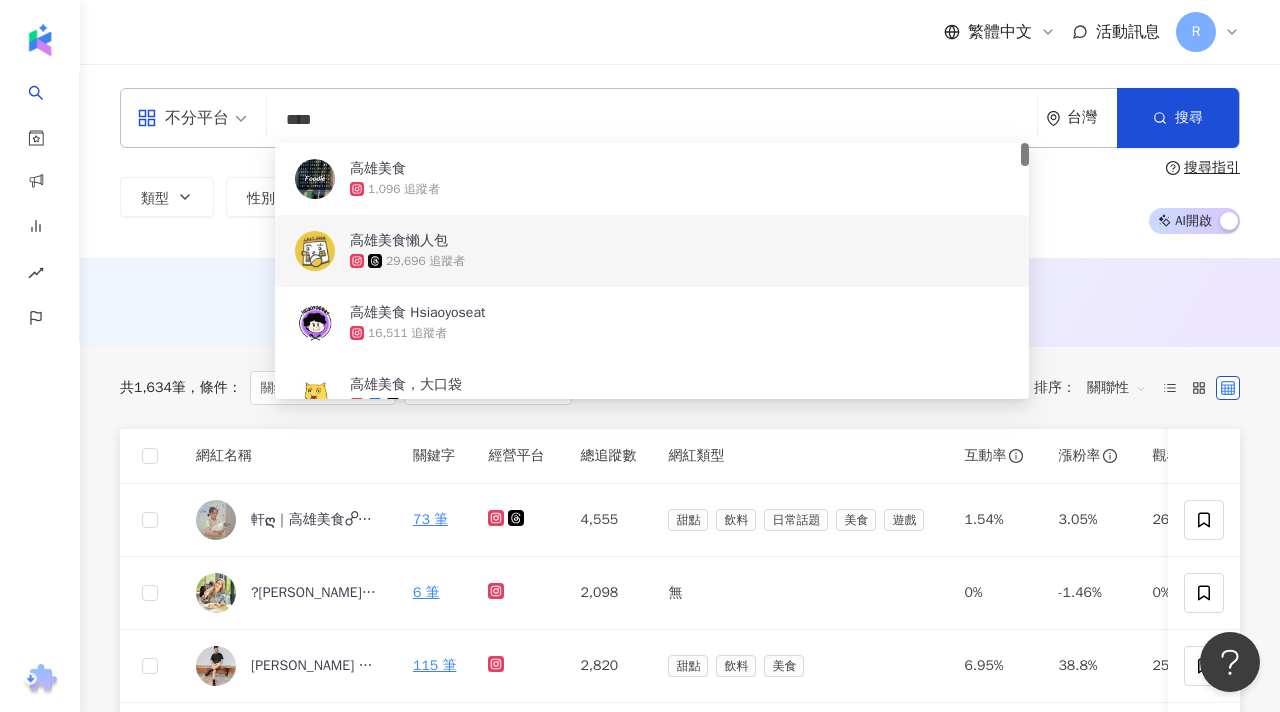 click on "****" at bounding box center (652, 120) 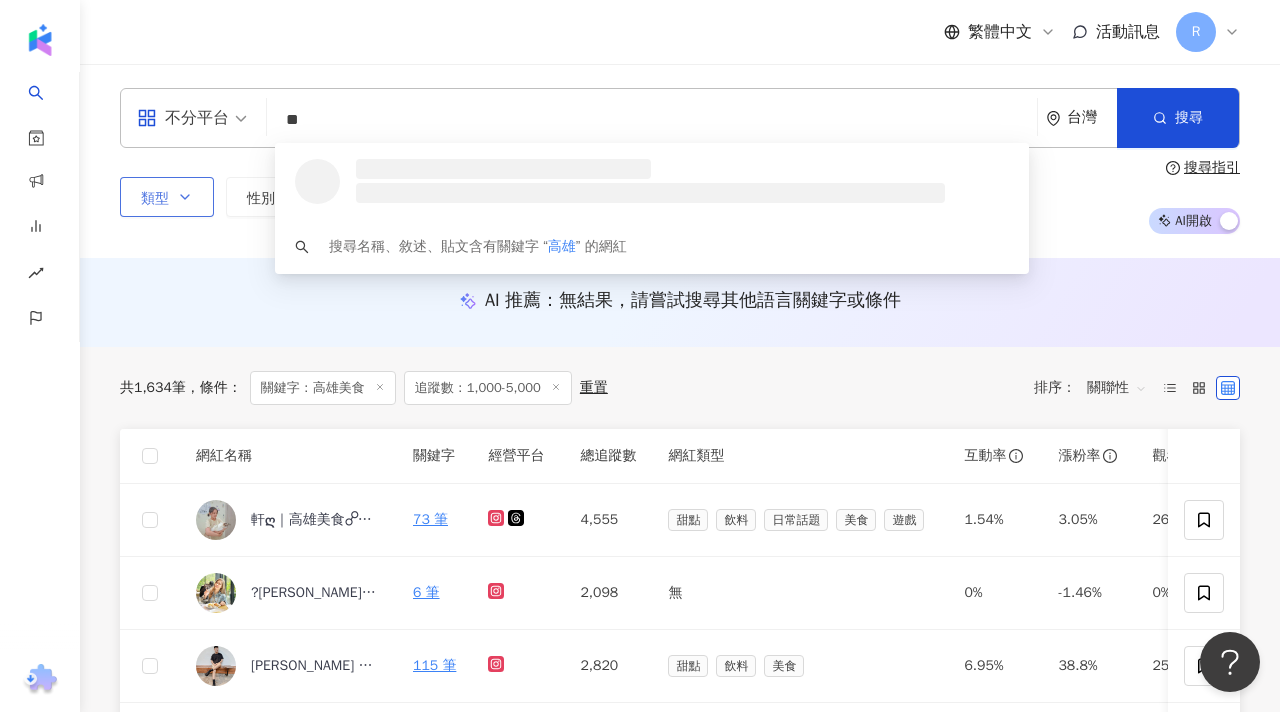 type on "**" 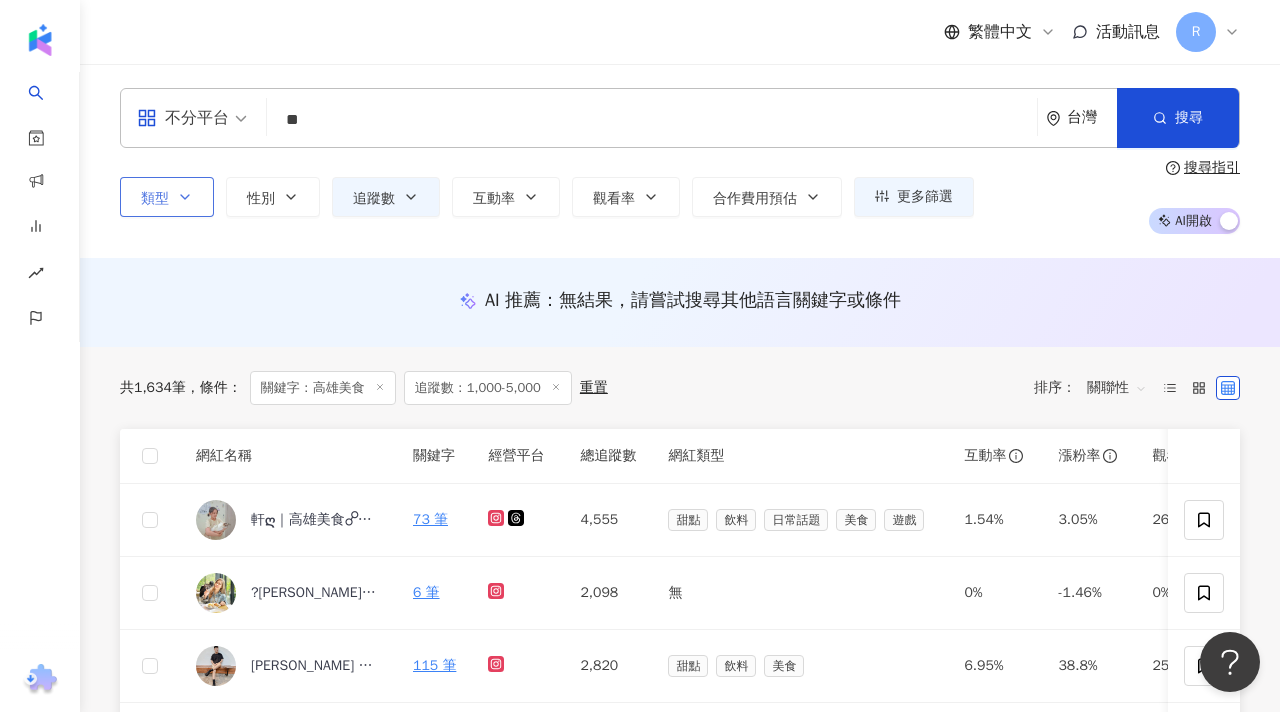click 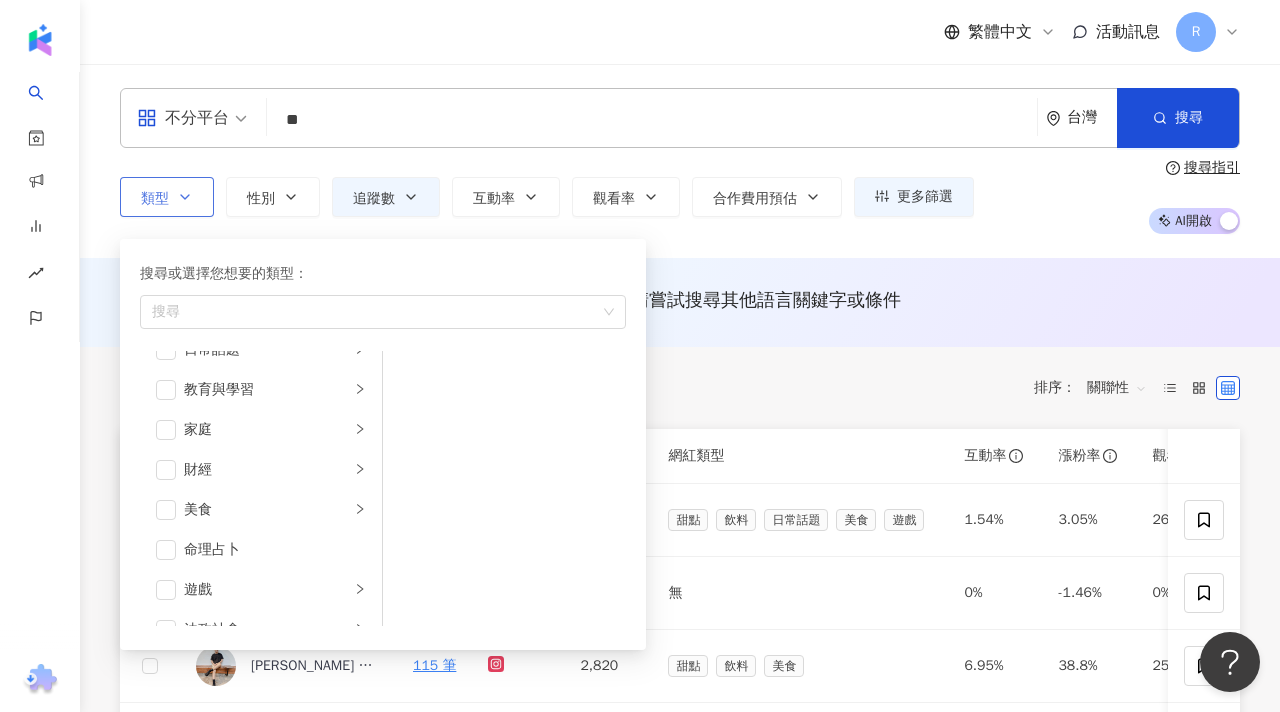 scroll, scrollTop: 151, scrollLeft: 0, axis: vertical 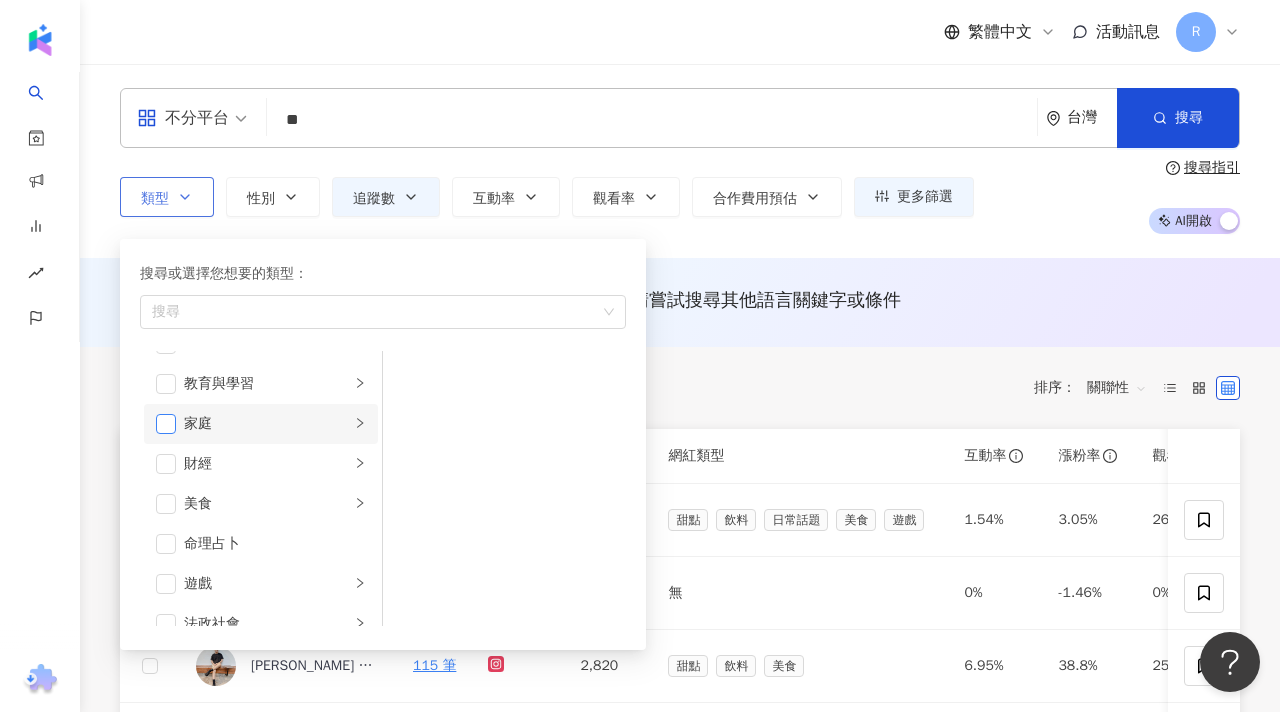 click at bounding box center (166, 424) 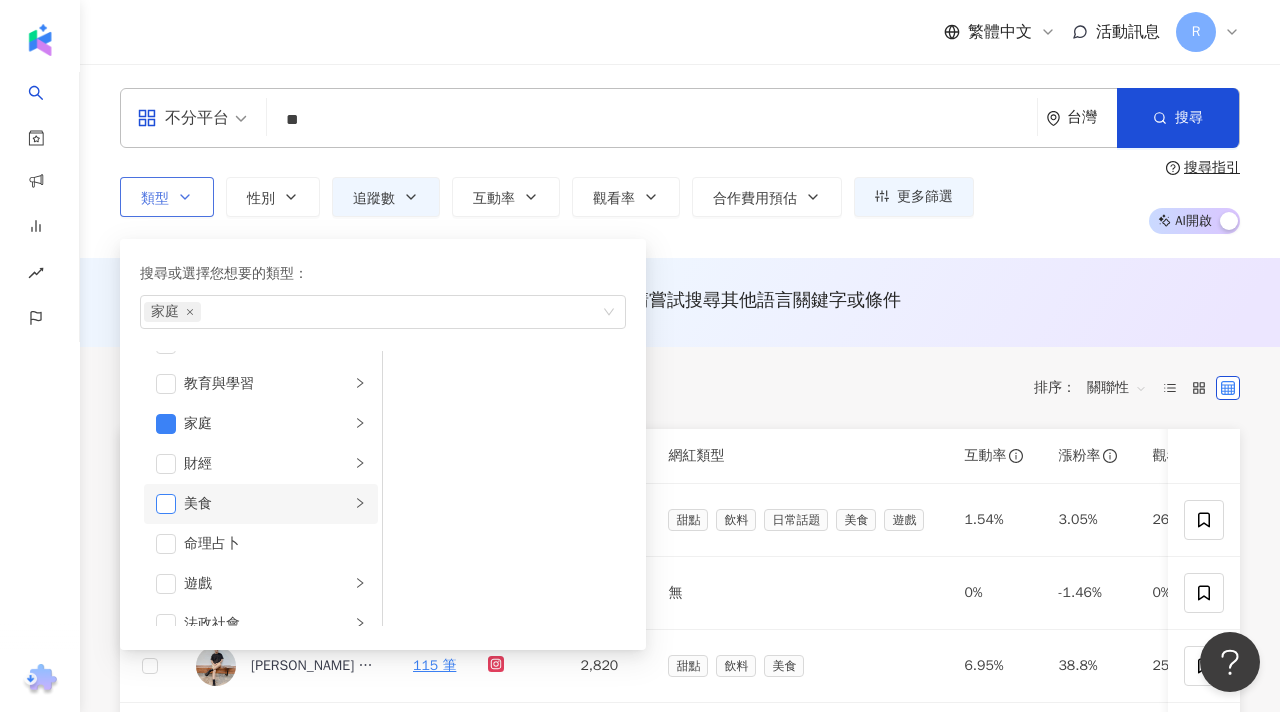 click at bounding box center [166, 504] 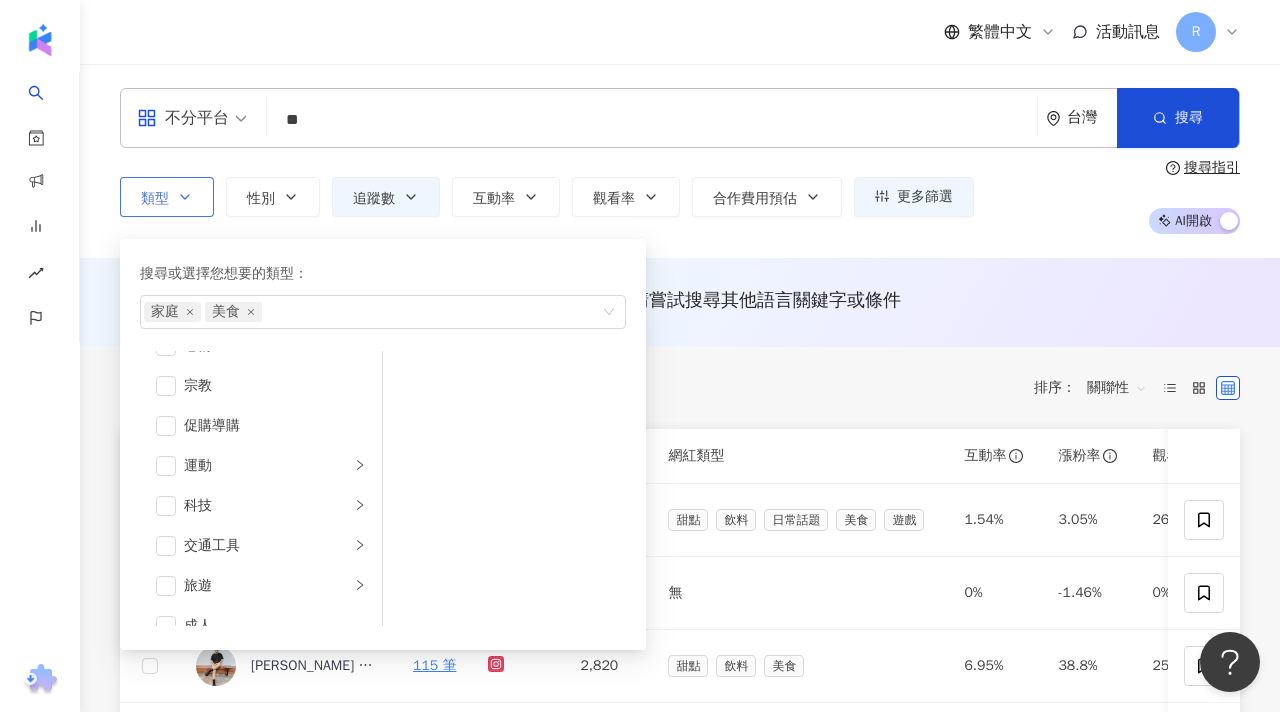 scroll, scrollTop: 693, scrollLeft: 0, axis: vertical 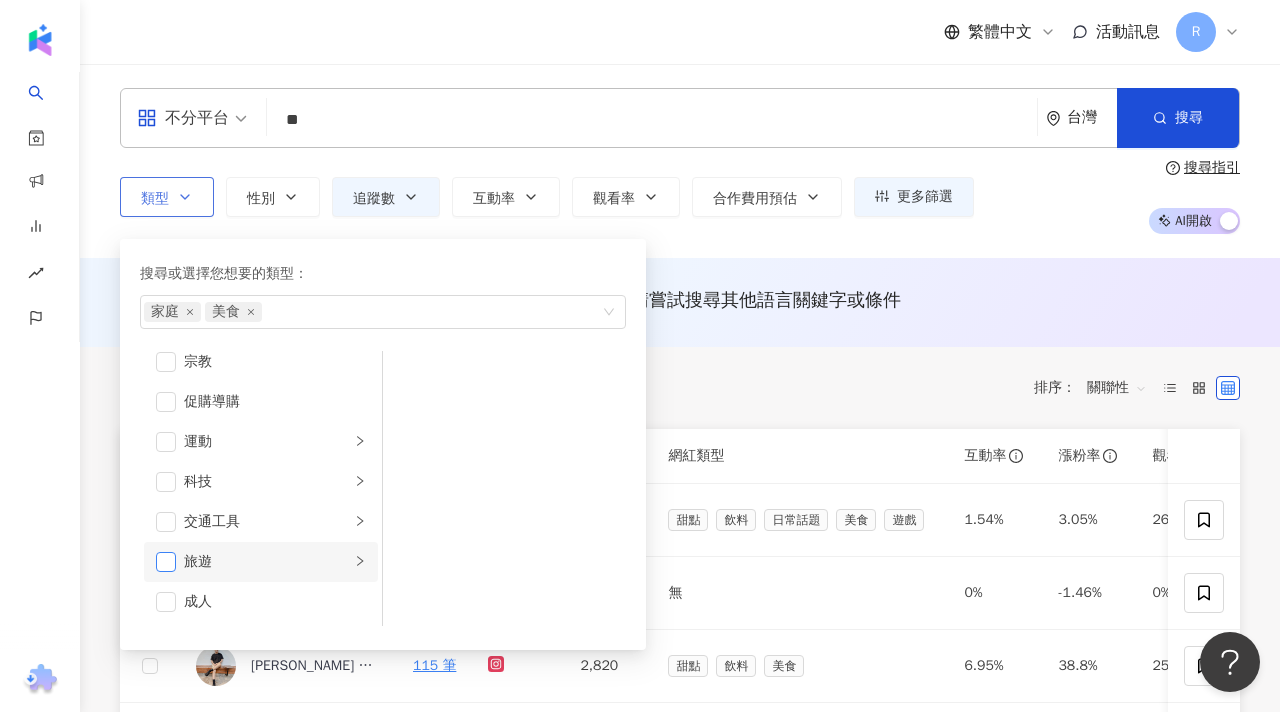 click at bounding box center (166, 562) 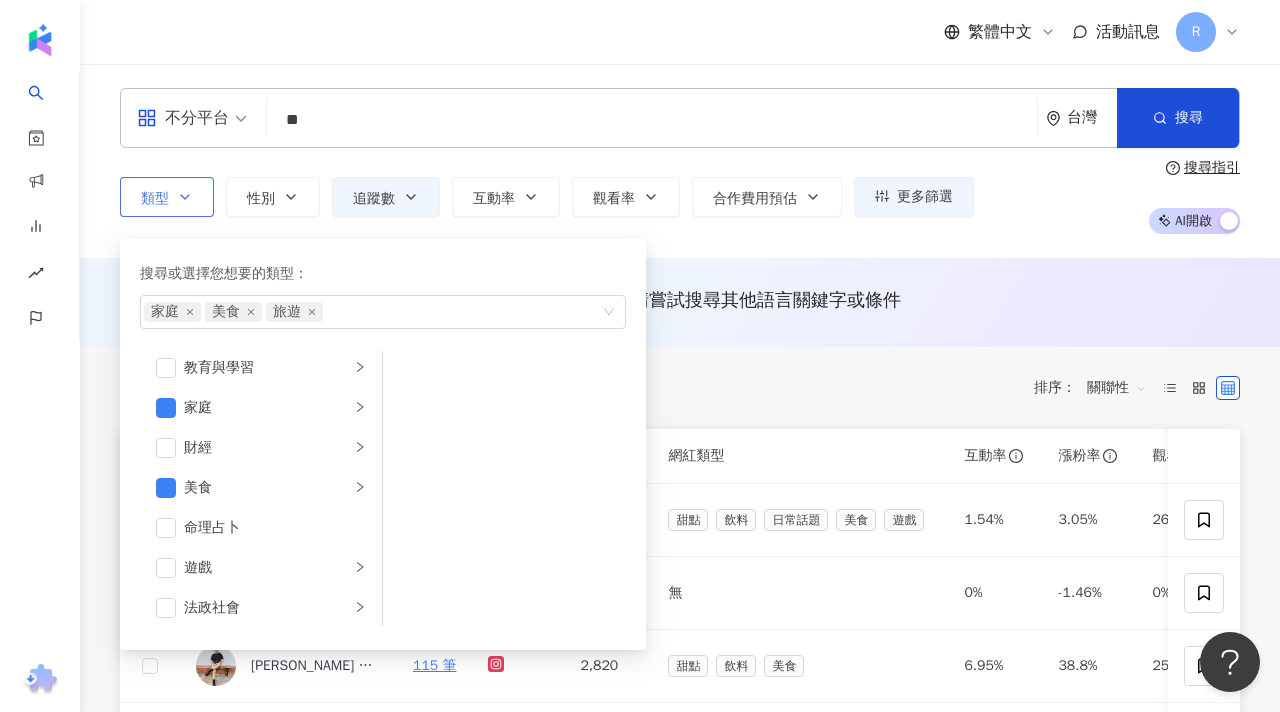 scroll, scrollTop: 0, scrollLeft: 0, axis: both 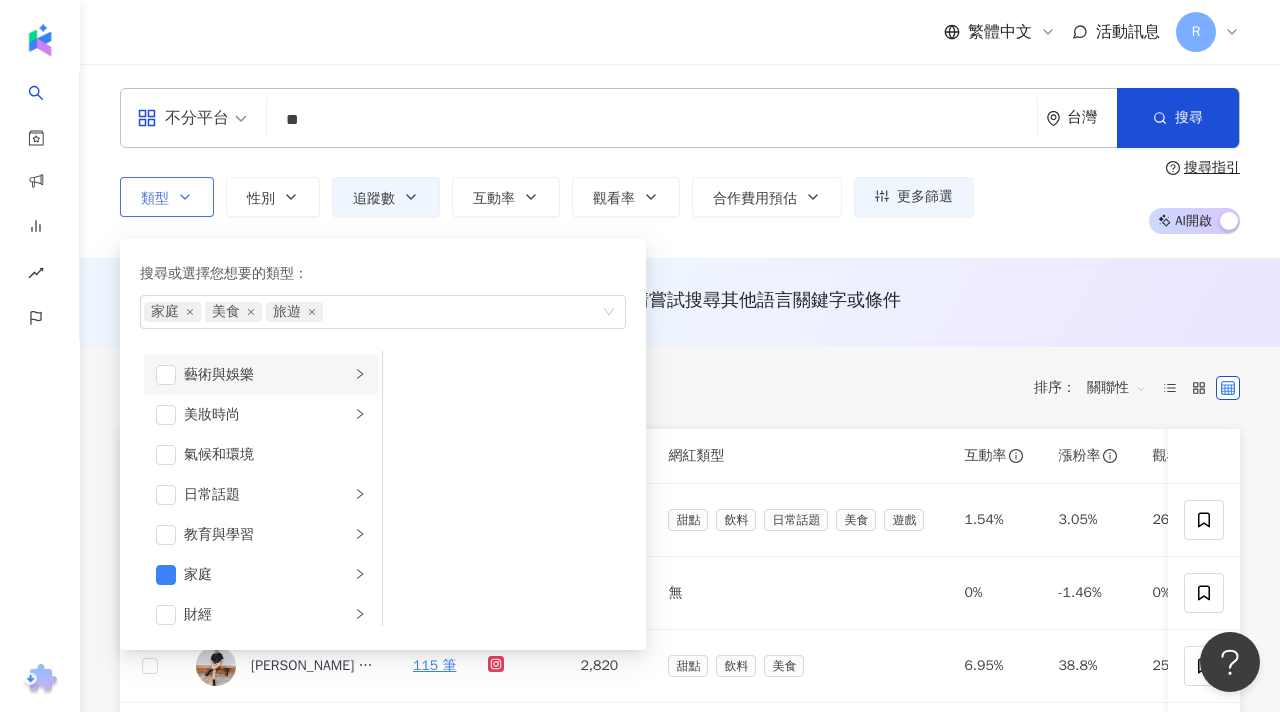 click 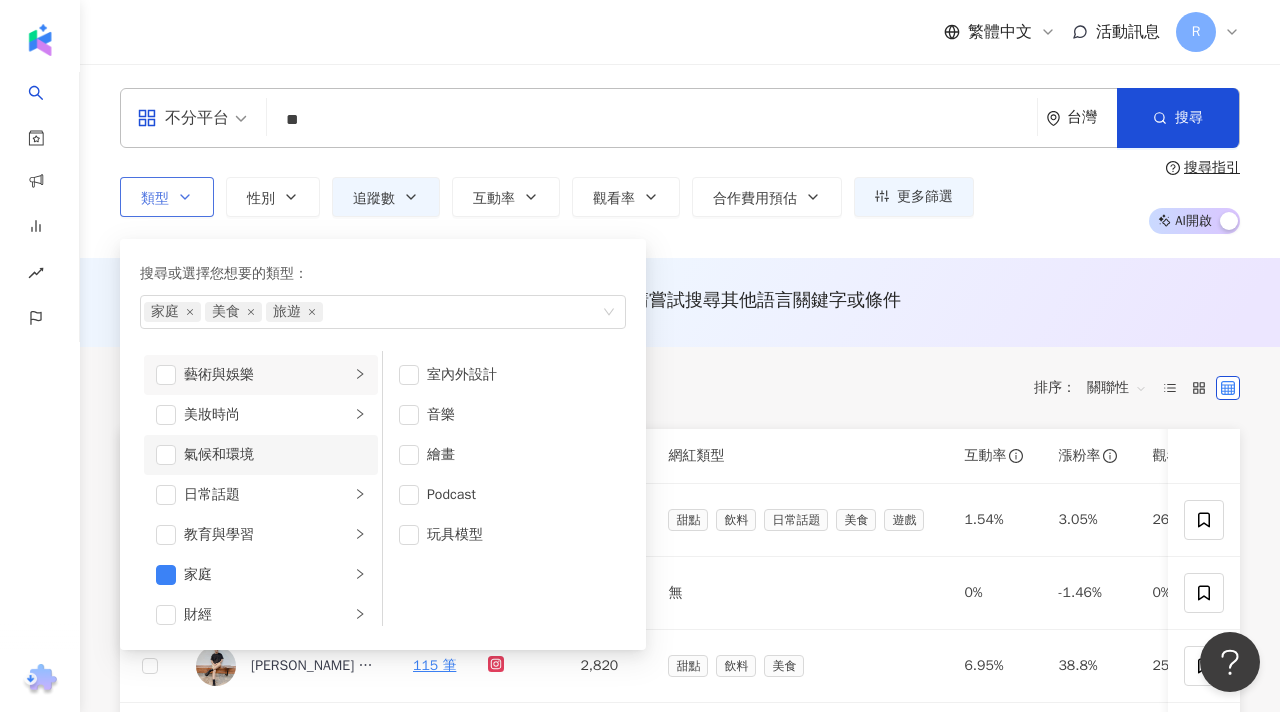 click on "氣候和環境" at bounding box center (261, 455) 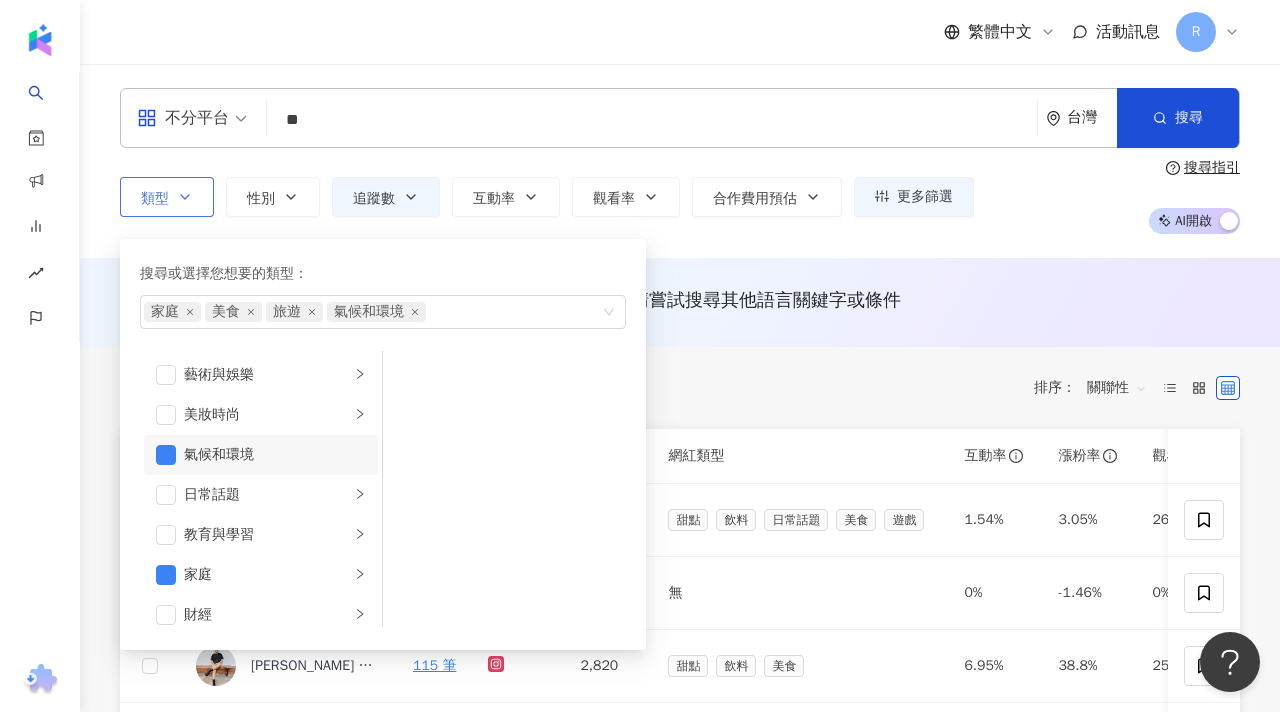 click on "氣候和環境" at bounding box center (261, 455) 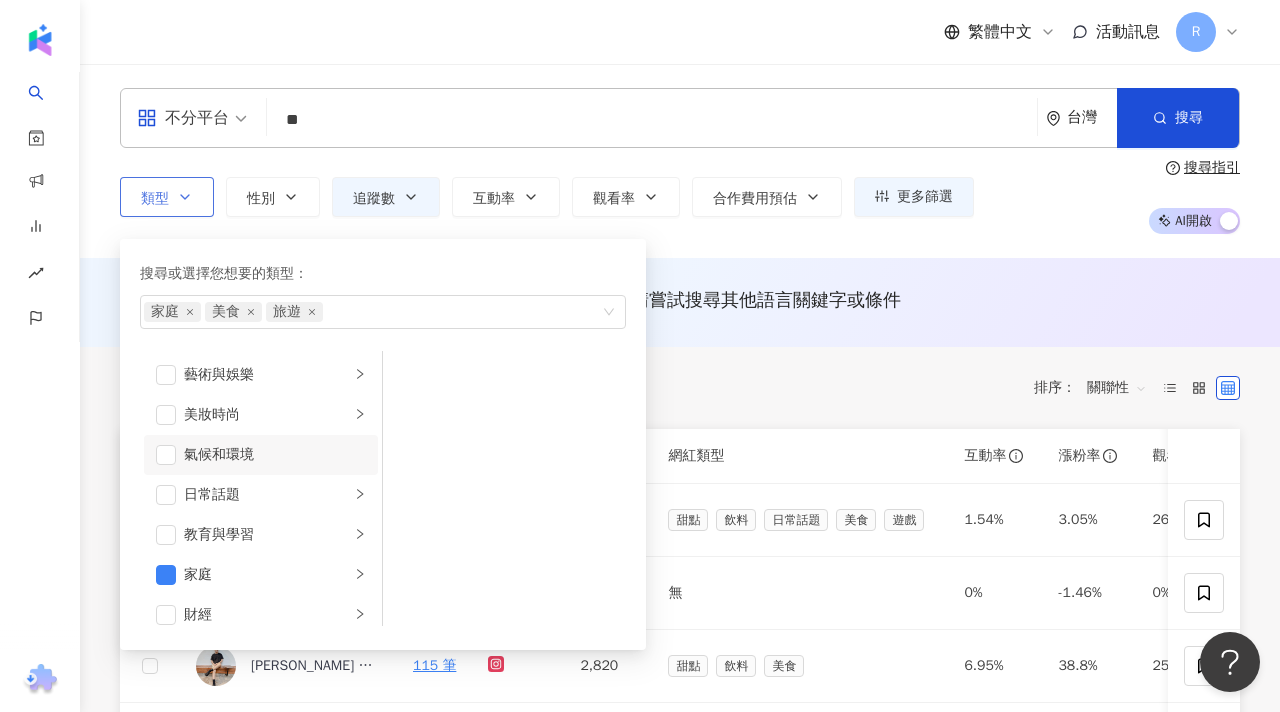 click on "氣候和環境" at bounding box center (261, 455) 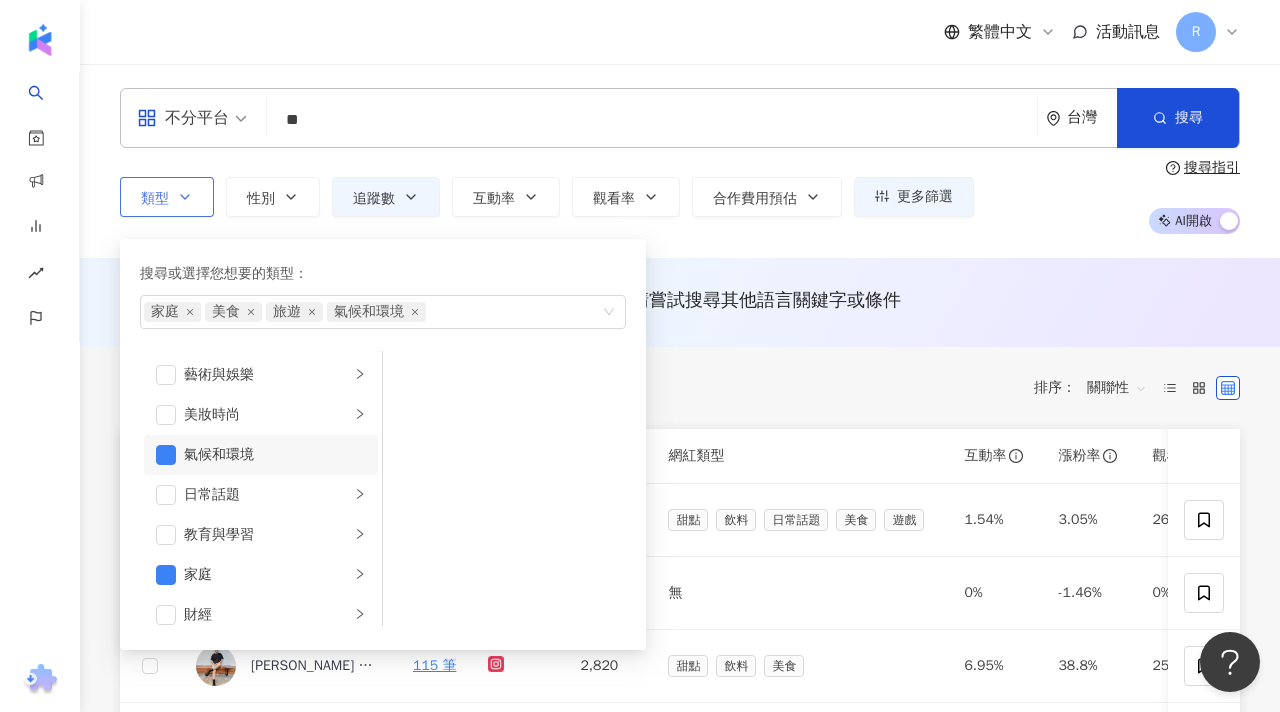 click on "氣候和環境" at bounding box center (261, 455) 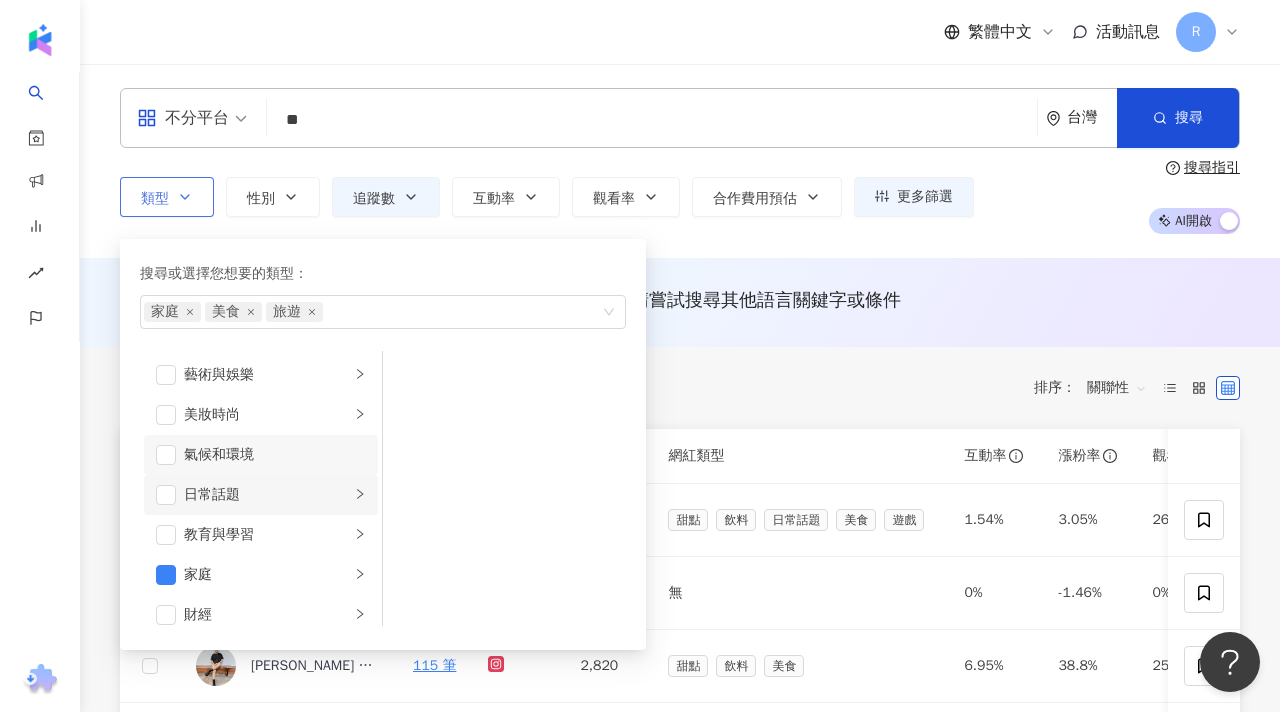 click on "日常話題" at bounding box center [261, 495] 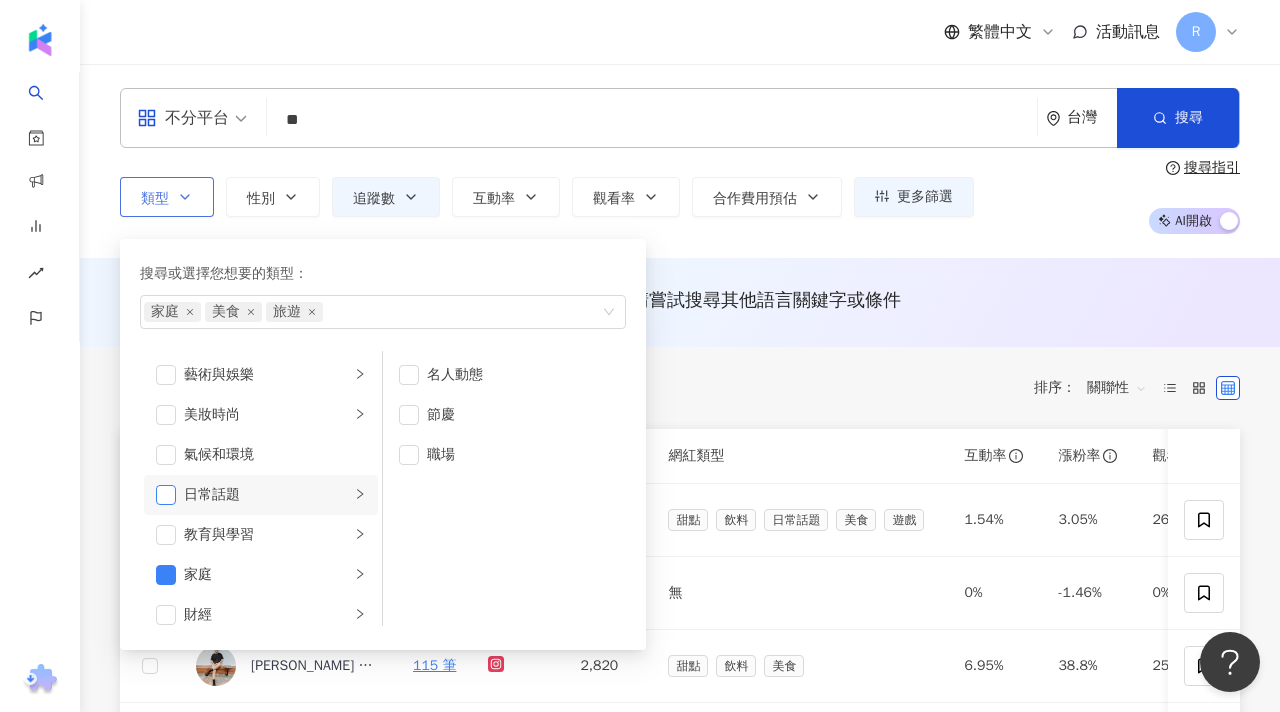 click at bounding box center [166, 495] 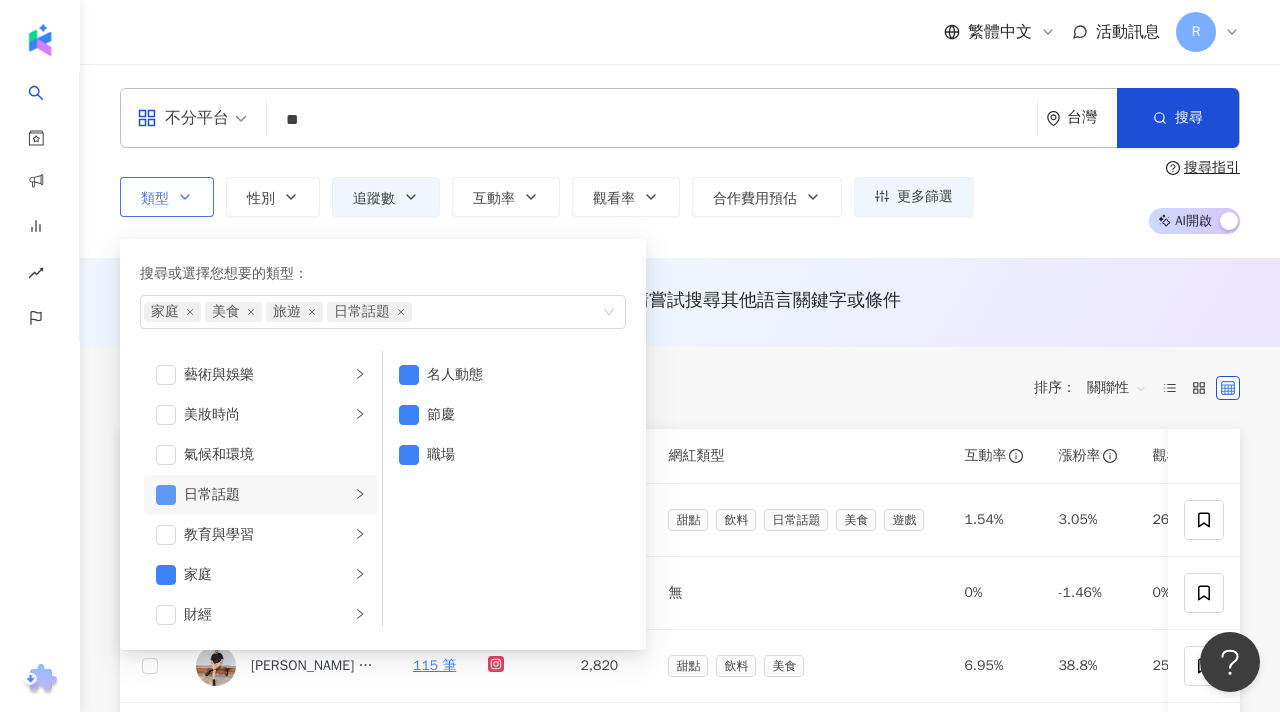 type 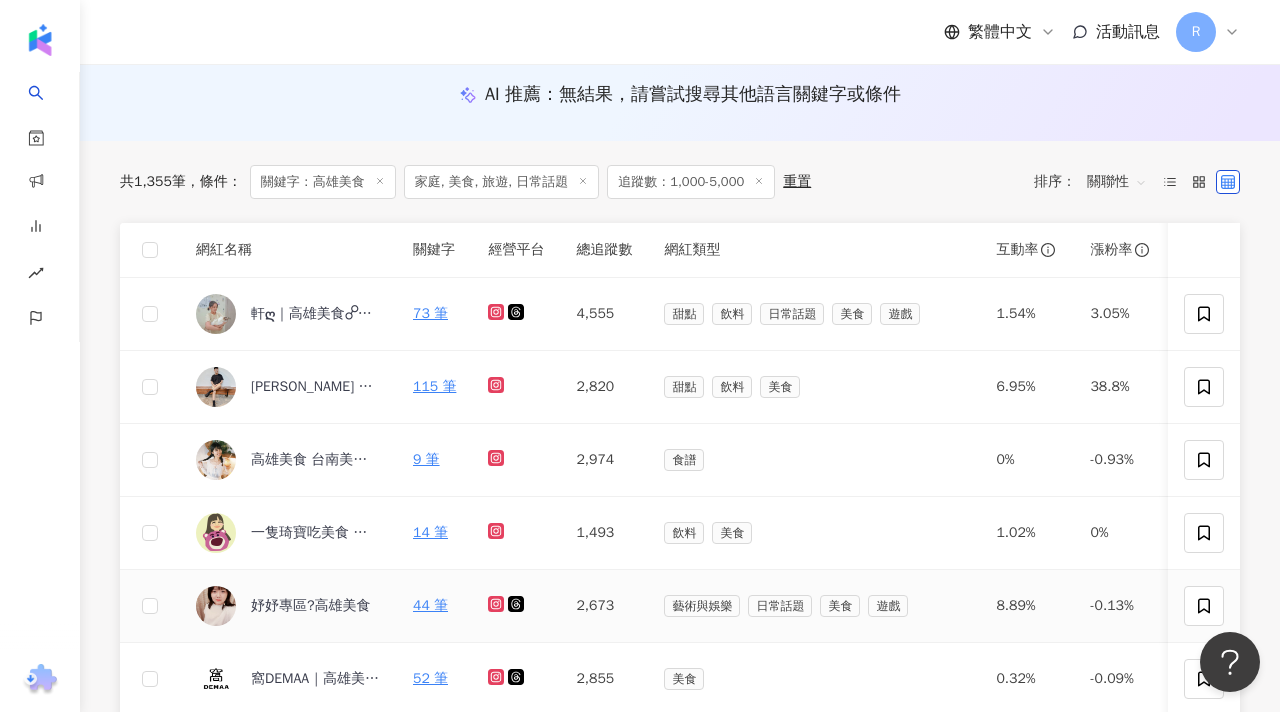 scroll, scrollTop: 234, scrollLeft: 0, axis: vertical 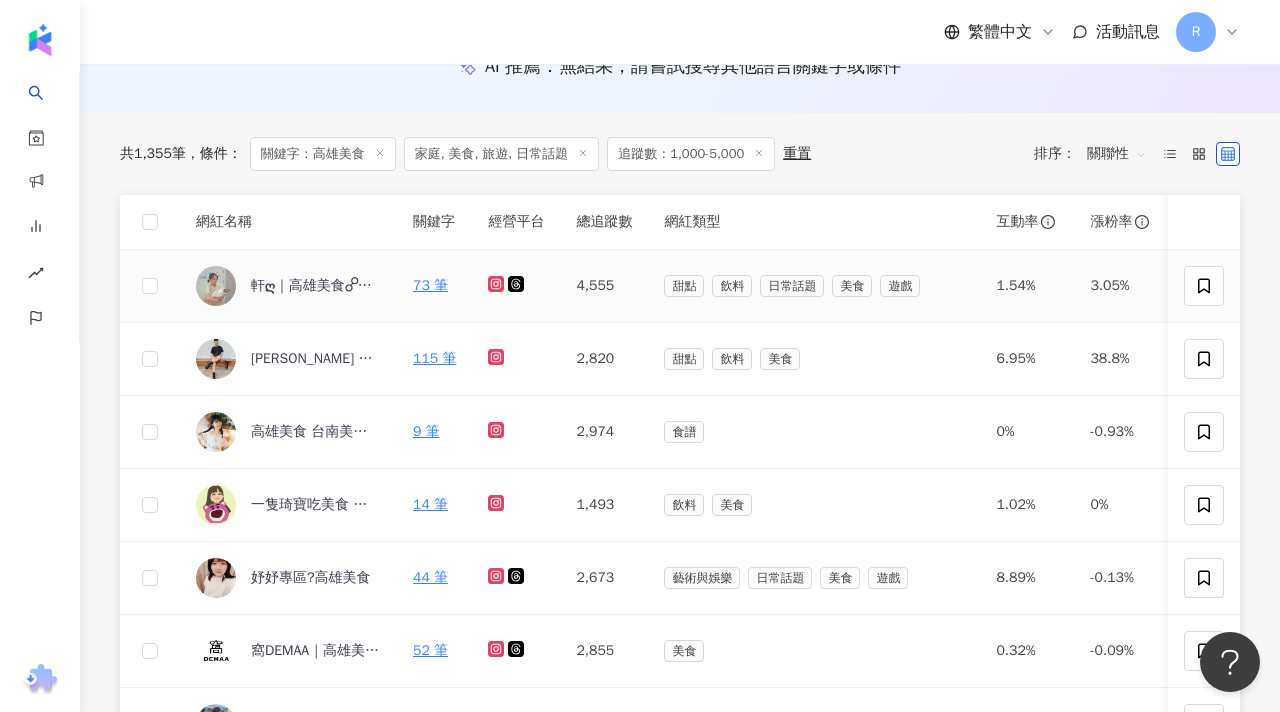 click 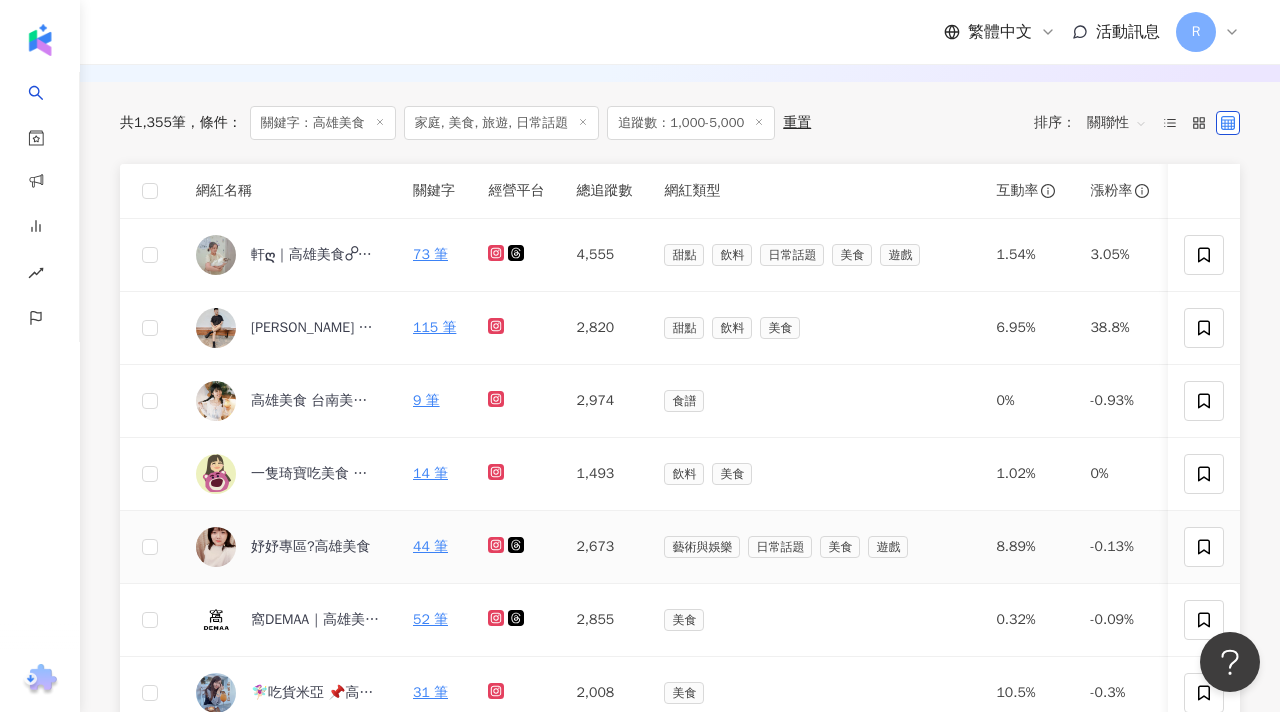 scroll, scrollTop: 274, scrollLeft: 0, axis: vertical 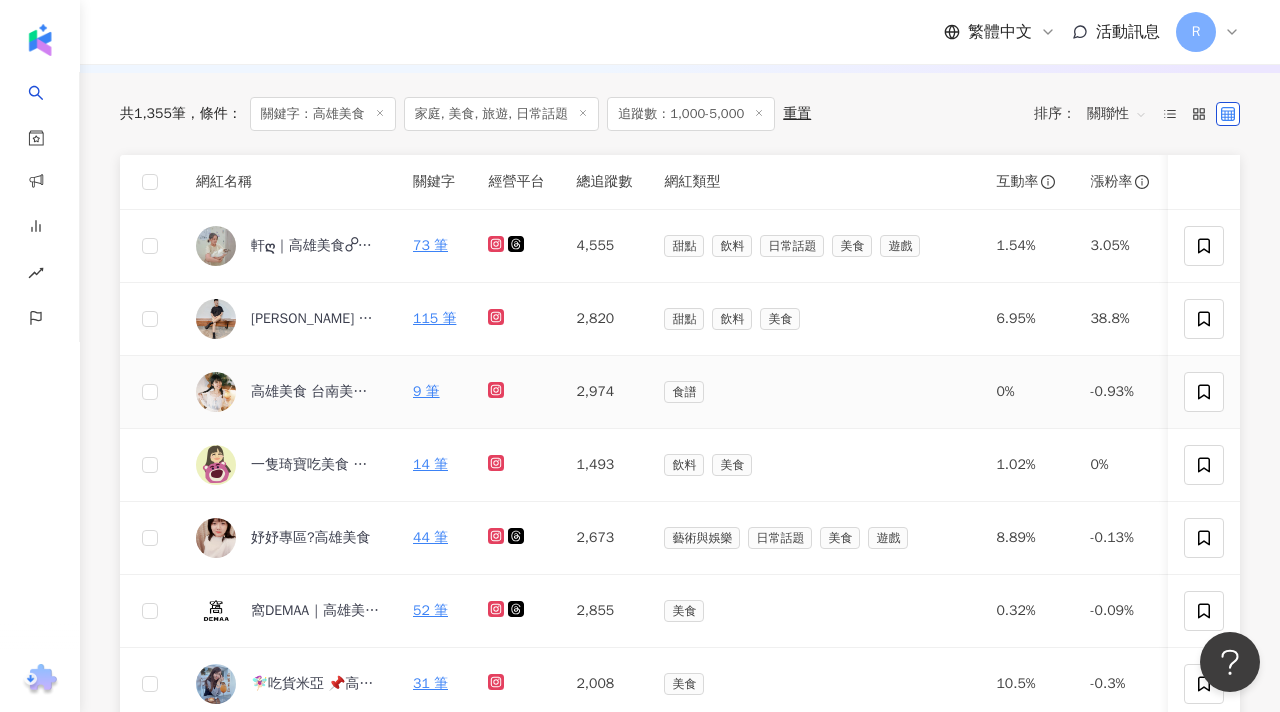 click 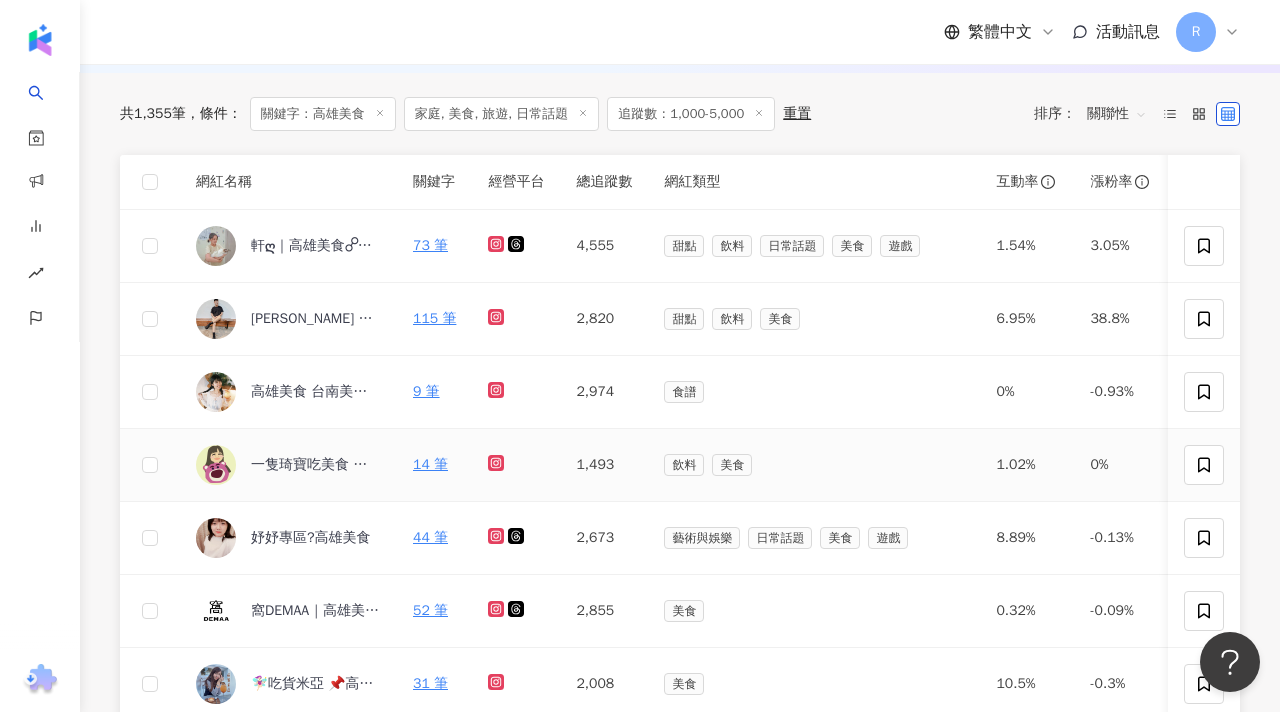 click 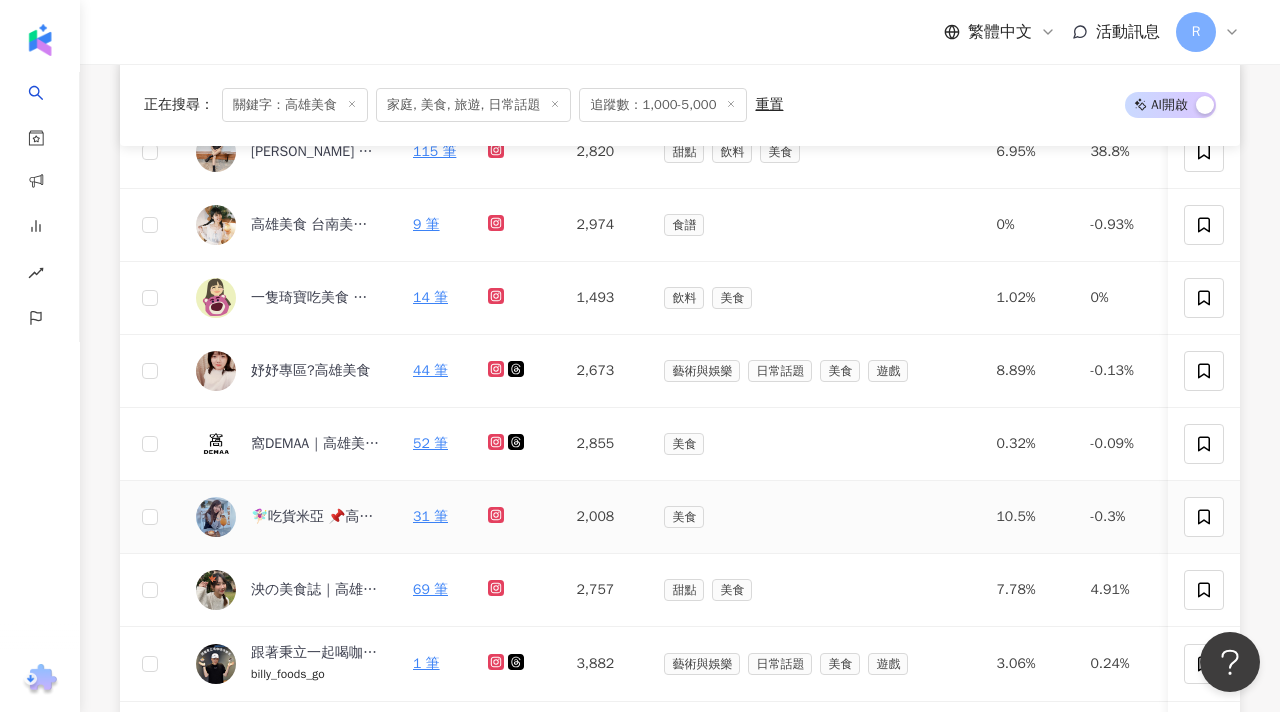 scroll, scrollTop: 455, scrollLeft: 0, axis: vertical 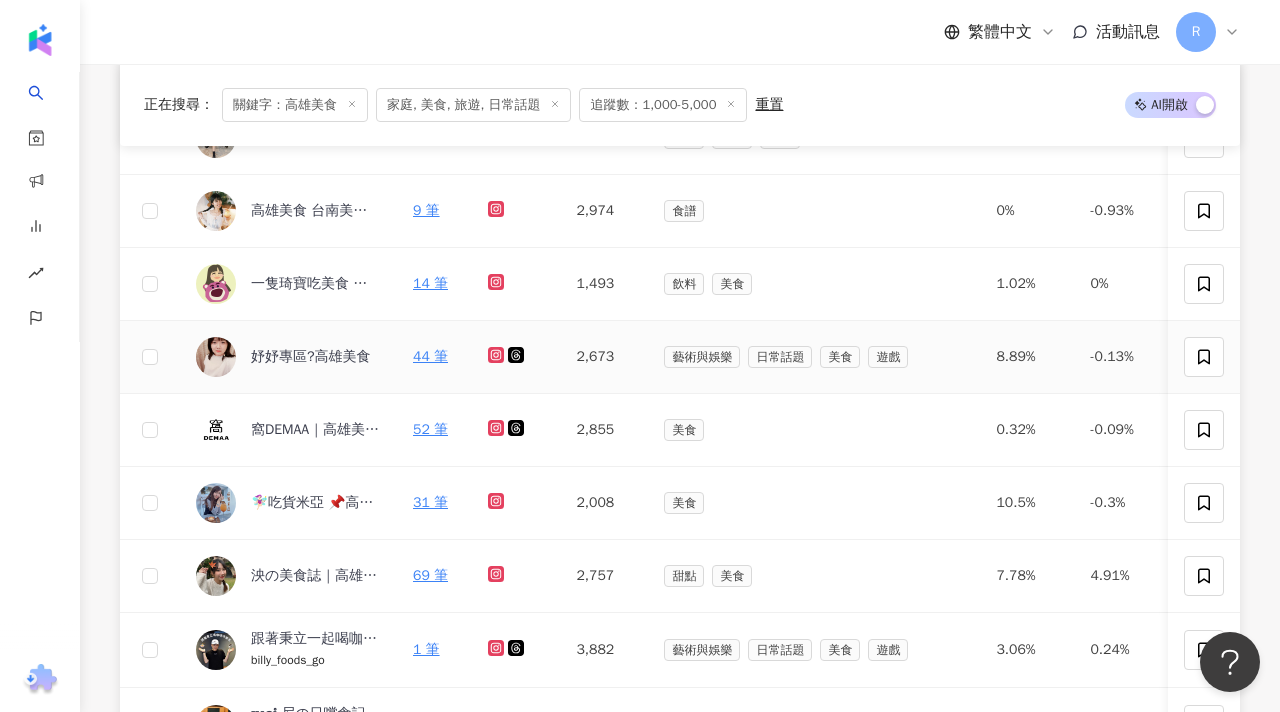 click 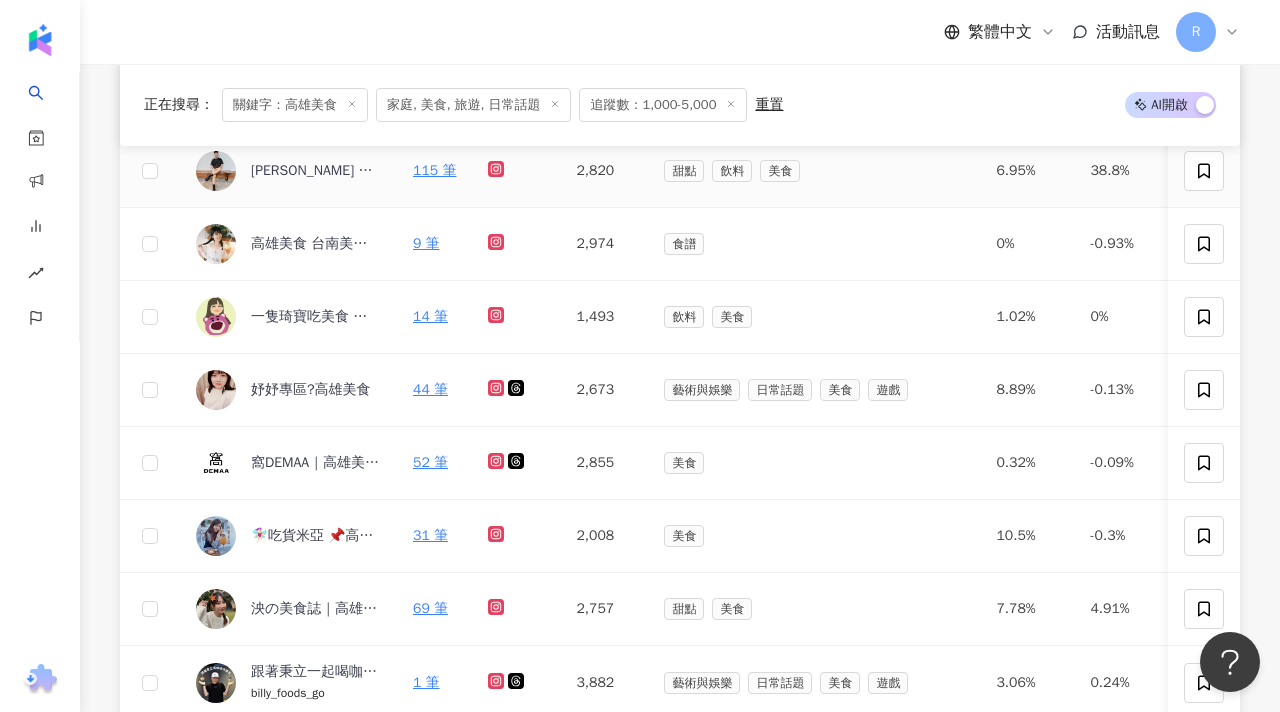 scroll, scrollTop: 423, scrollLeft: 0, axis: vertical 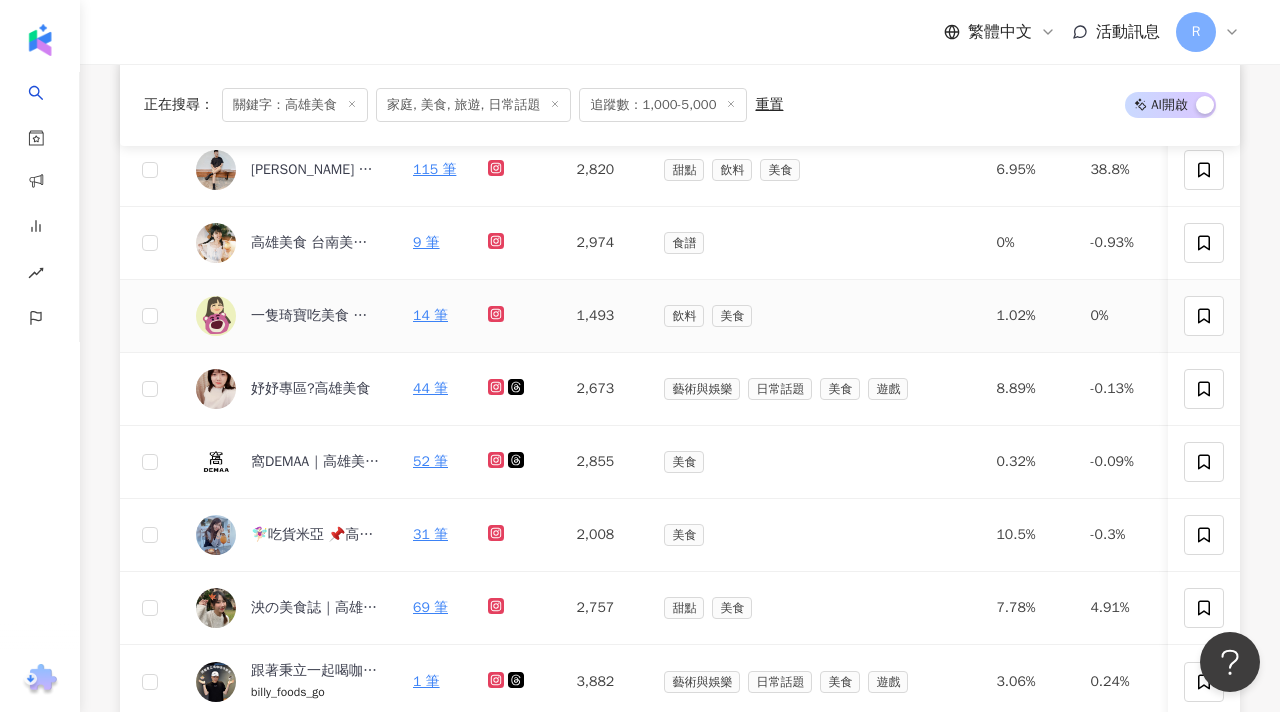 click 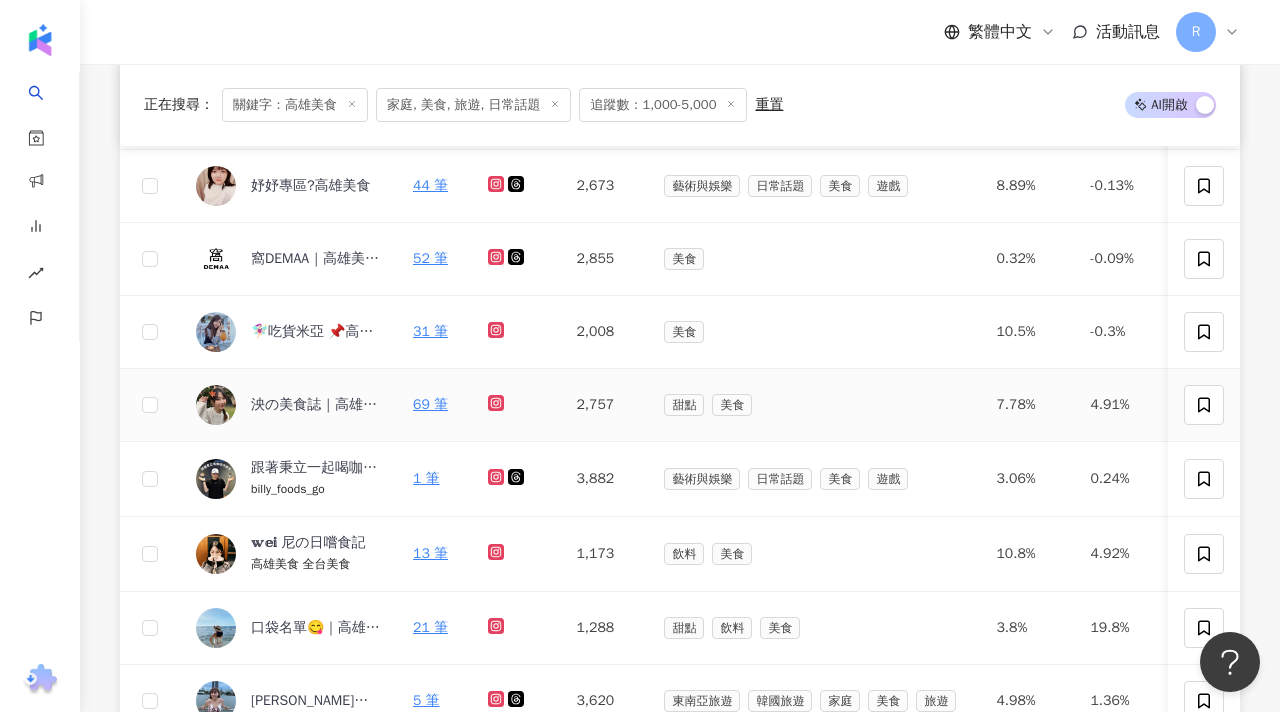 scroll, scrollTop: 627, scrollLeft: 0, axis: vertical 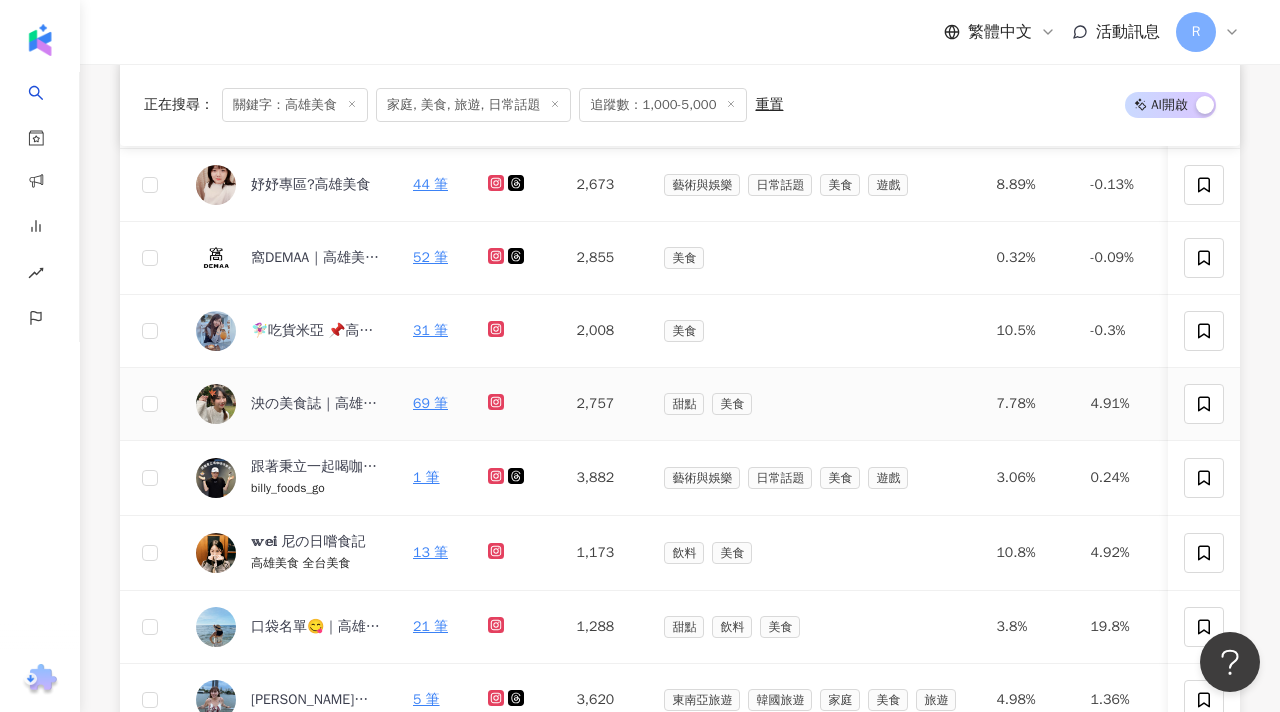 click 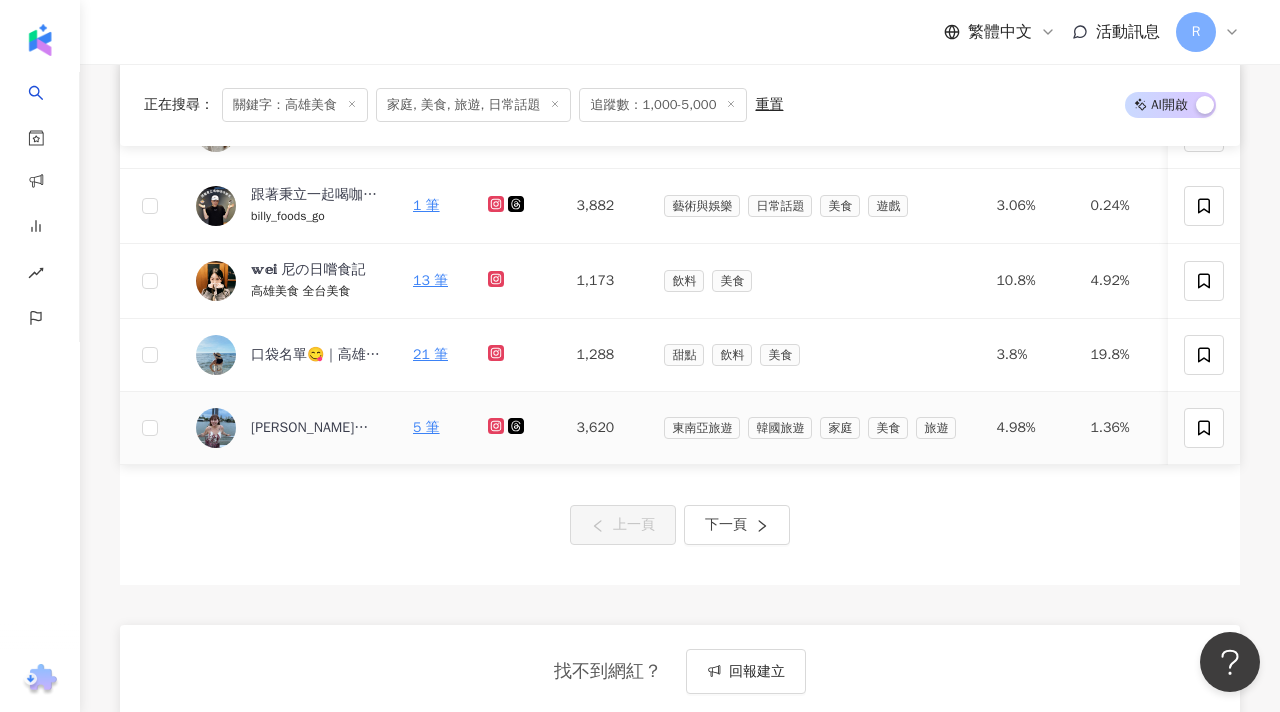 scroll, scrollTop: 902, scrollLeft: 0, axis: vertical 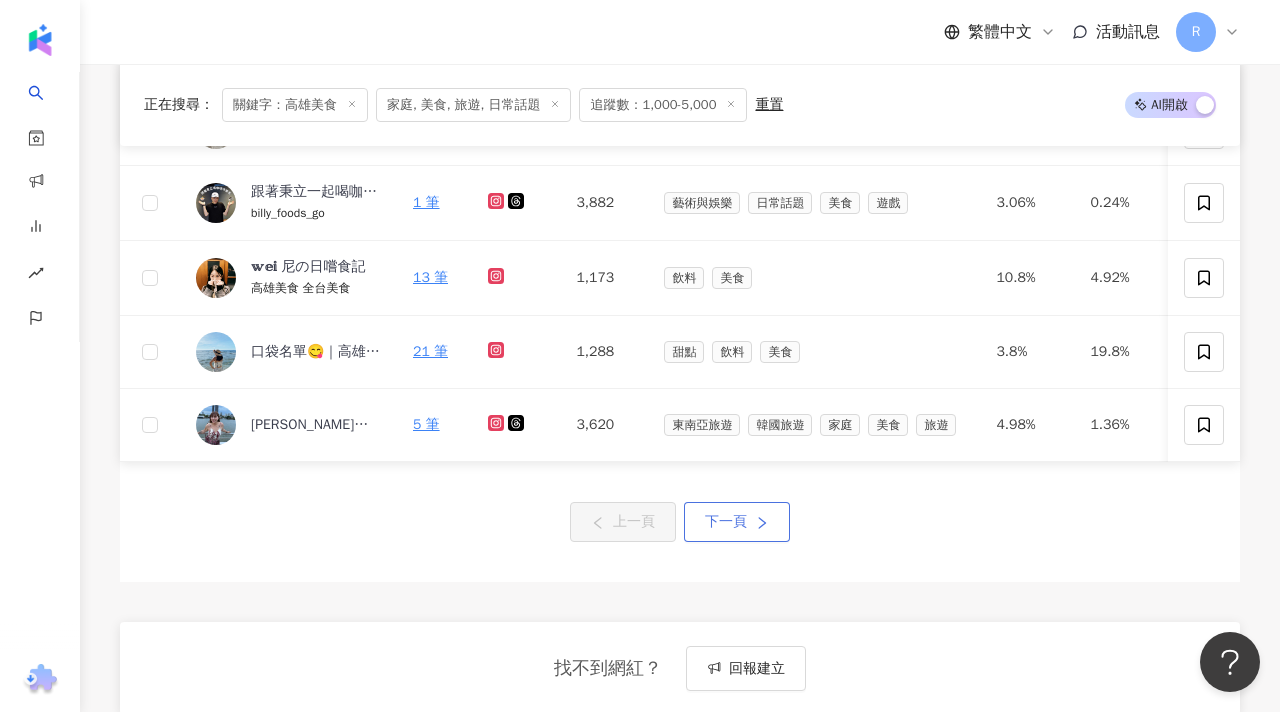 click 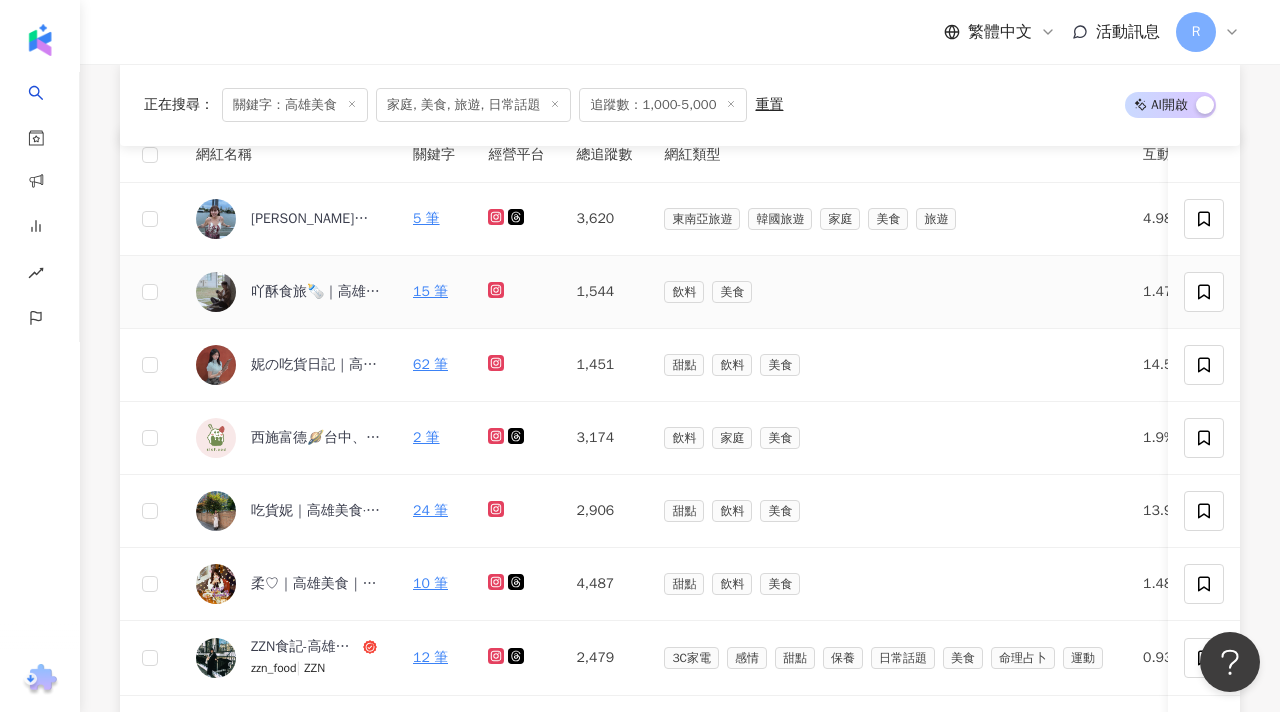 scroll, scrollTop: 306, scrollLeft: 0, axis: vertical 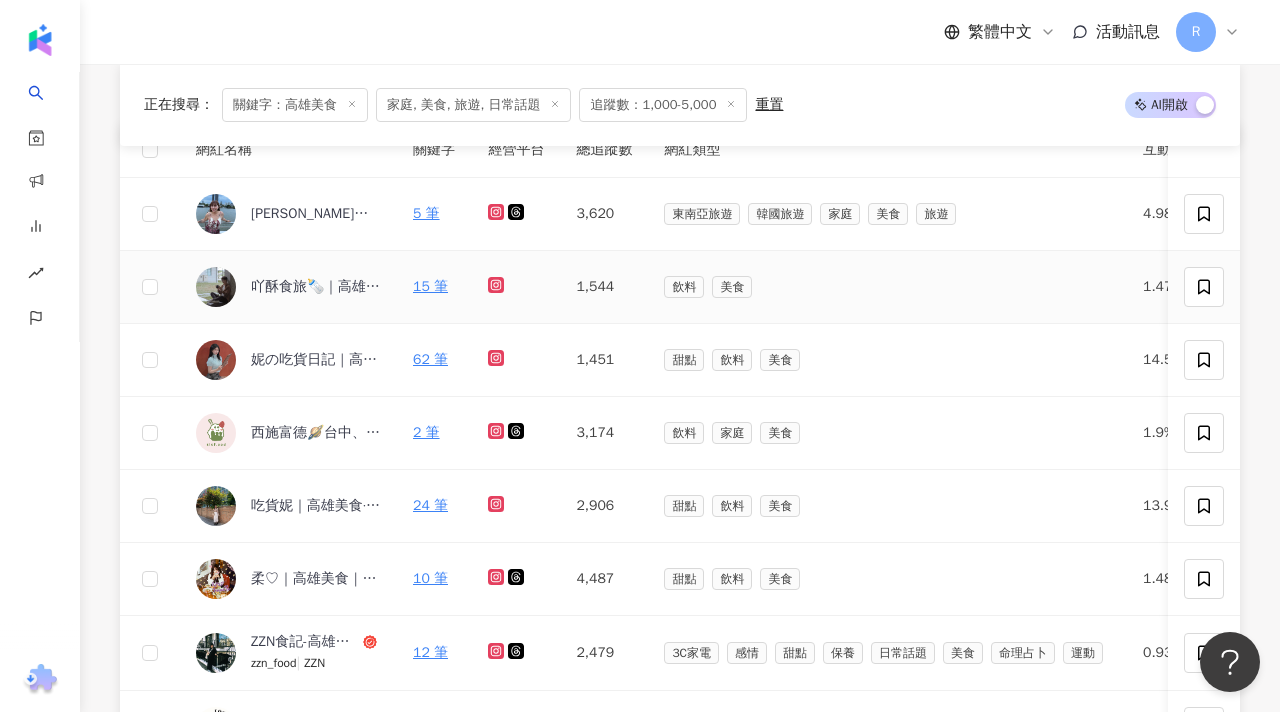 click 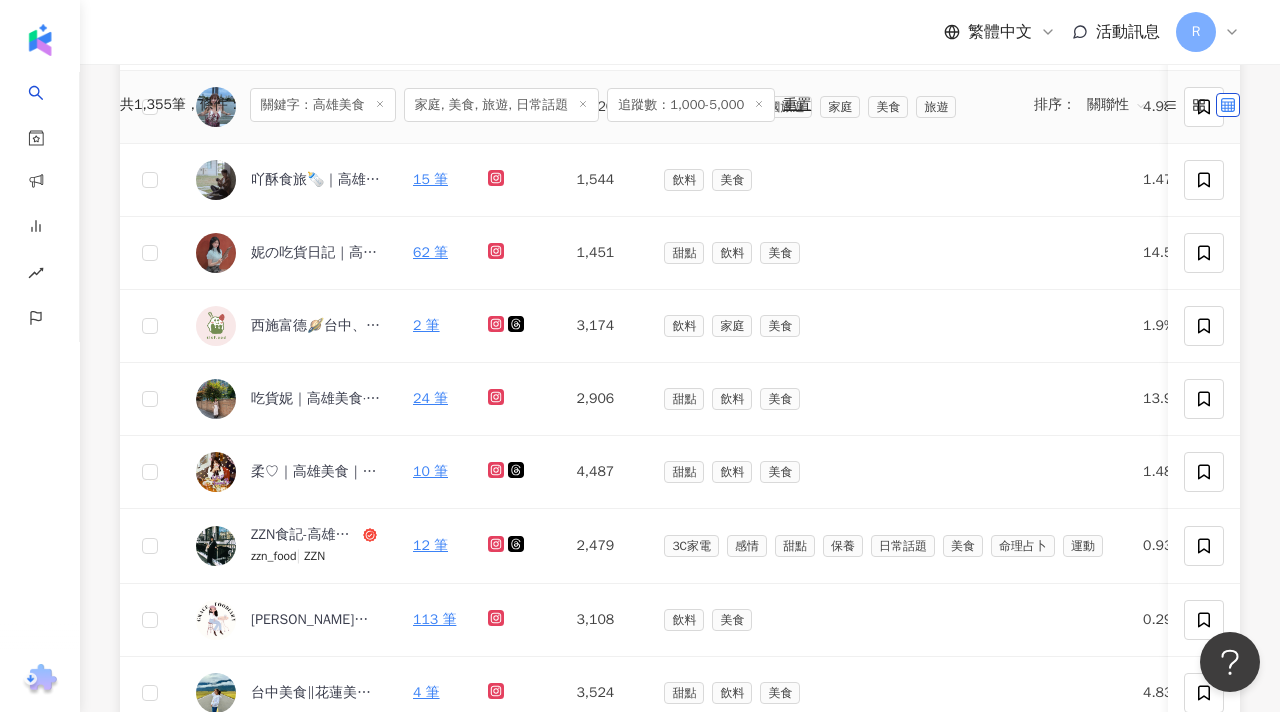 scroll, scrollTop: 0, scrollLeft: 0, axis: both 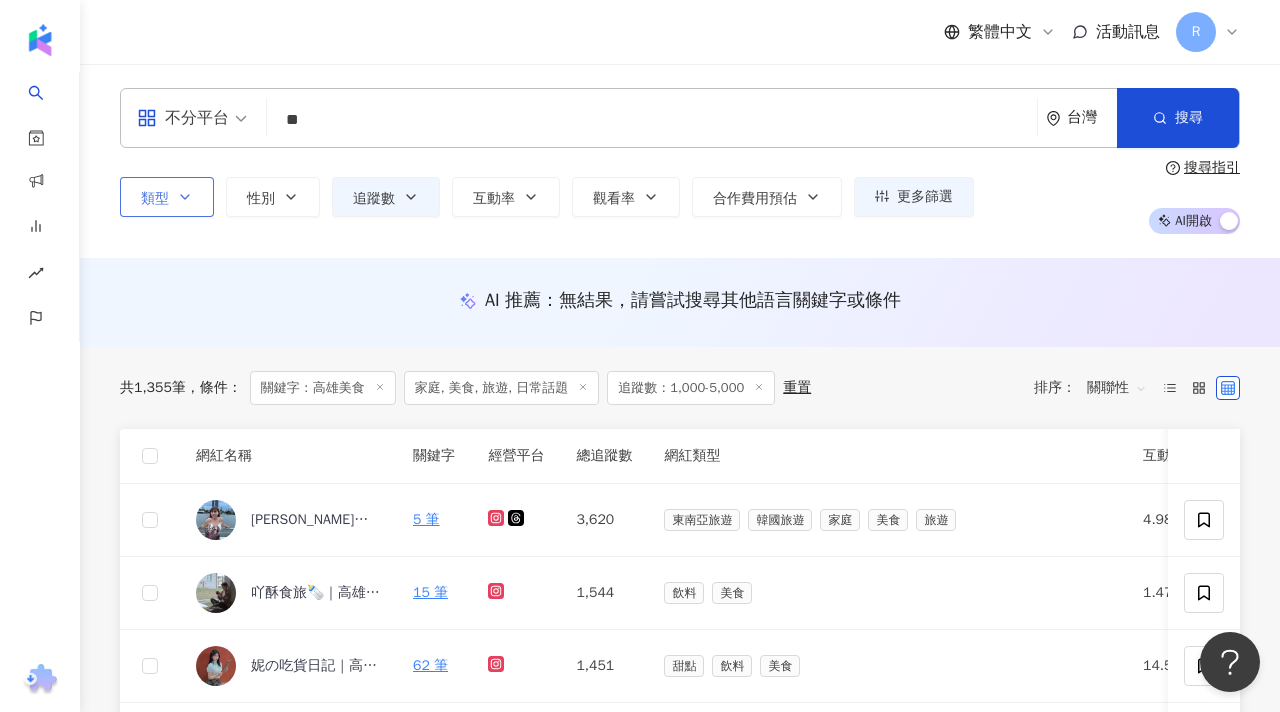 click on "不分平台" at bounding box center (192, 118) 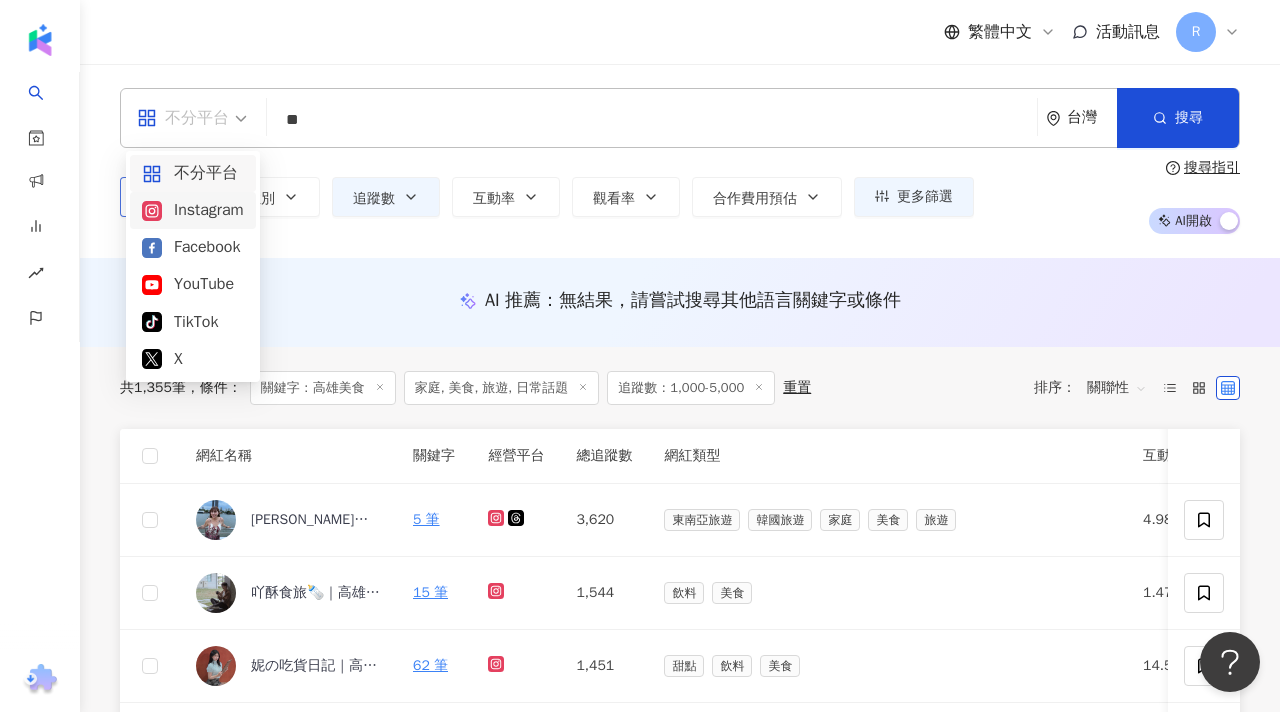 click on "Instagram" at bounding box center (193, 210) 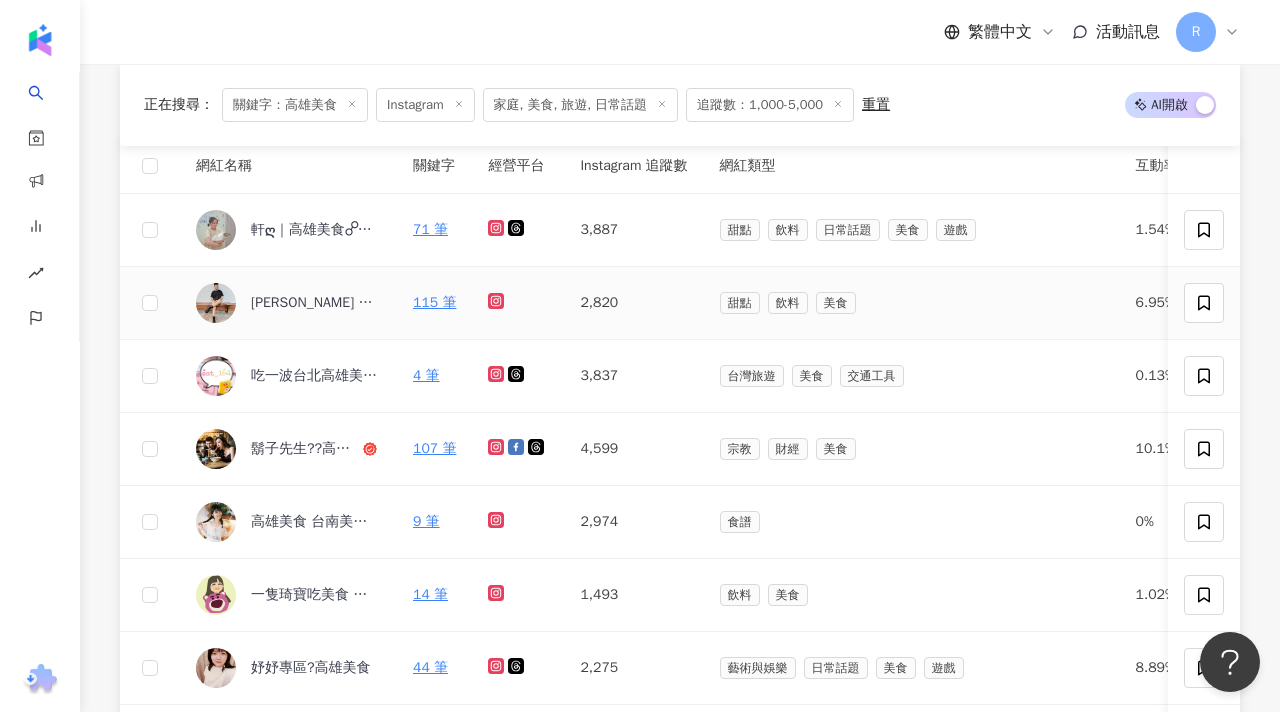 scroll, scrollTop: 340, scrollLeft: 0, axis: vertical 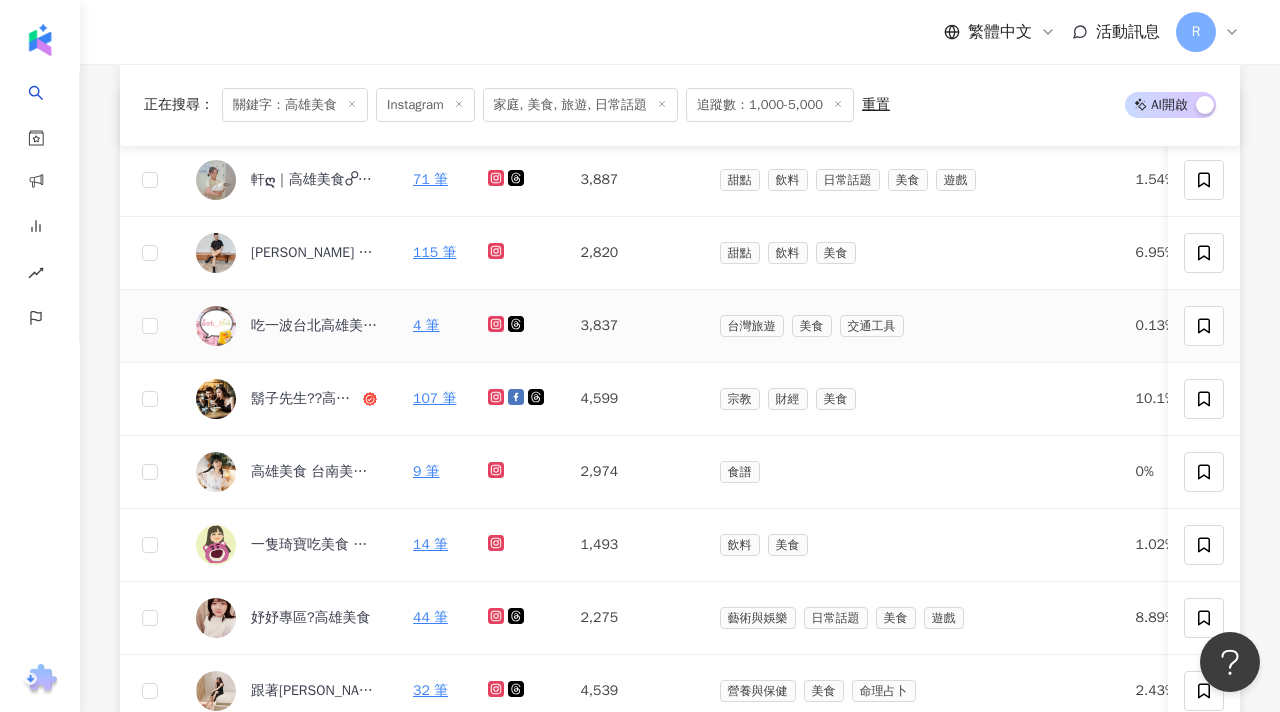 click at bounding box center (150, 326) 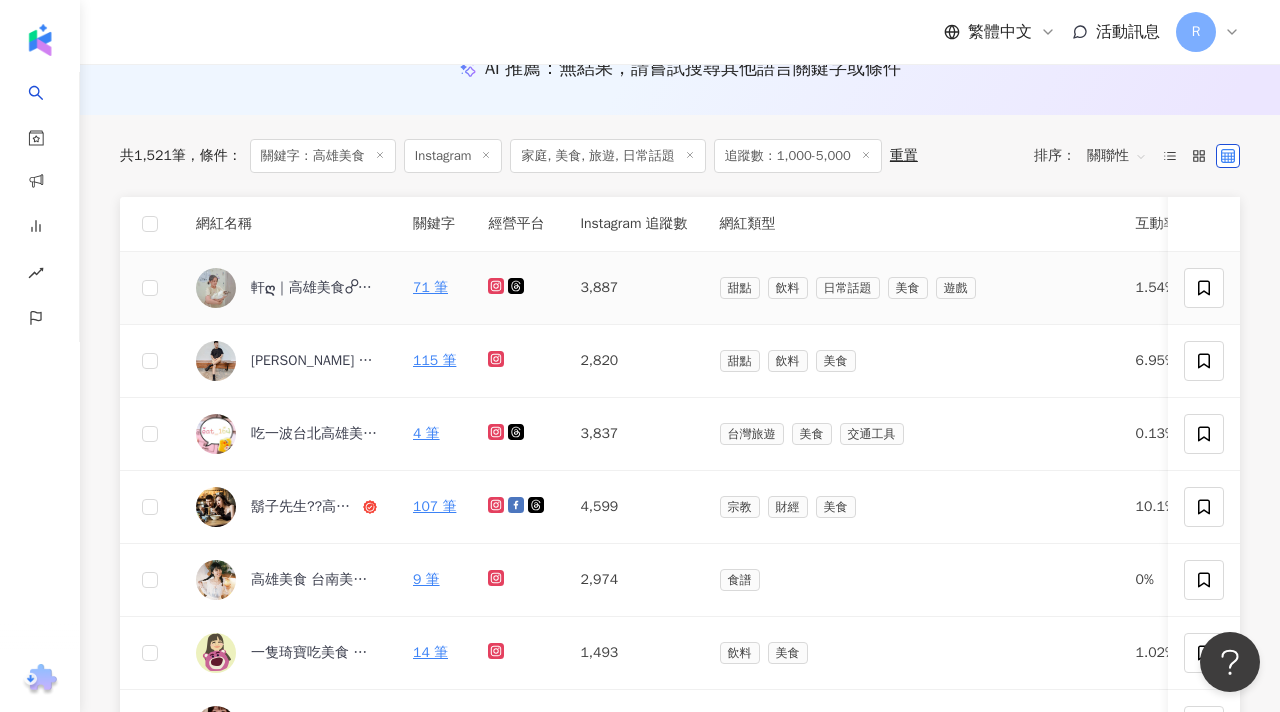 scroll, scrollTop: 0, scrollLeft: 0, axis: both 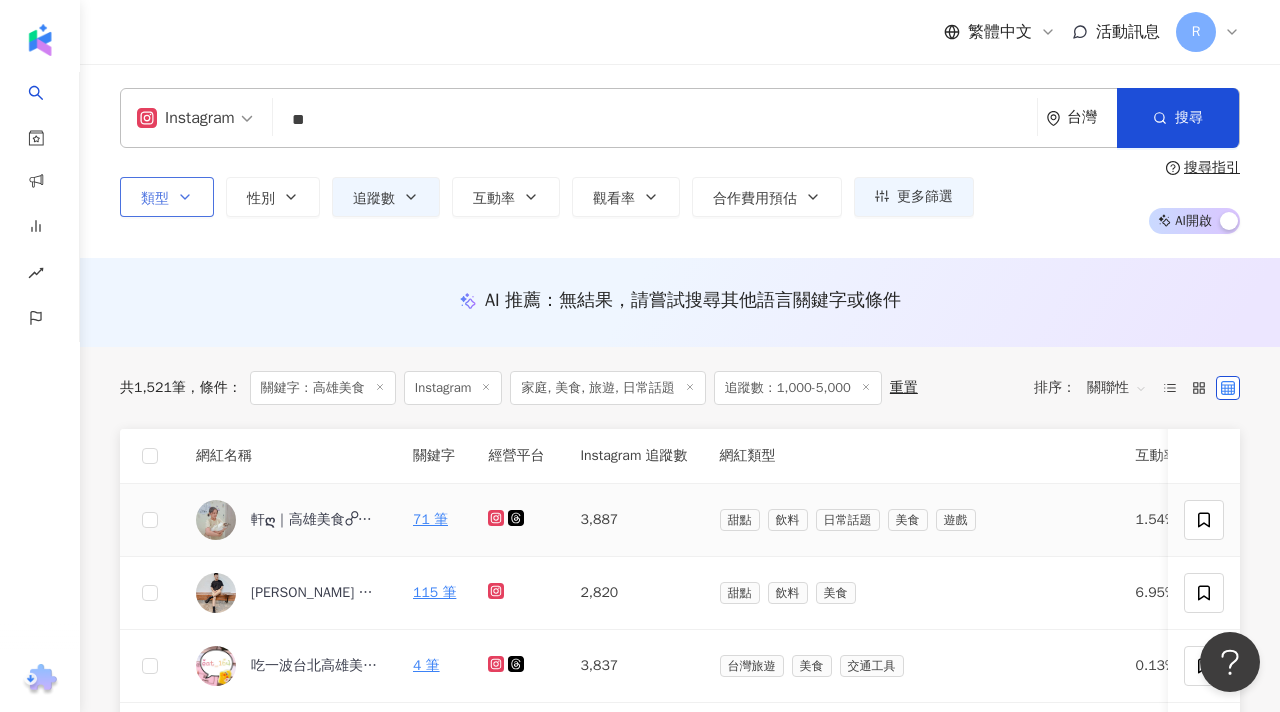 click 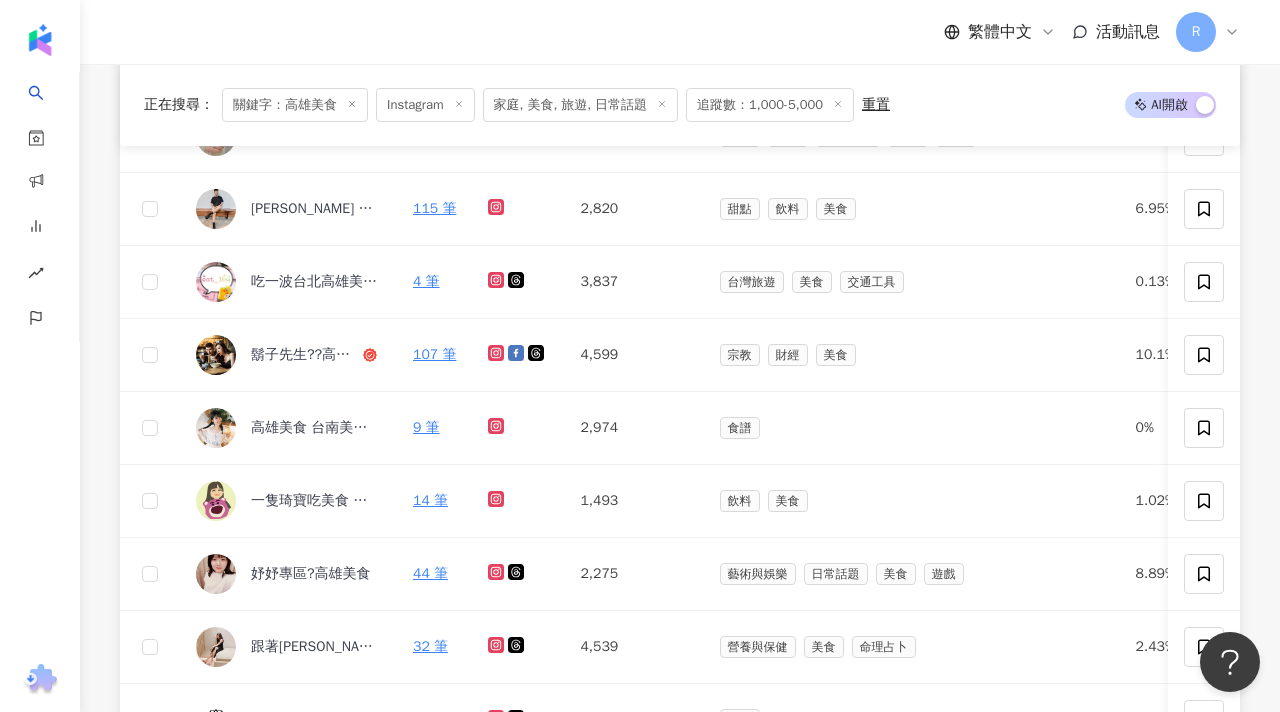 scroll, scrollTop: 0, scrollLeft: 0, axis: both 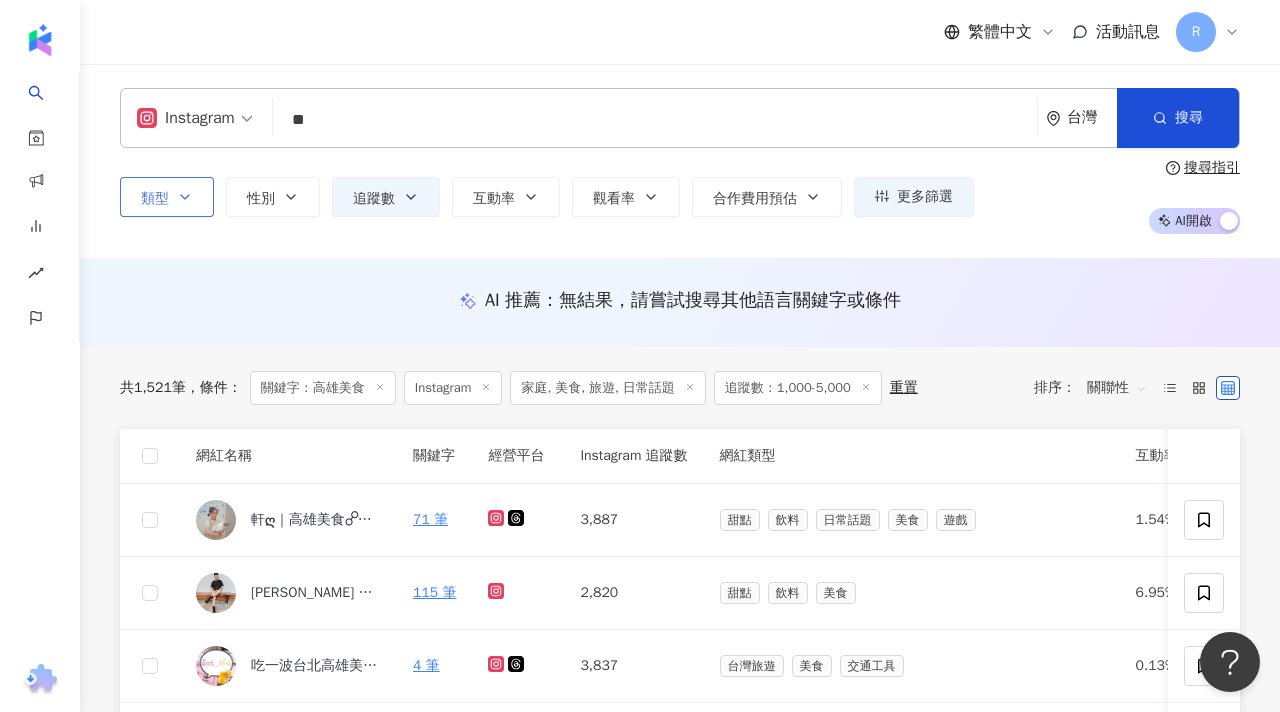 click 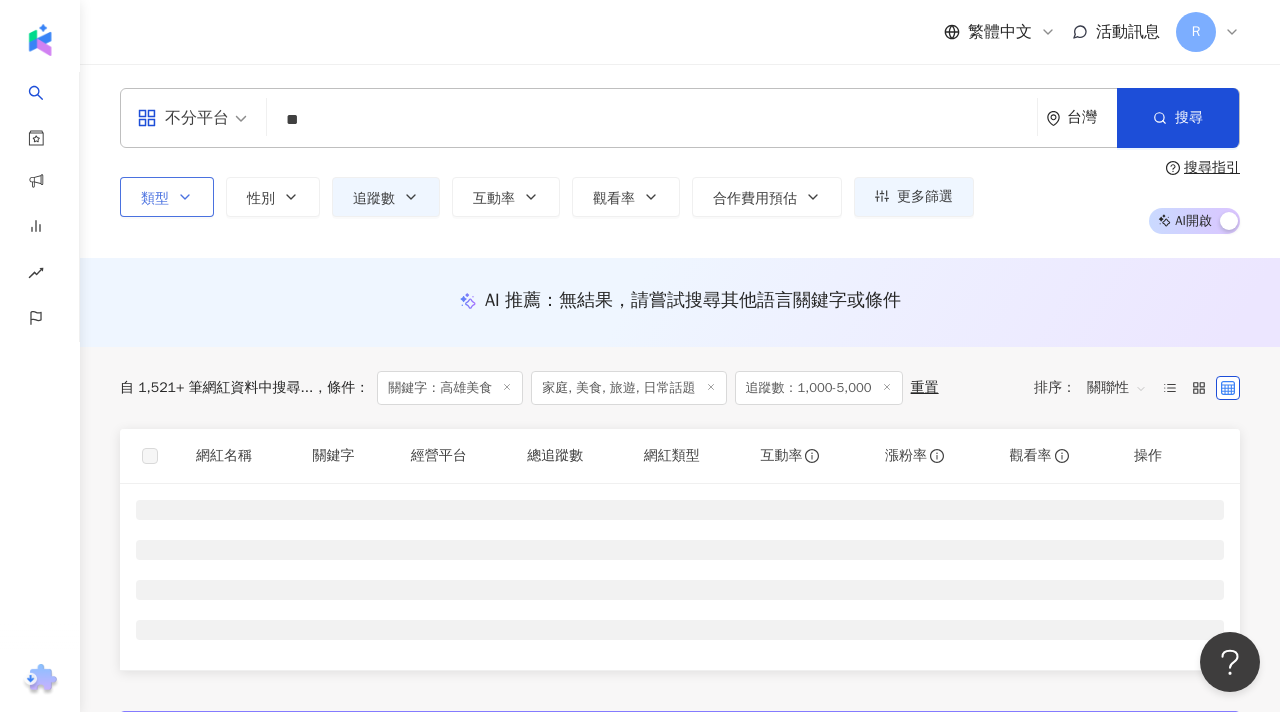 click on "追蹤數：1,000-5,000" at bounding box center (819, 388) 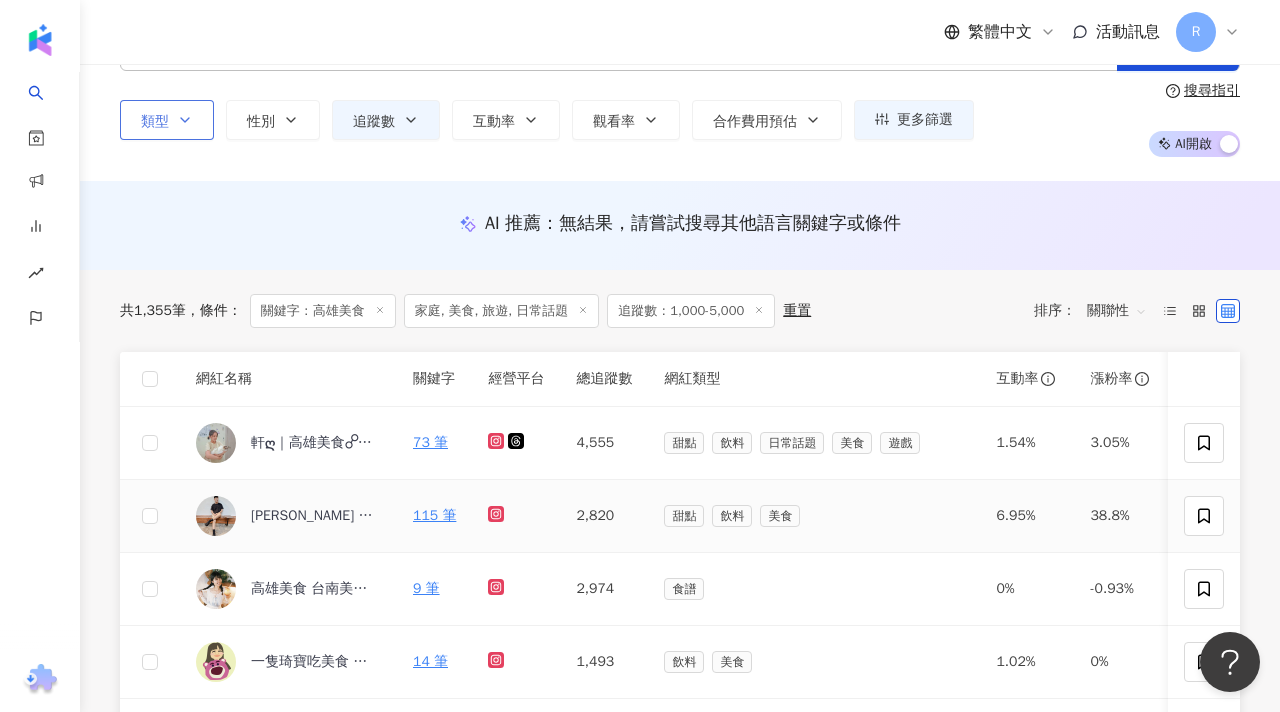 scroll, scrollTop: 103, scrollLeft: 0, axis: vertical 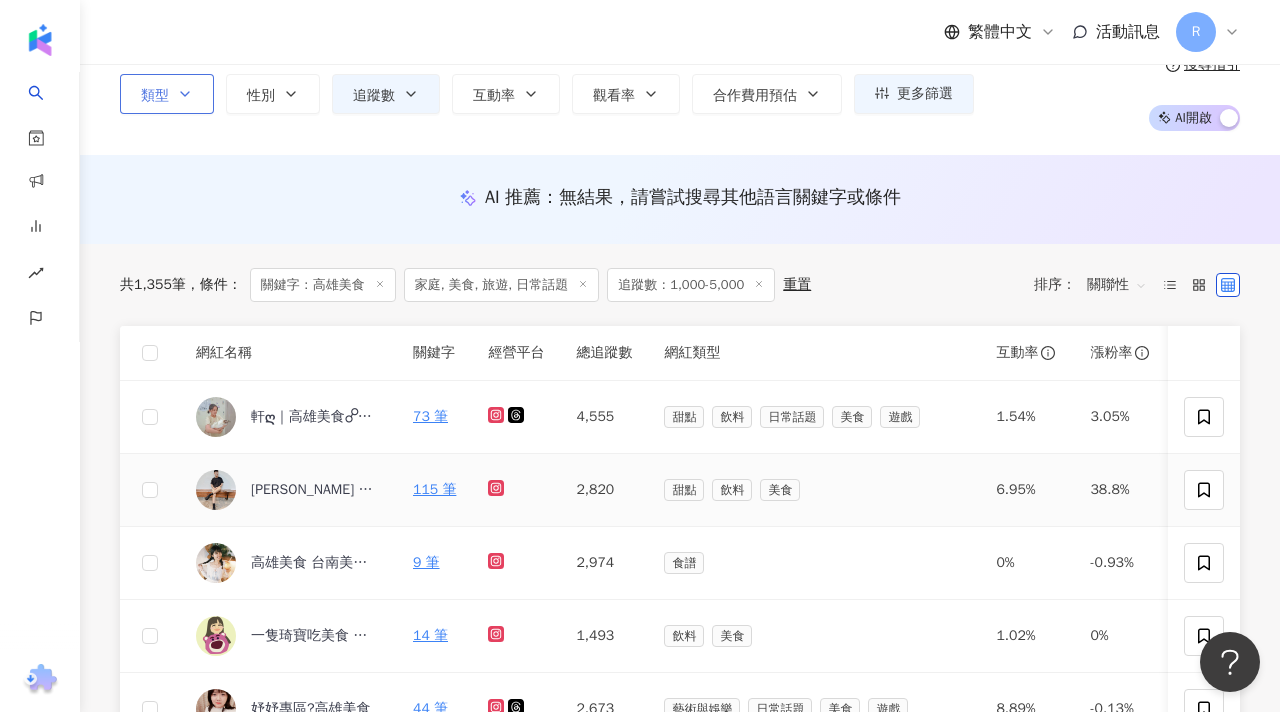 click 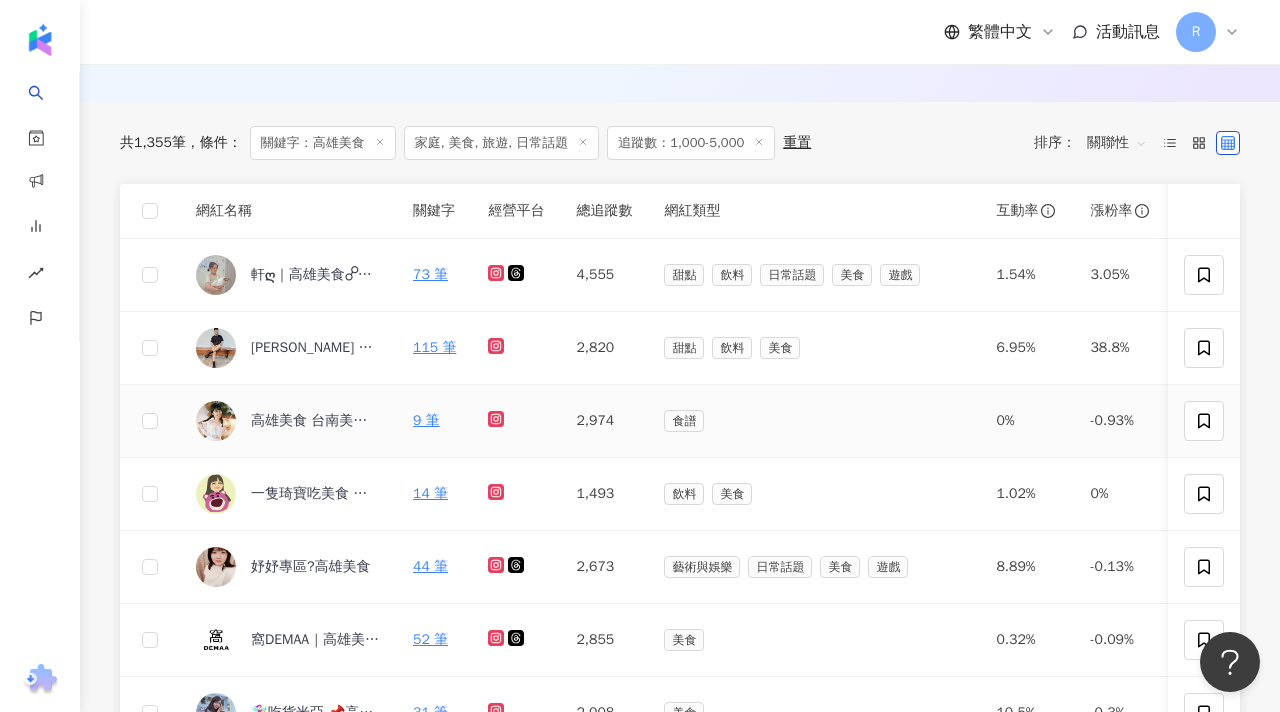 scroll, scrollTop: 254, scrollLeft: 0, axis: vertical 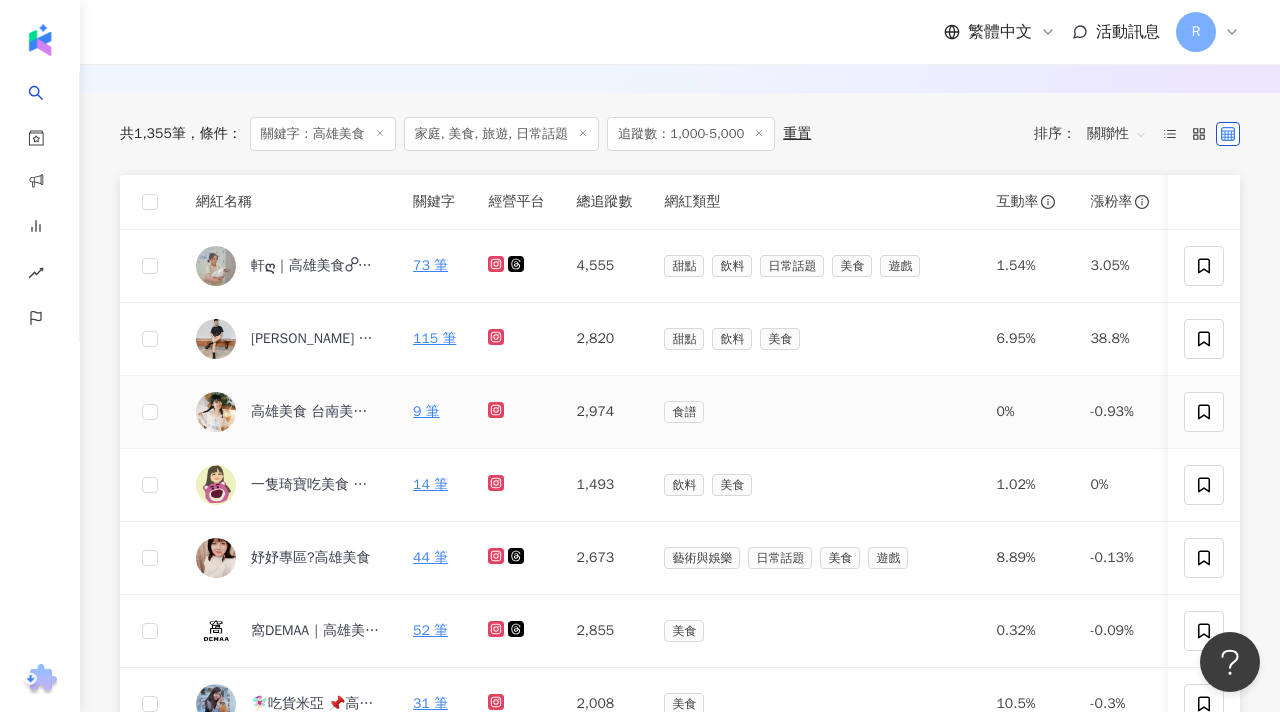 click 